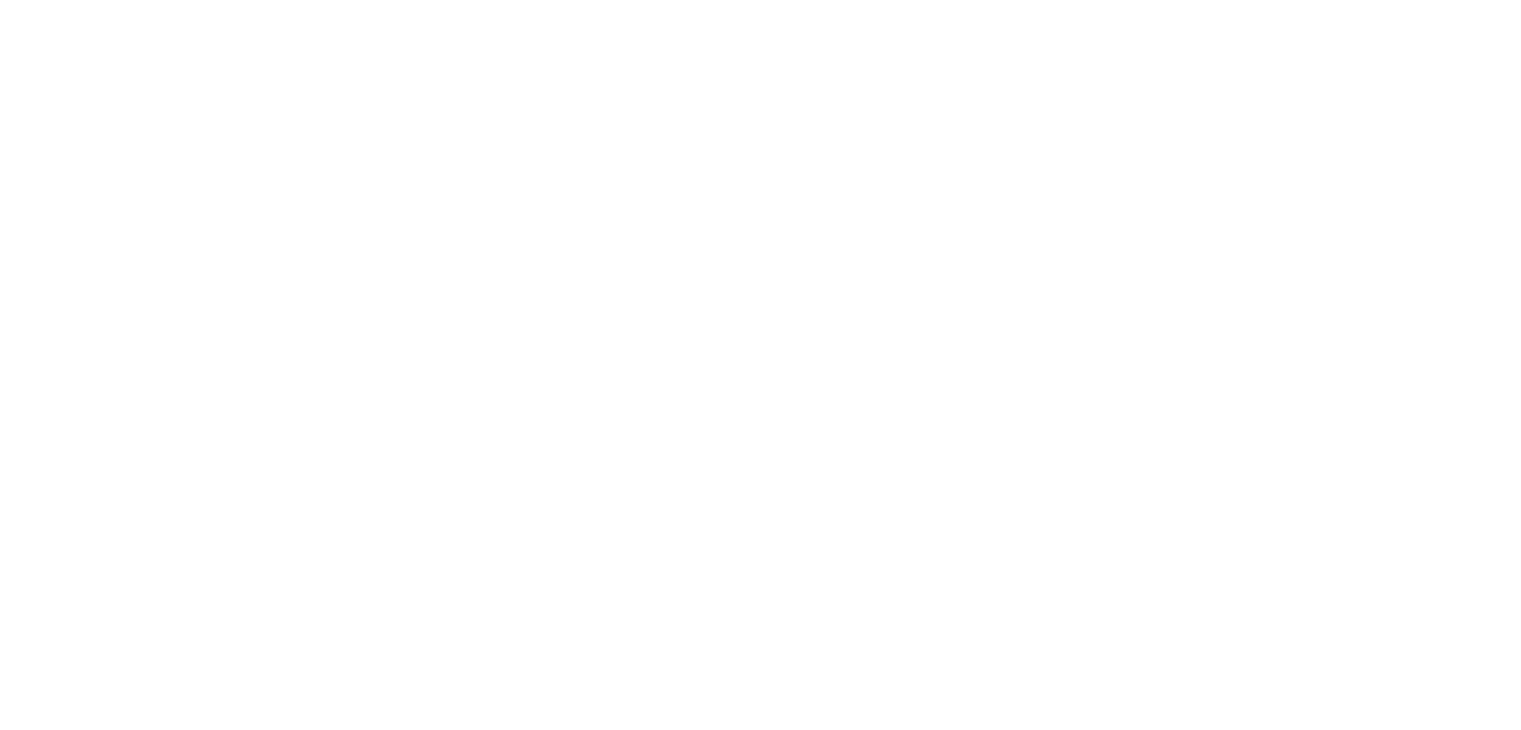 scroll, scrollTop: 0, scrollLeft: 0, axis: both 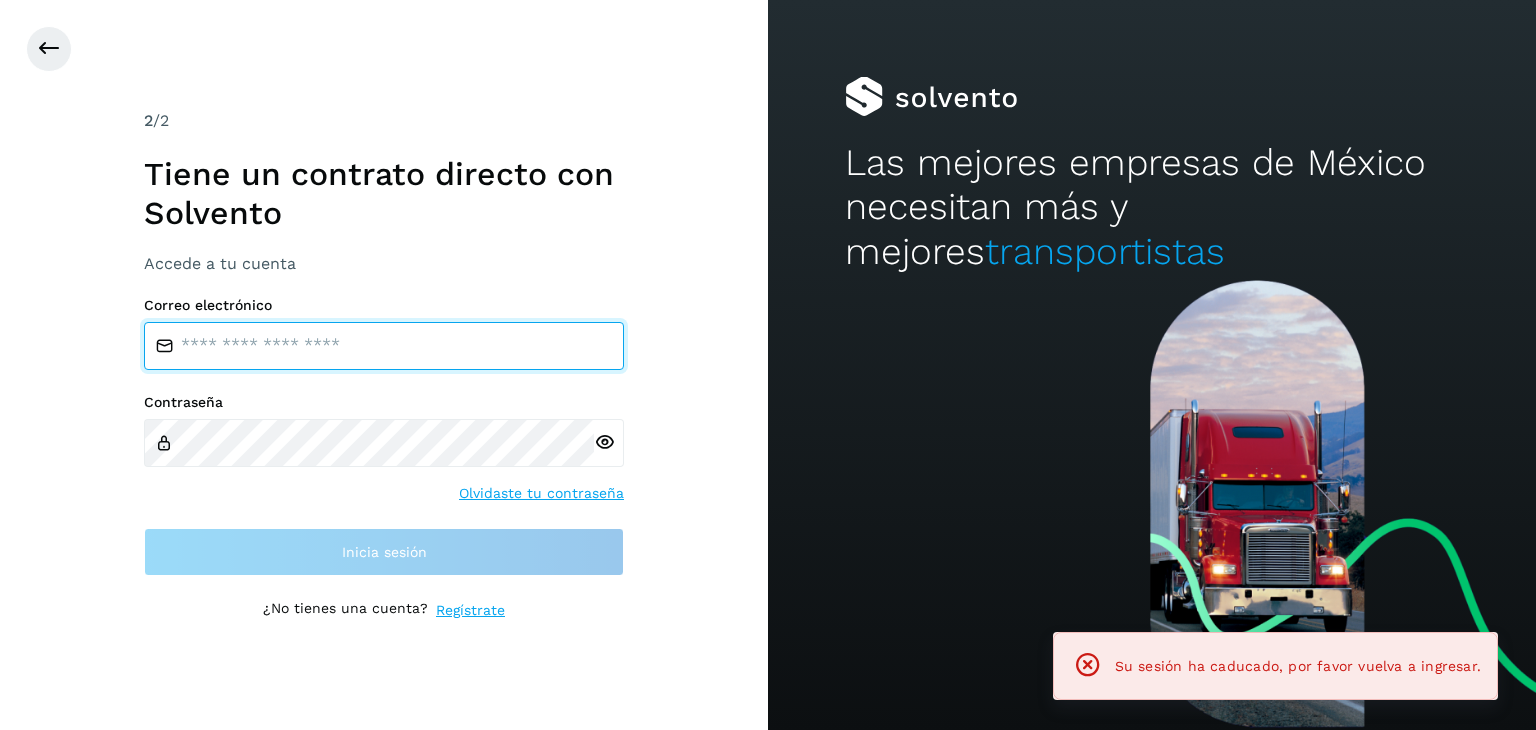 click at bounding box center (384, 346) 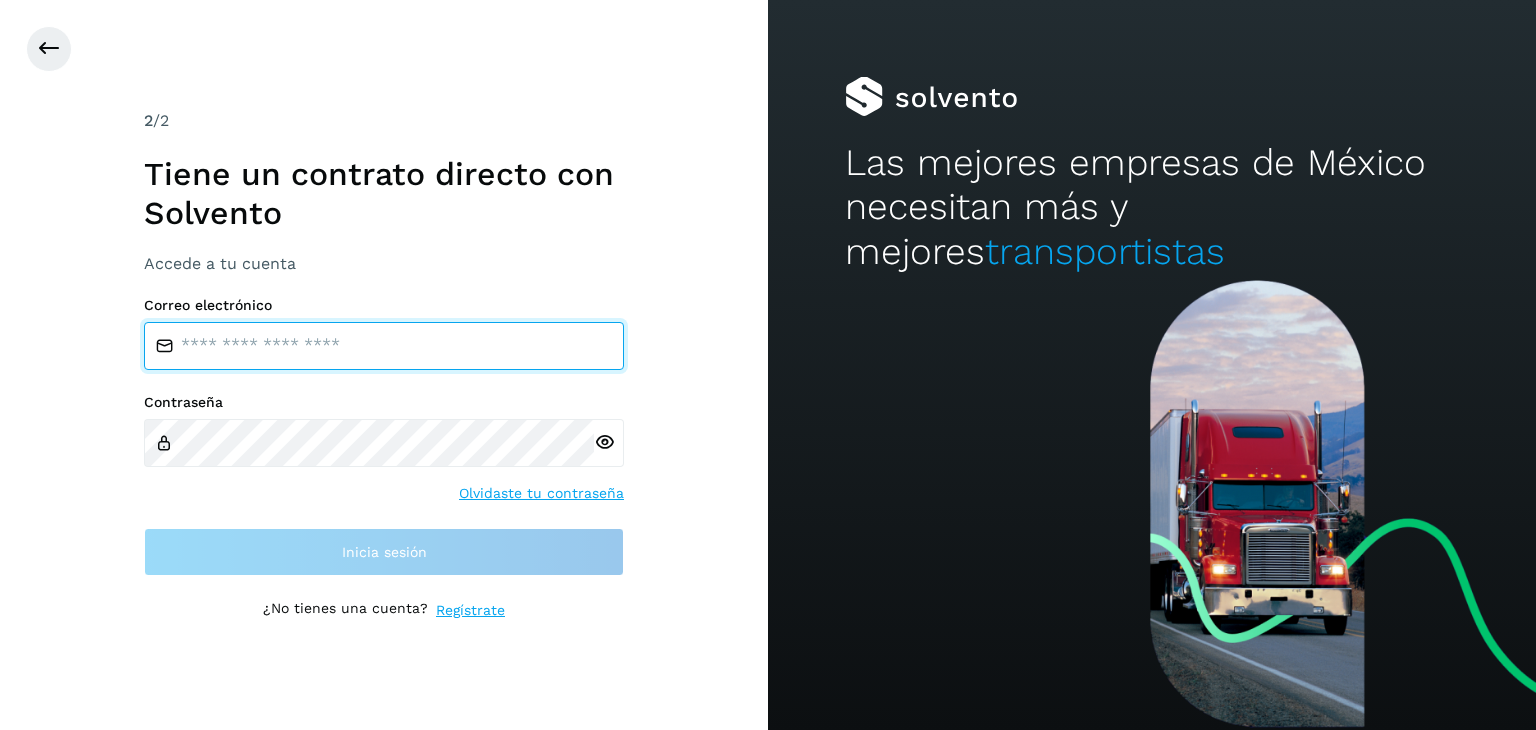 type on "**********" 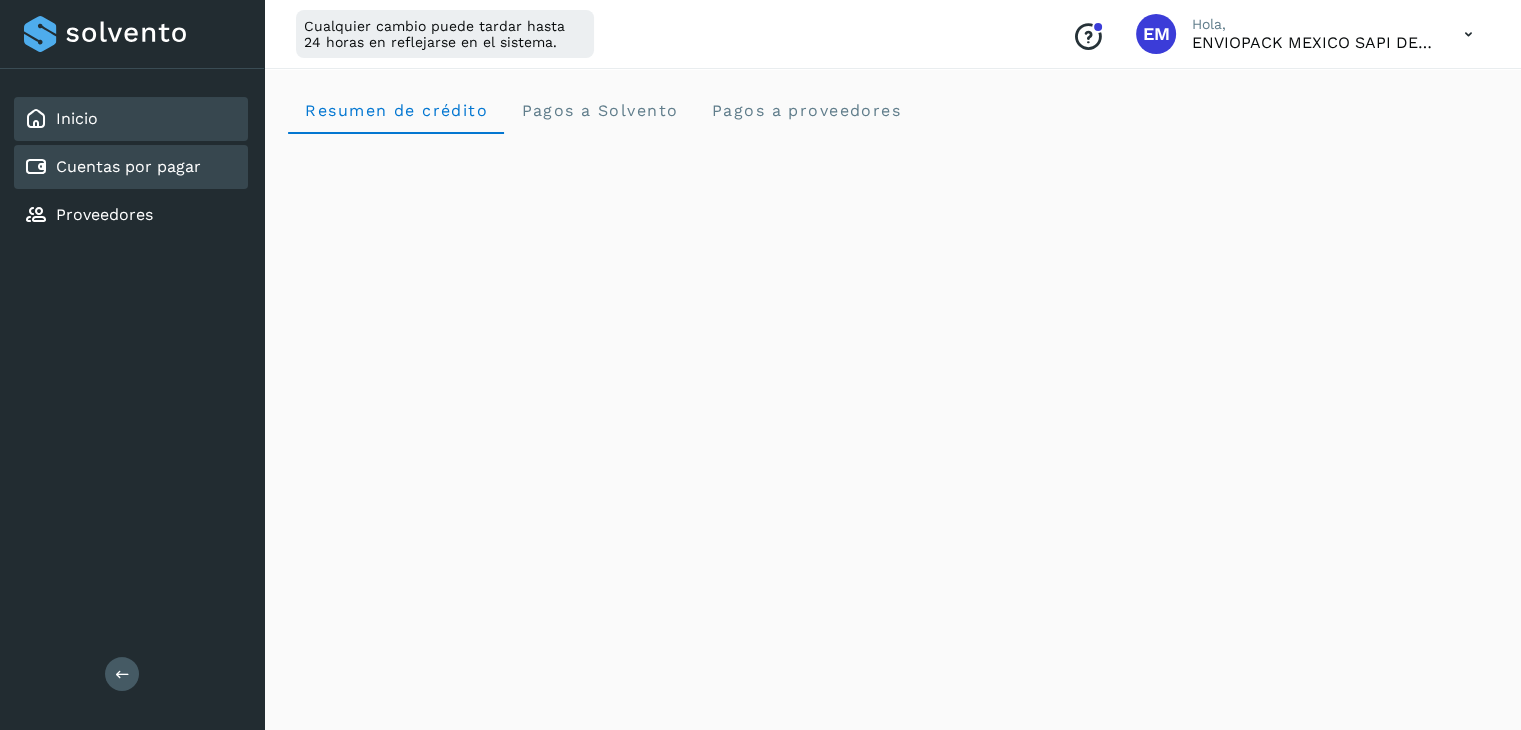 click on "Cuentas por pagar" at bounding box center [128, 166] 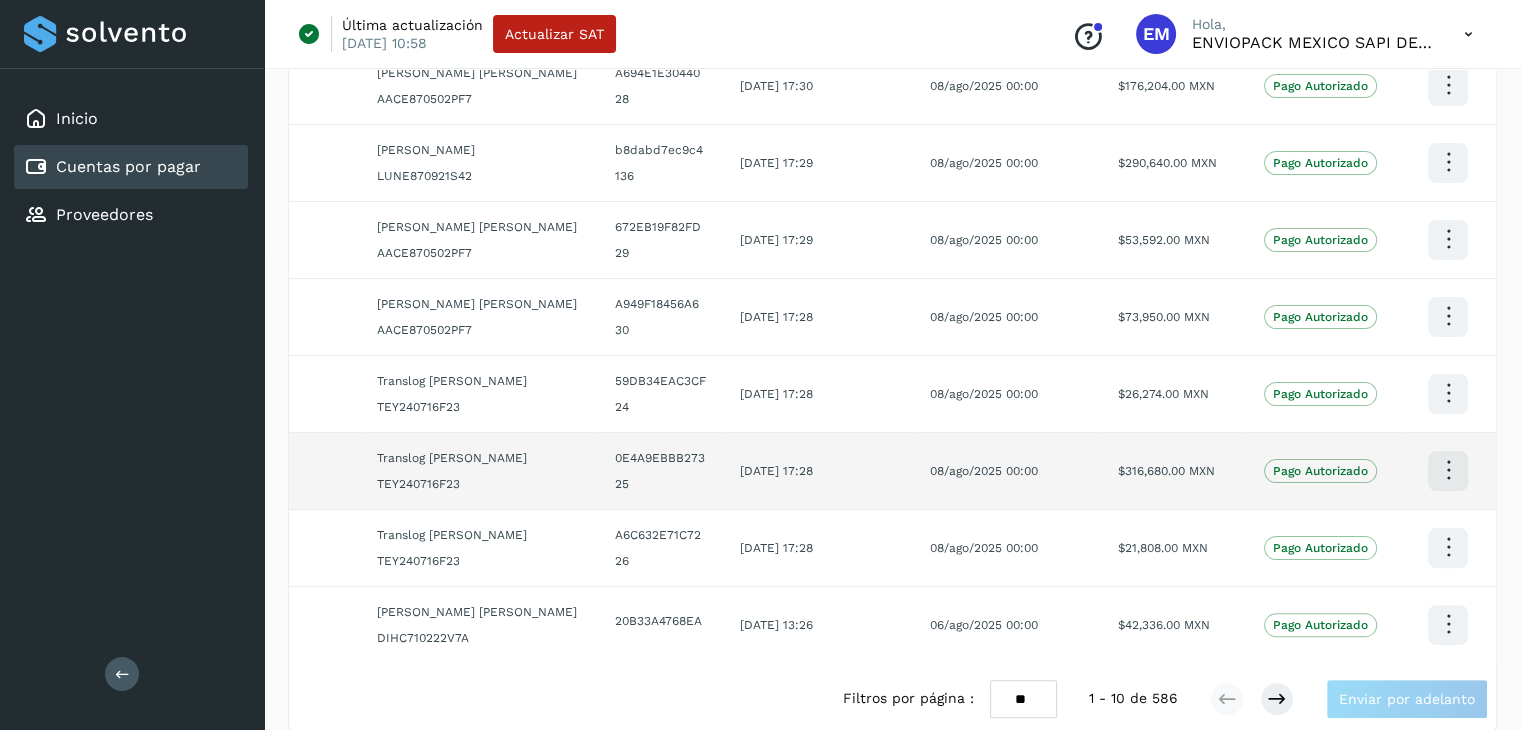 scroll, scrollTop: 411, scrollLeft: 0, axis: vertical 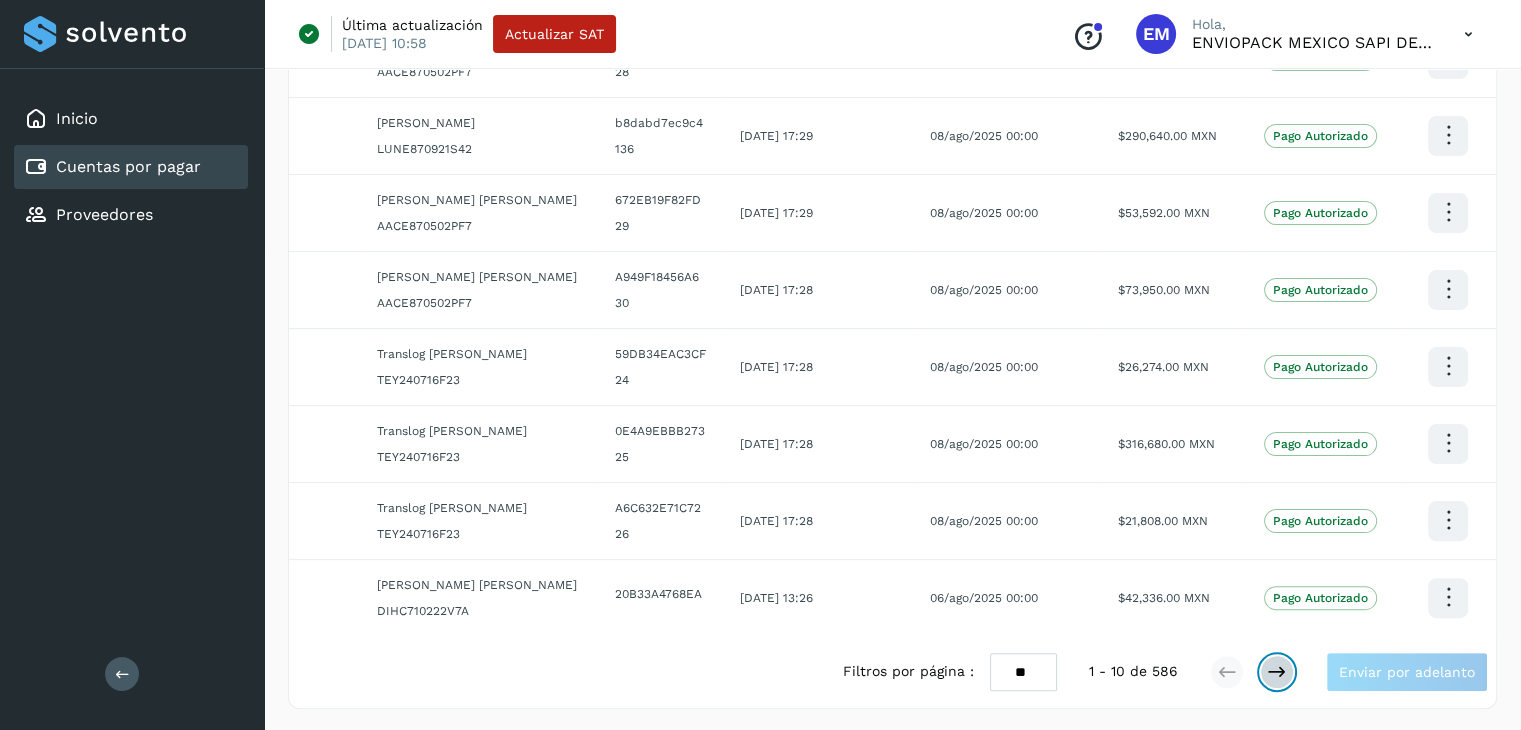 click at bounding box center [1277, 672] 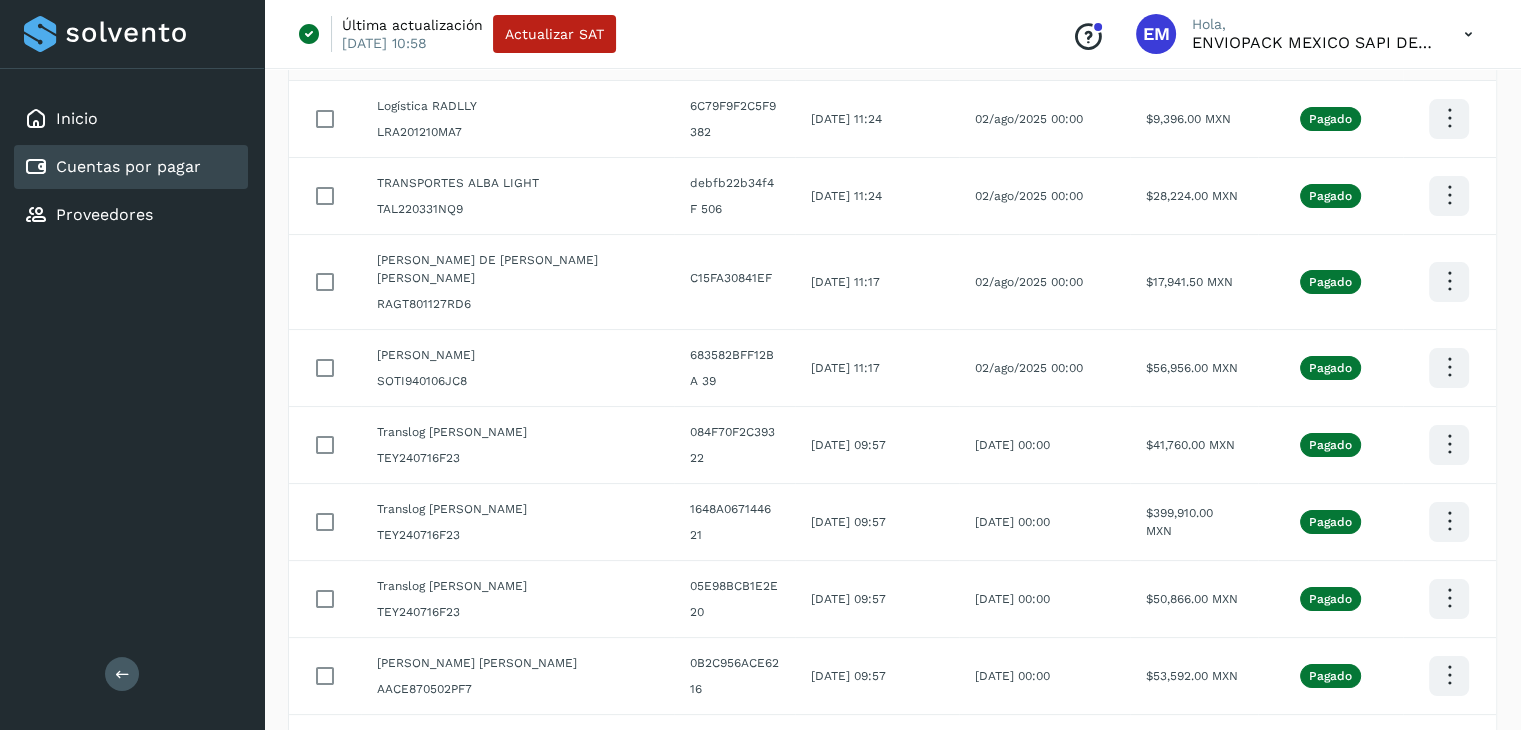 scroll, scrollTop: 429, scrollLeft: 0, axis: vertical 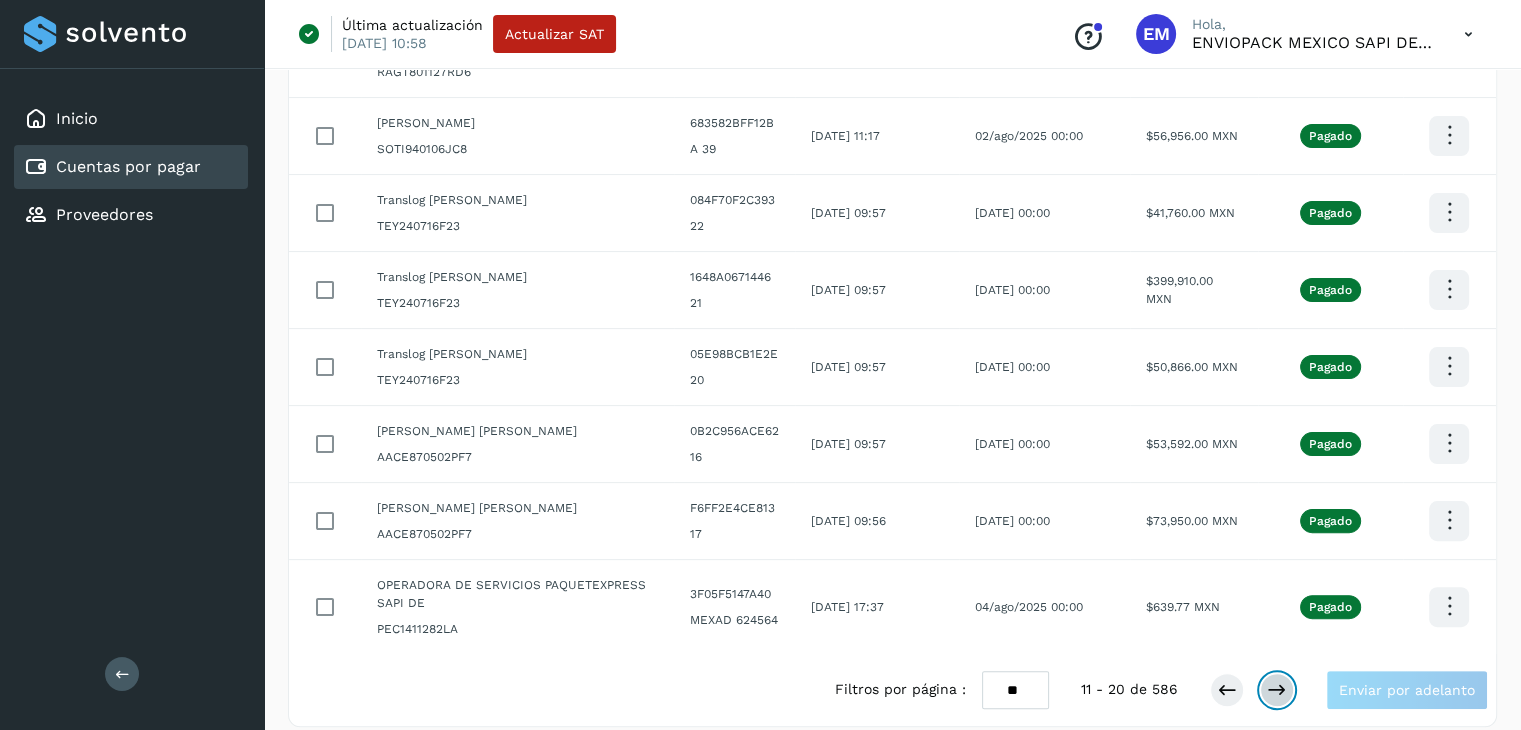 click at bounding box center (1277, 690) 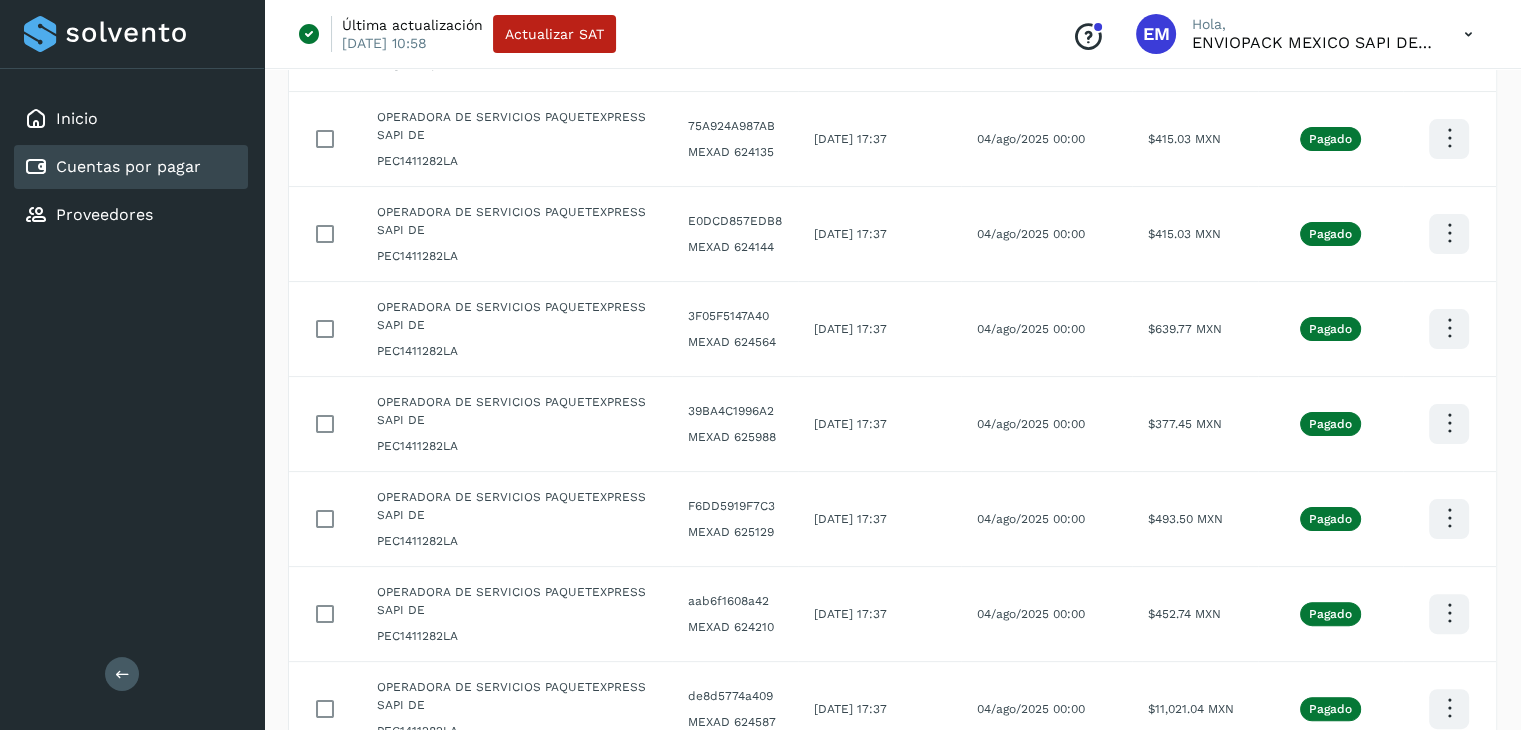 scroll, scrollTop: 0, scrollLeft: 0, axis: both 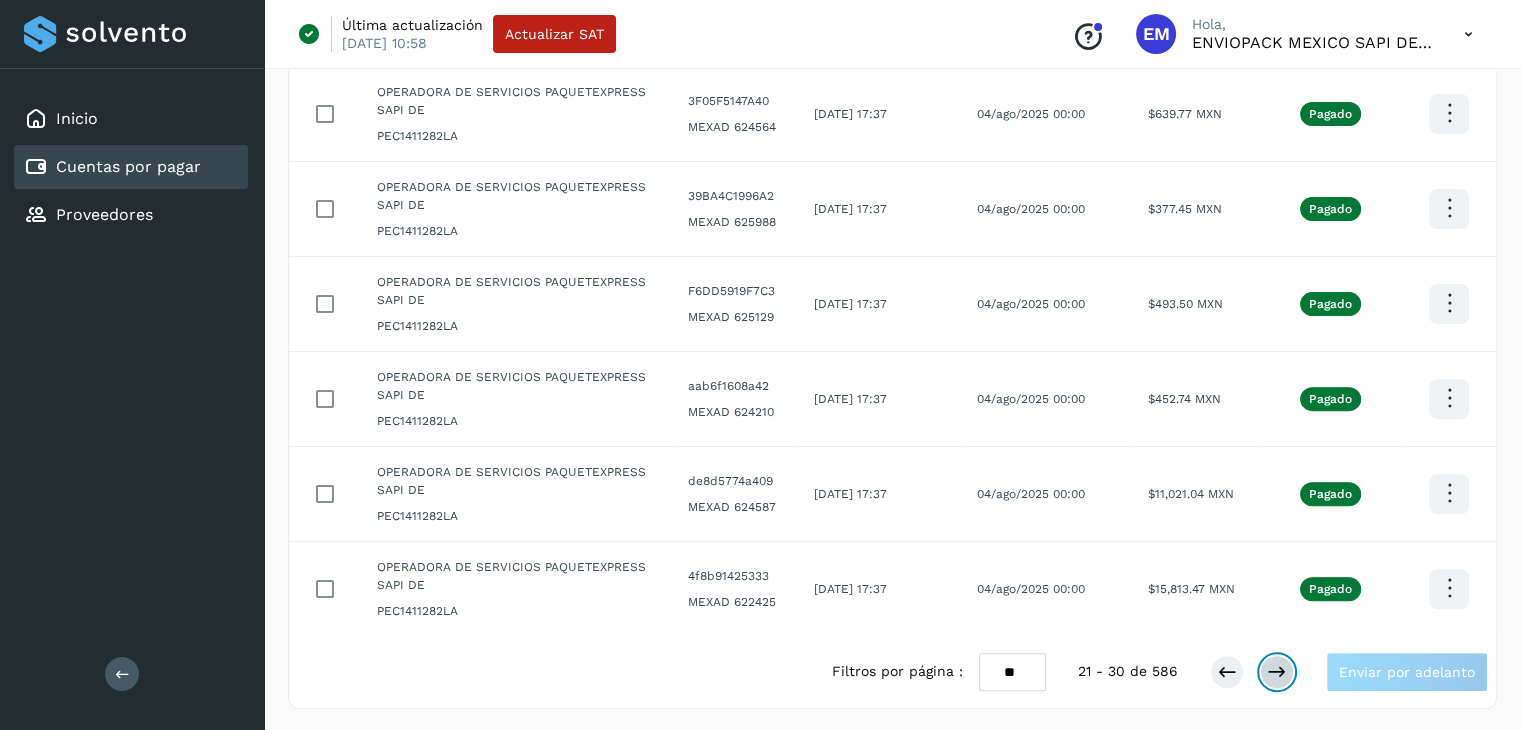 click at bounding box center [1277, 672] 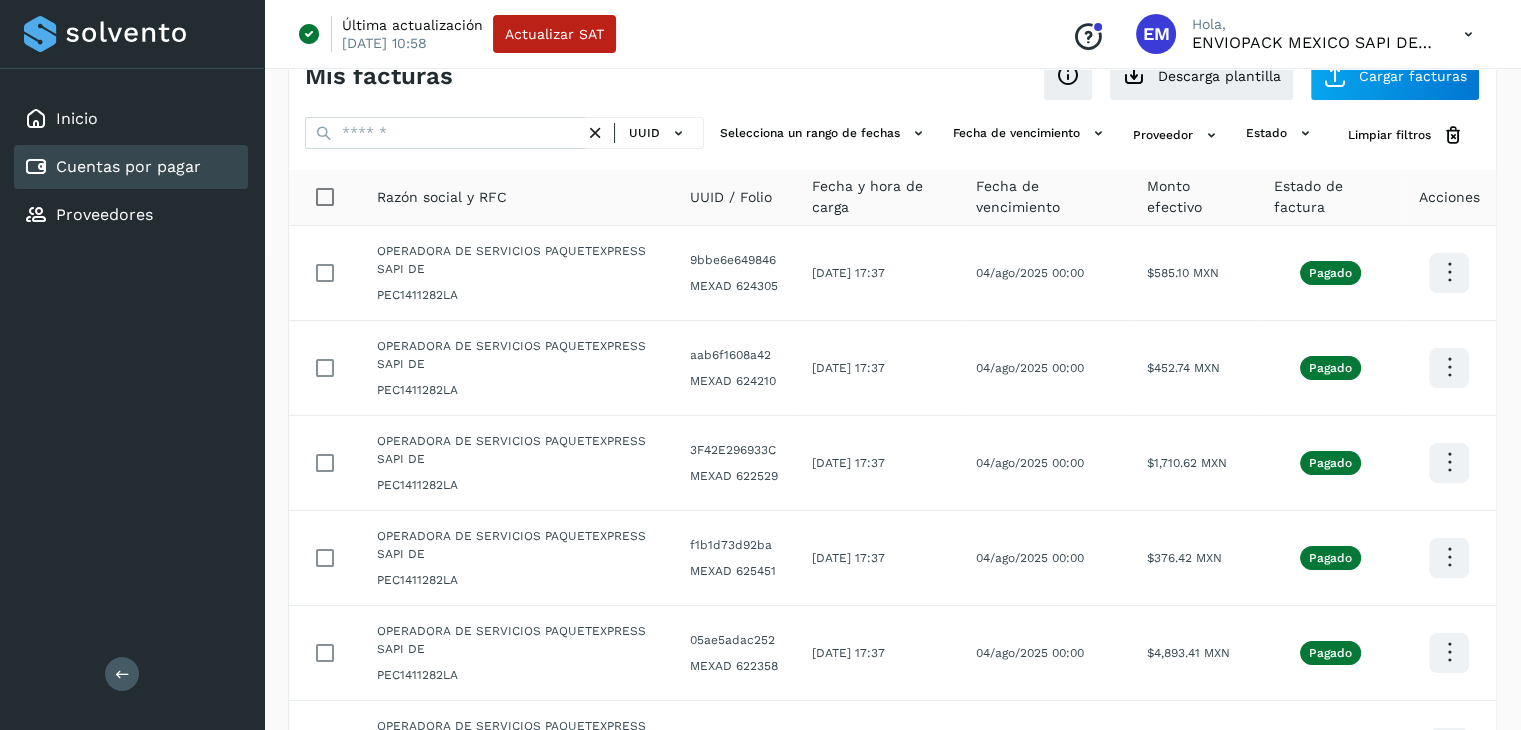 scroll, scrollTop: 0, scrollLeft: 0, axis: both 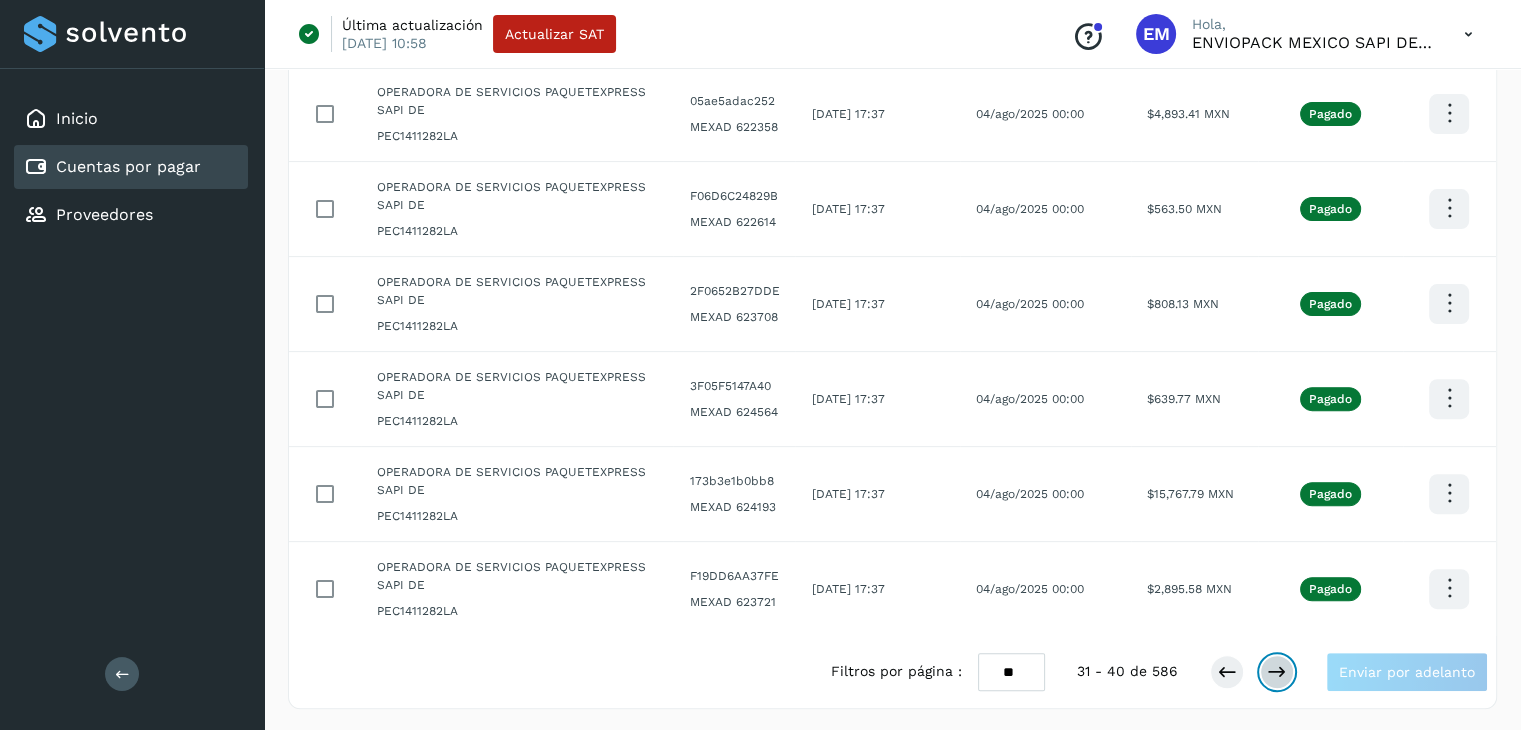 click at bounding box center (1277, 672) 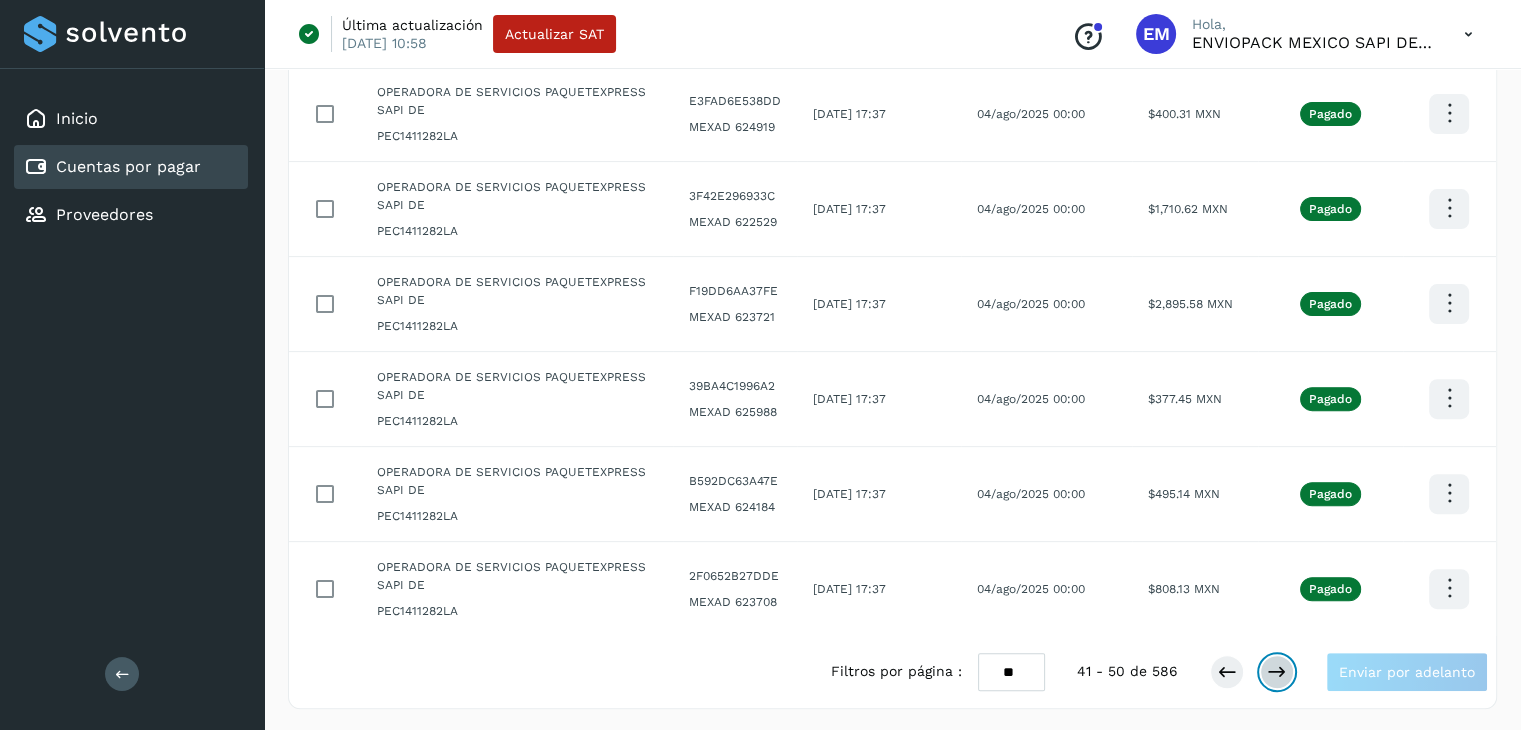 click at bounding box center (1277, 672) 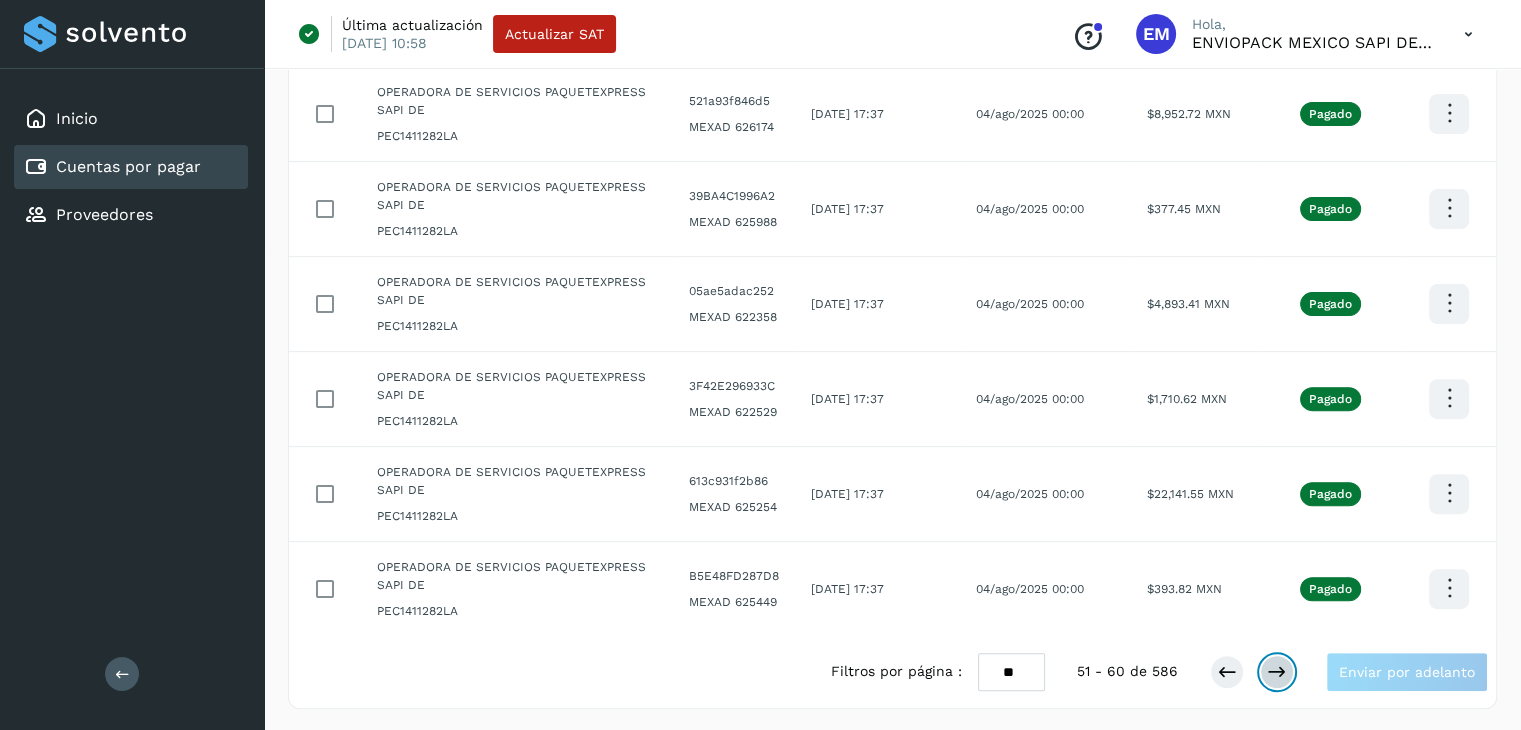 click at bounding box center [1277, 672] 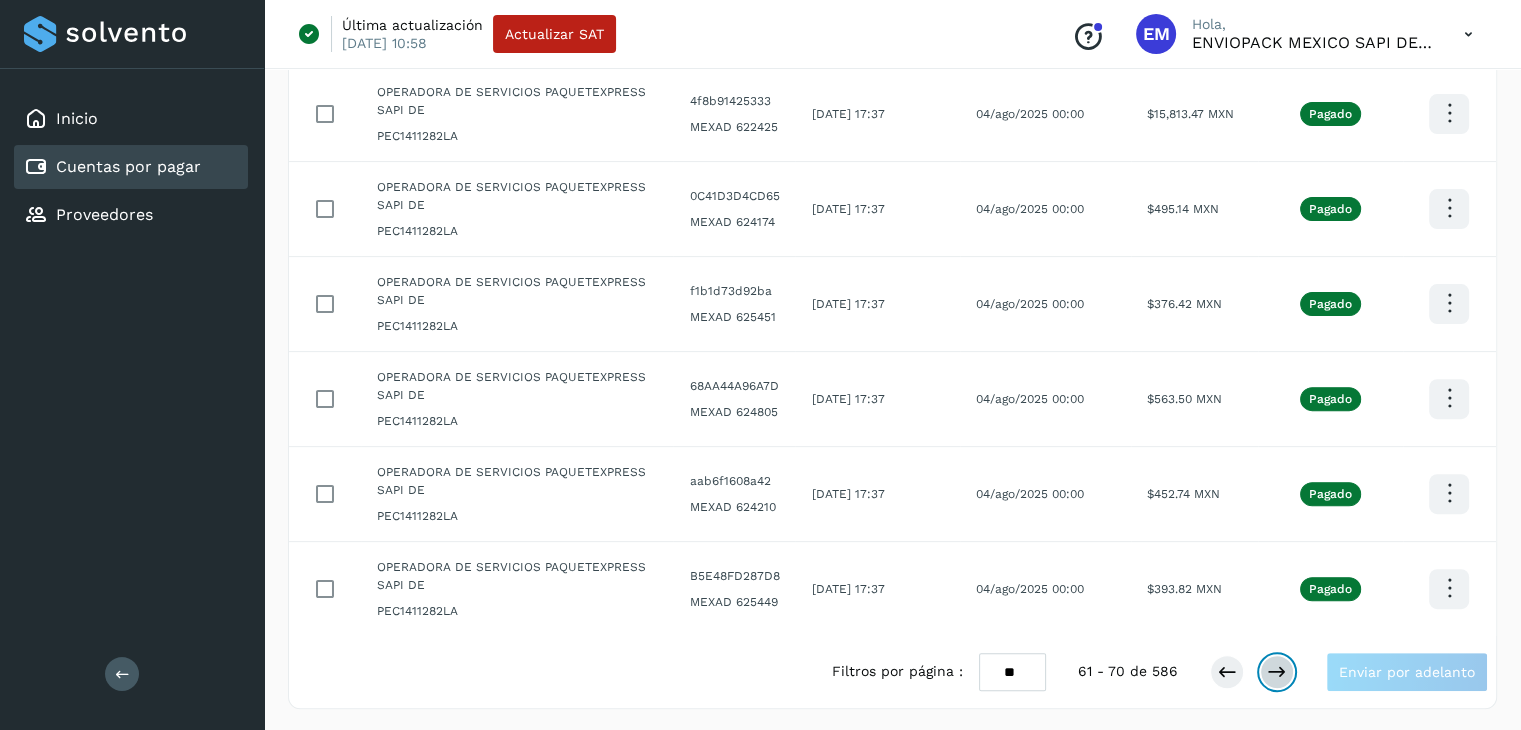 click at bounding box center [1277, 672] 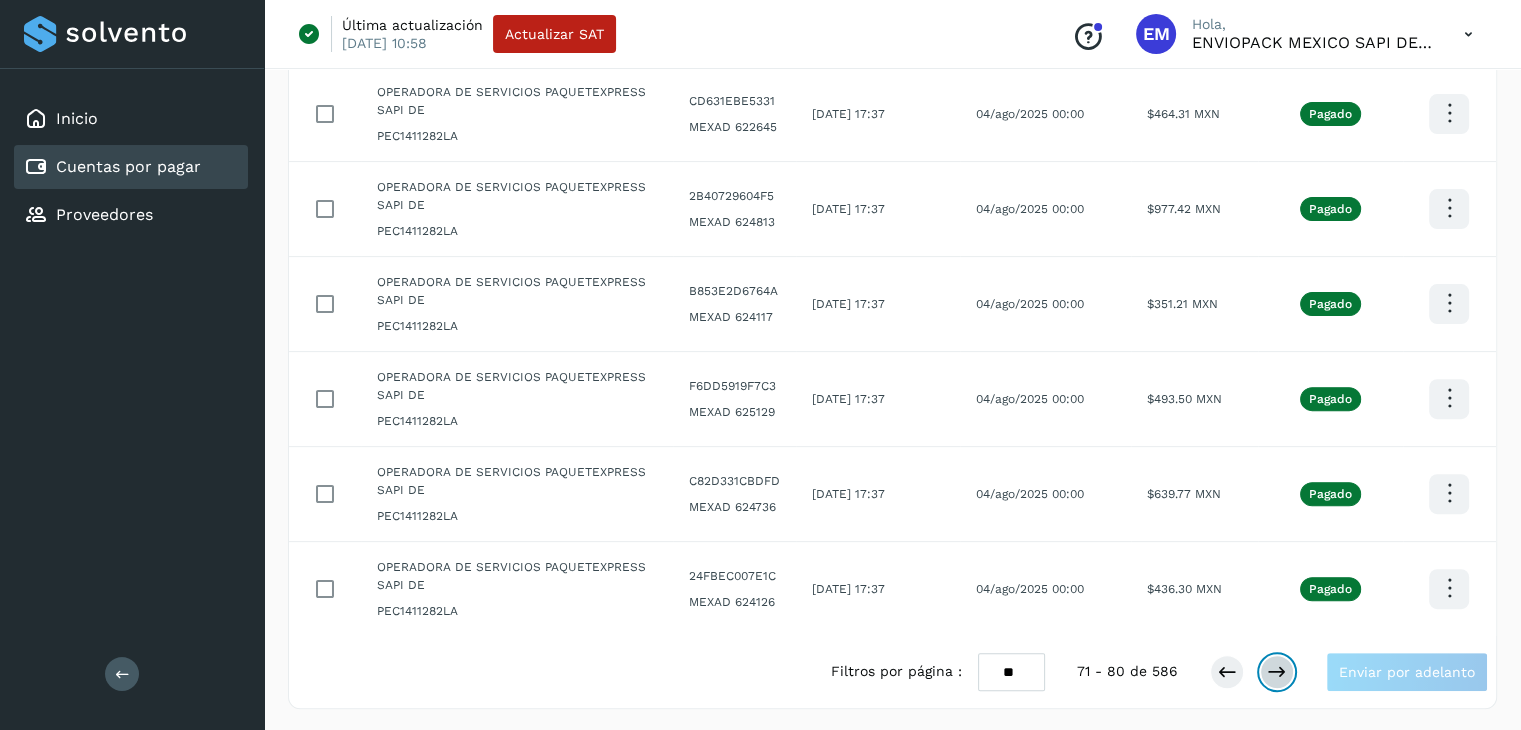 click at bounding box center (1277, 672) 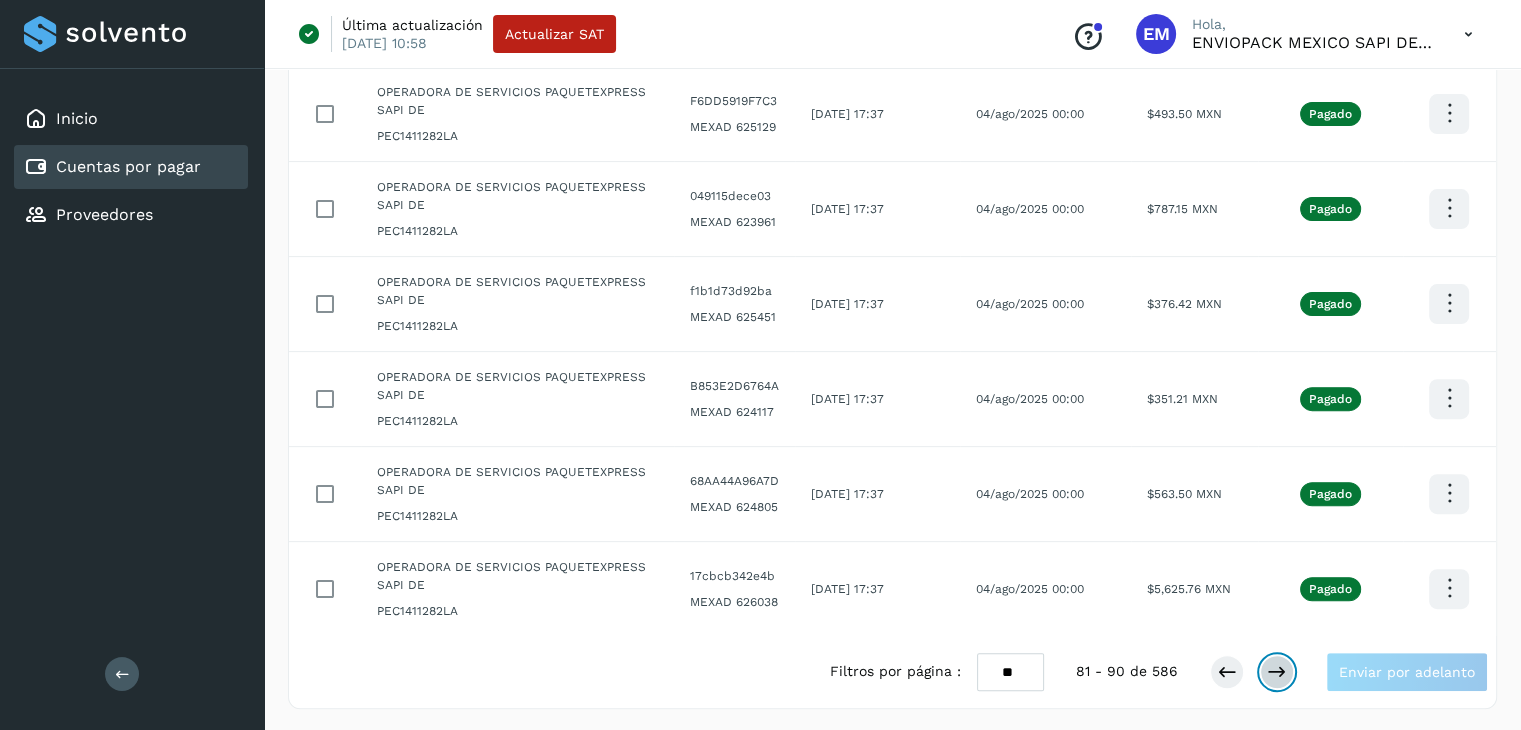 click at bounding box center (1277, 672) 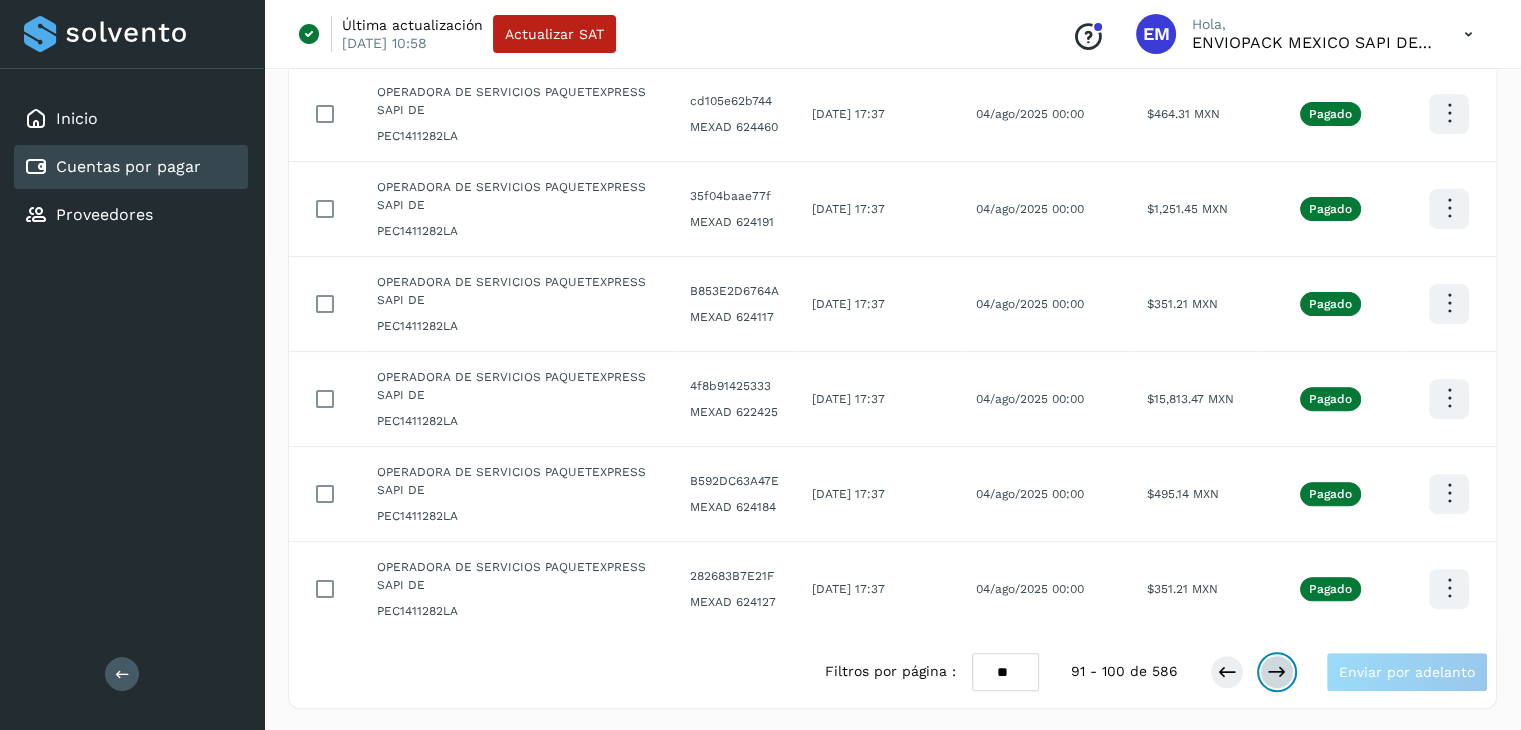 click at bounding box center (1277, 672) 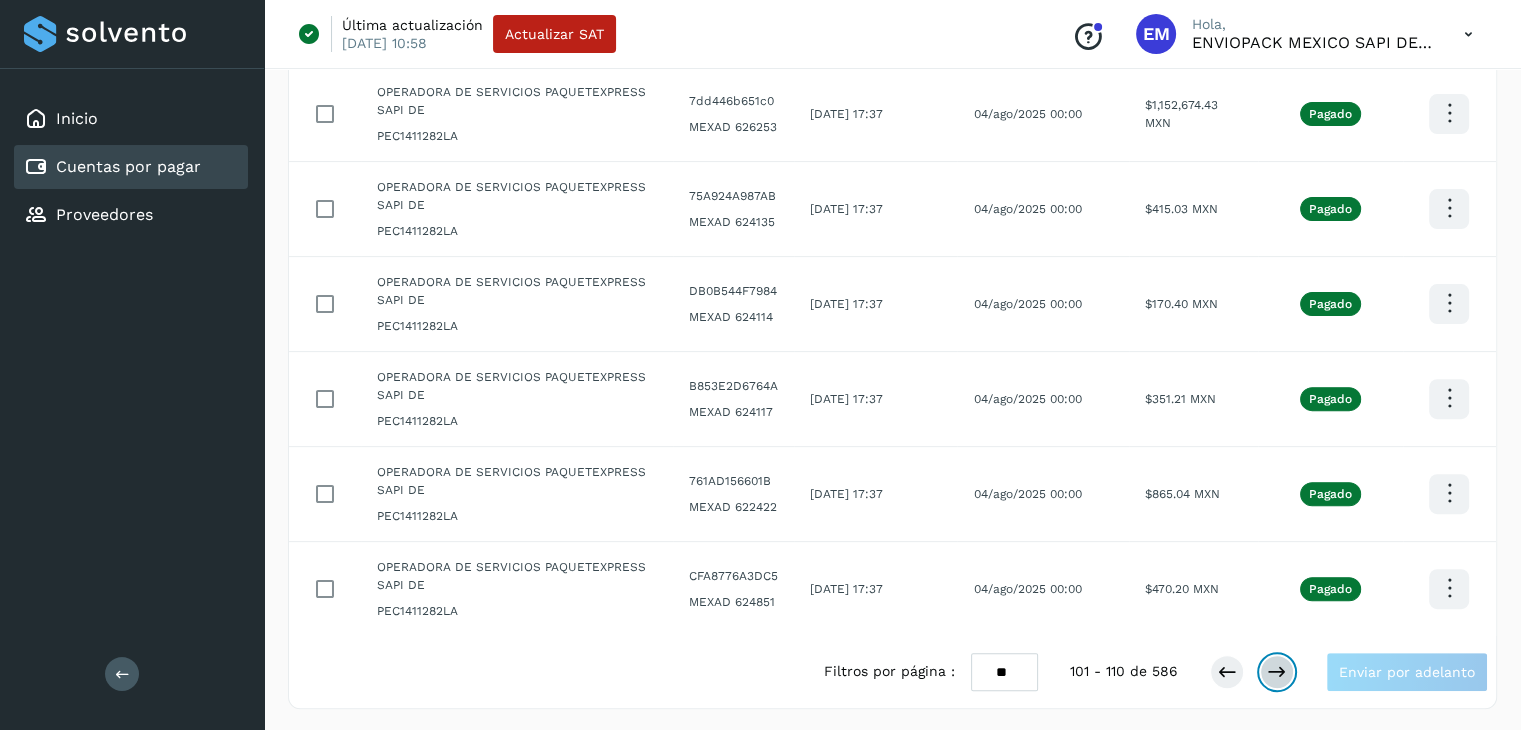 click at bounding box center (1277, 672) 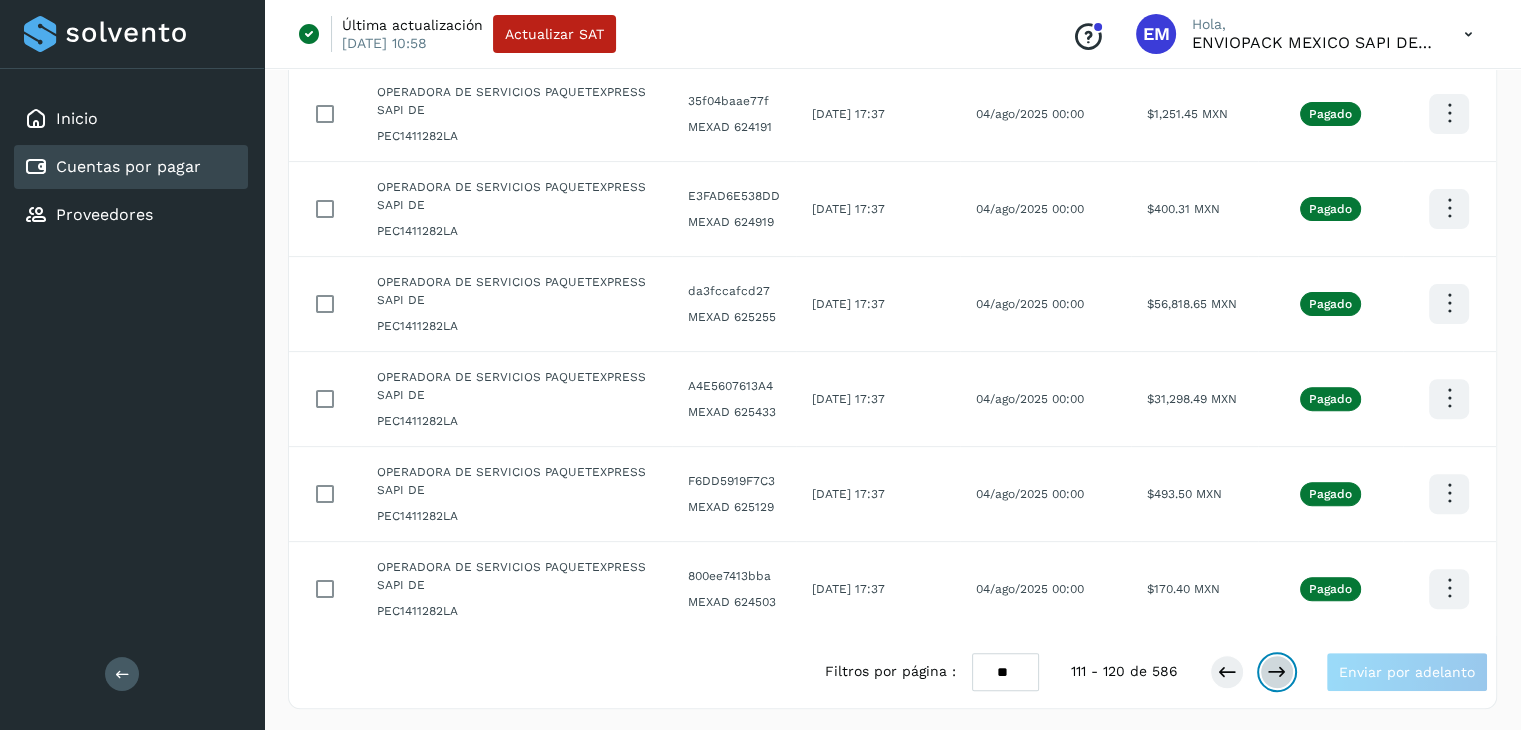 click at bounding box center [1277, 672] 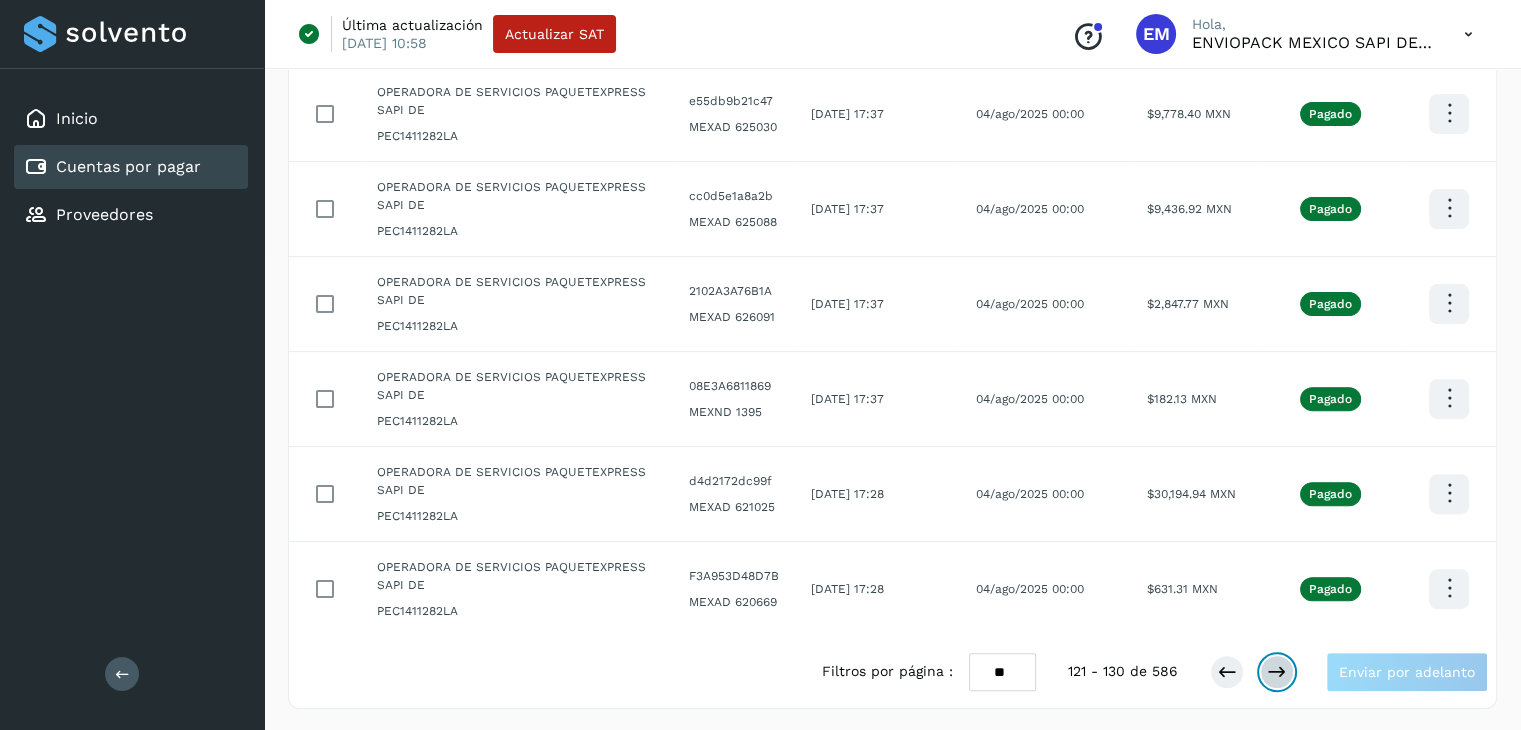 click at bounding box center (1277, 672) 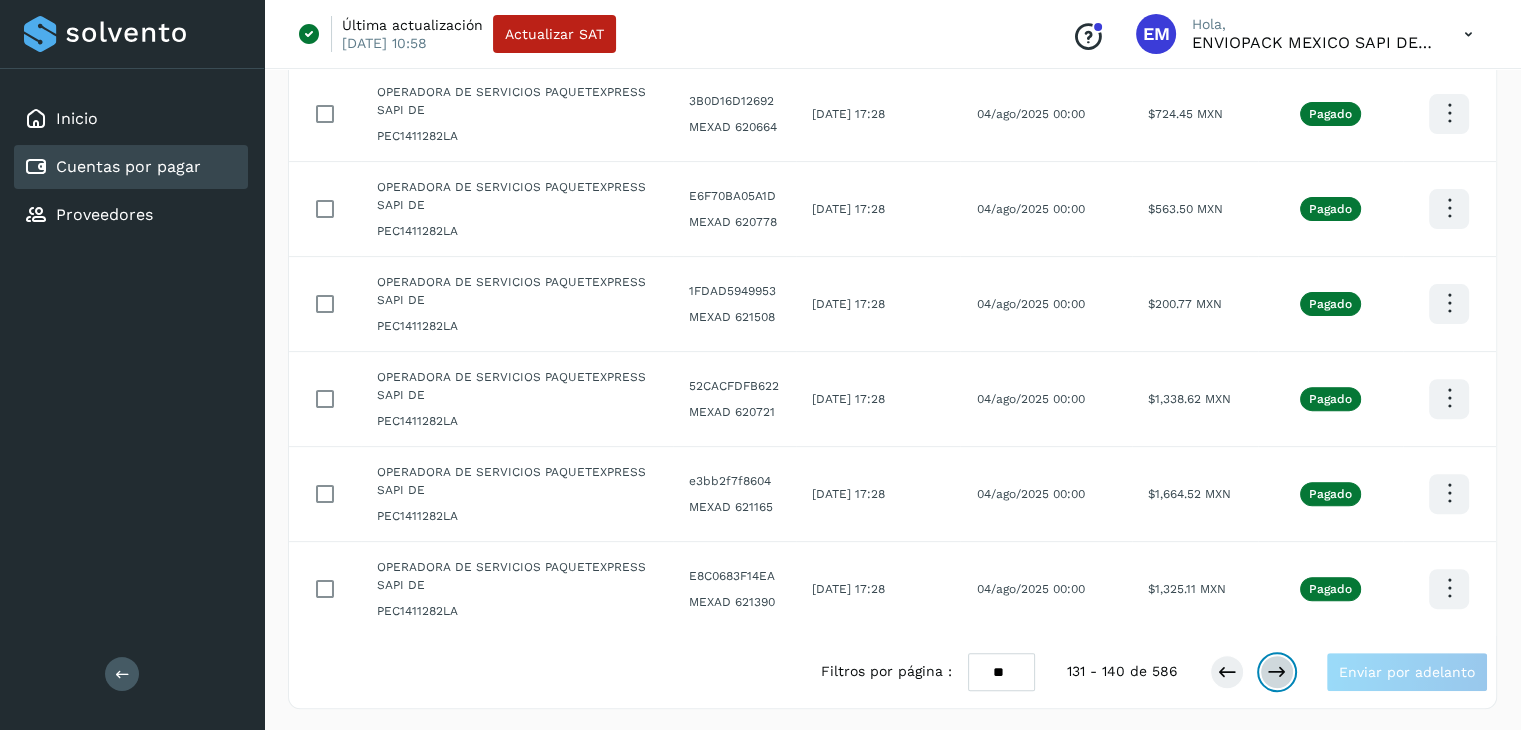 click at bounding box center [1277, 672] 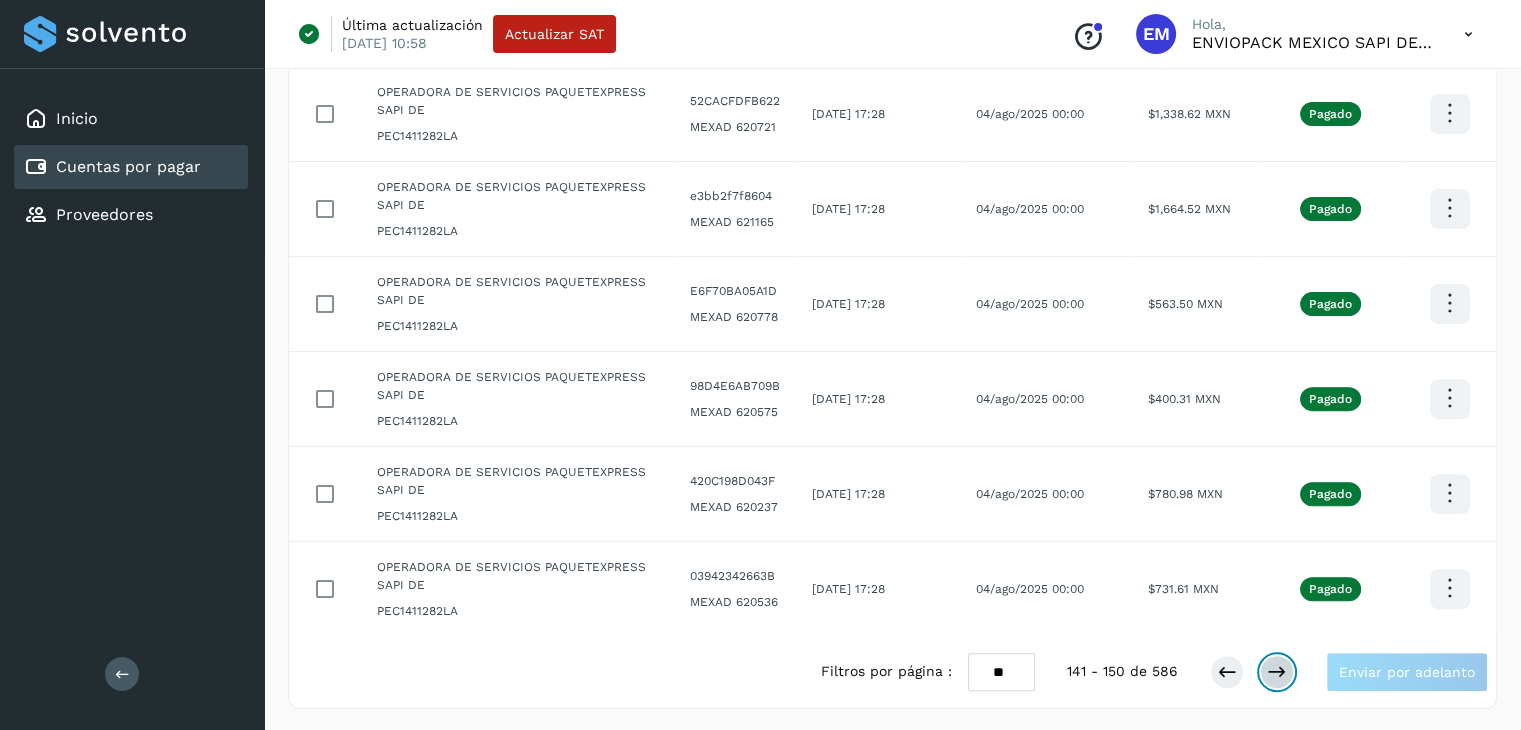 click at bounding box center (1277, 672) 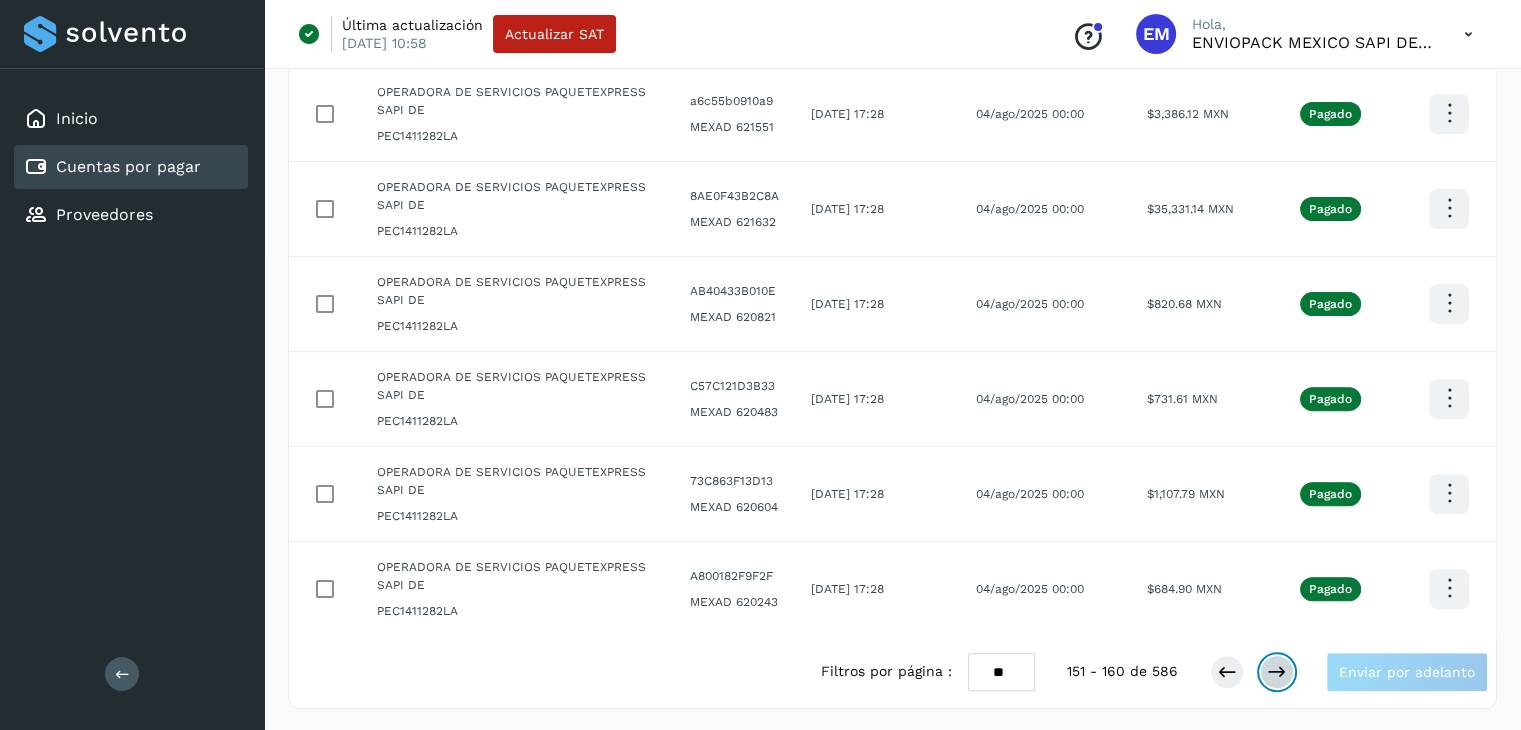 click at bounding box center (1277, 672) 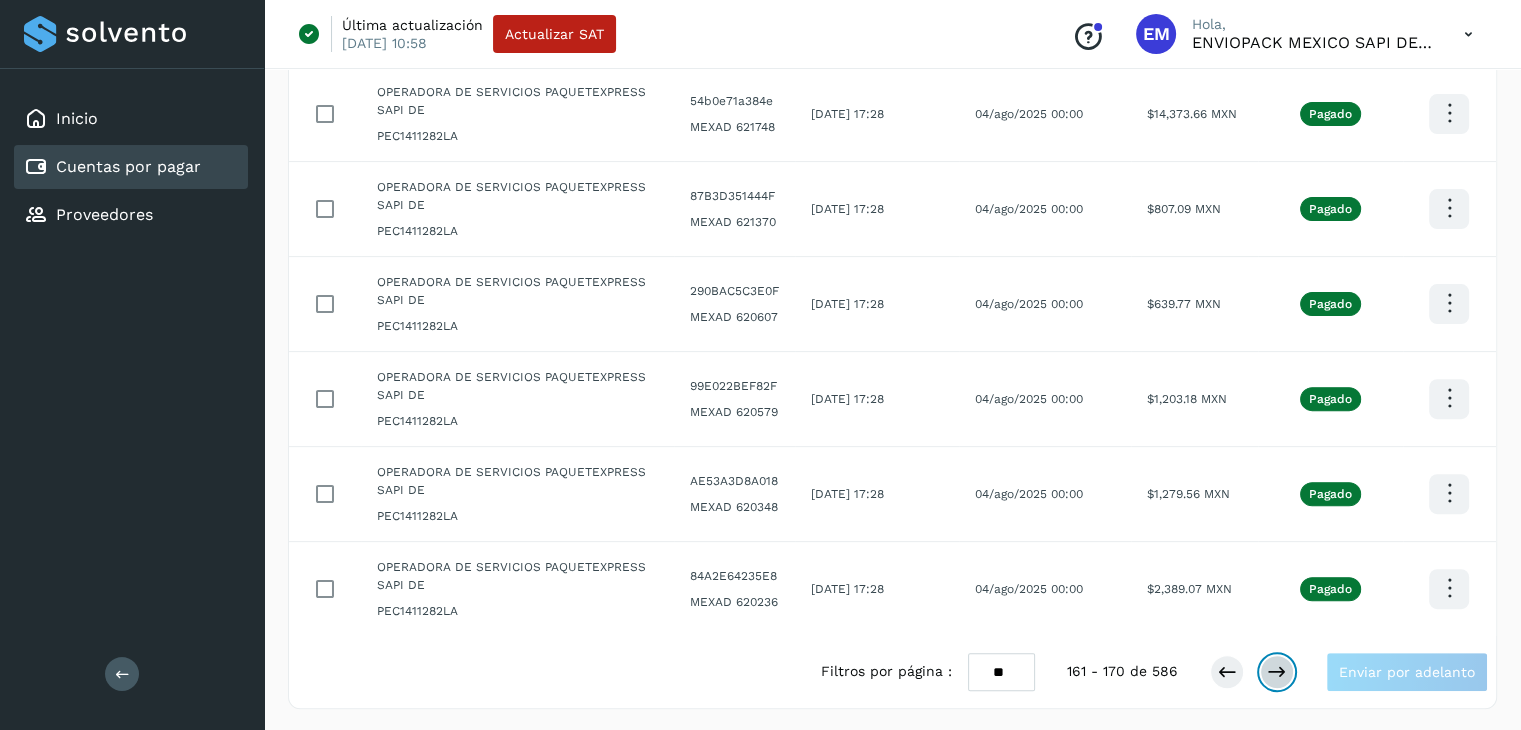 click at bounding box center [1277, 672] 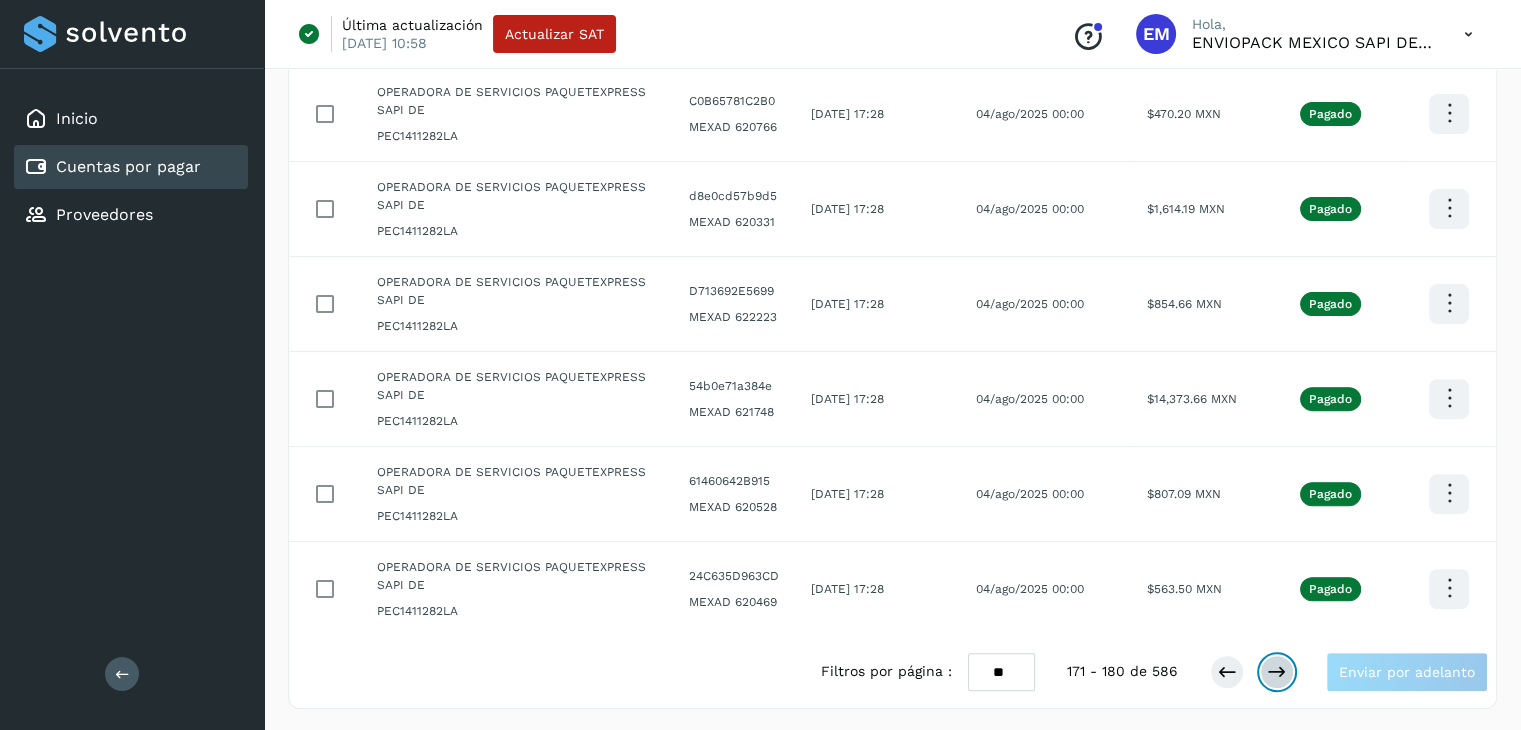 click at bounding box center [1277, 672] 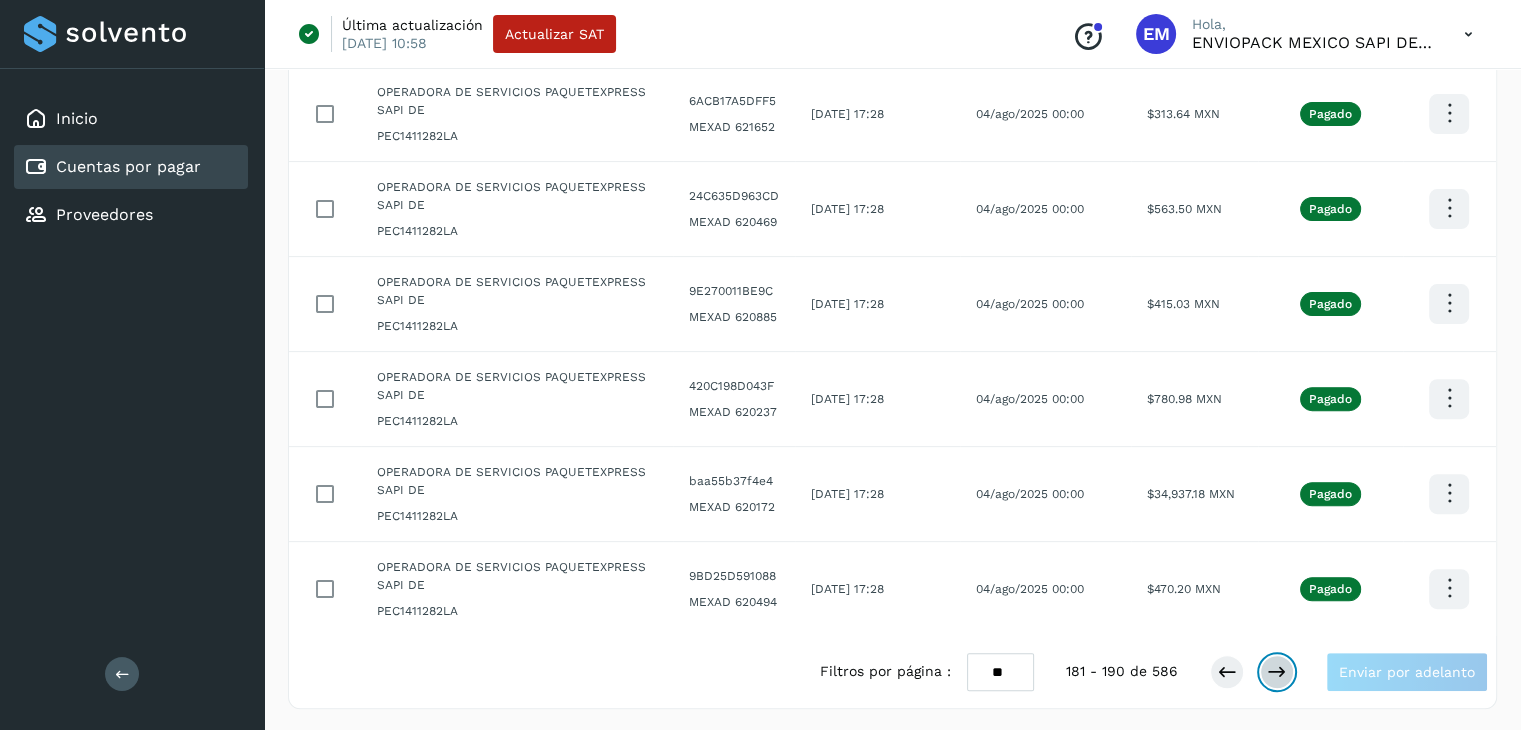 click at bounding box center (1277, 672) 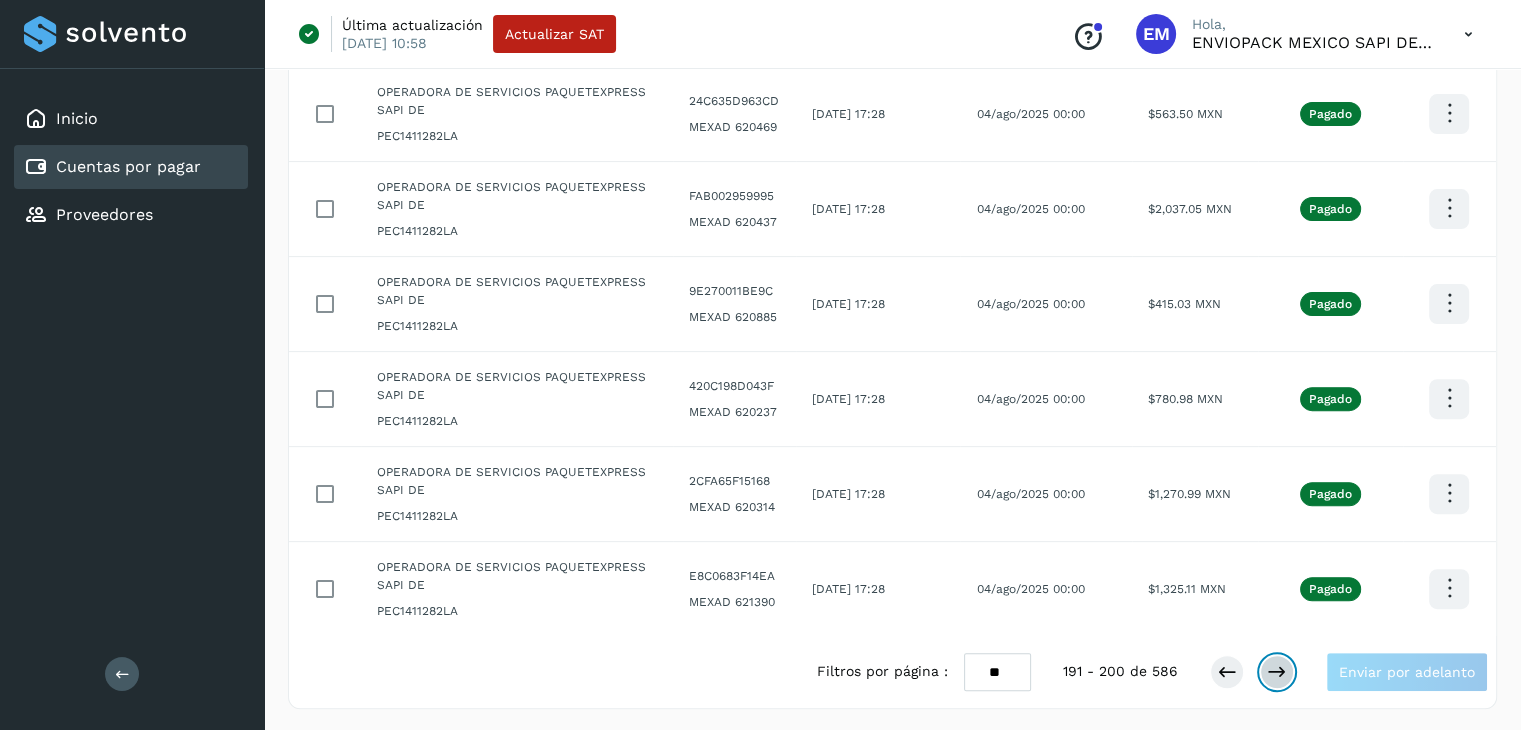 click at bounding box center [1277, 672] 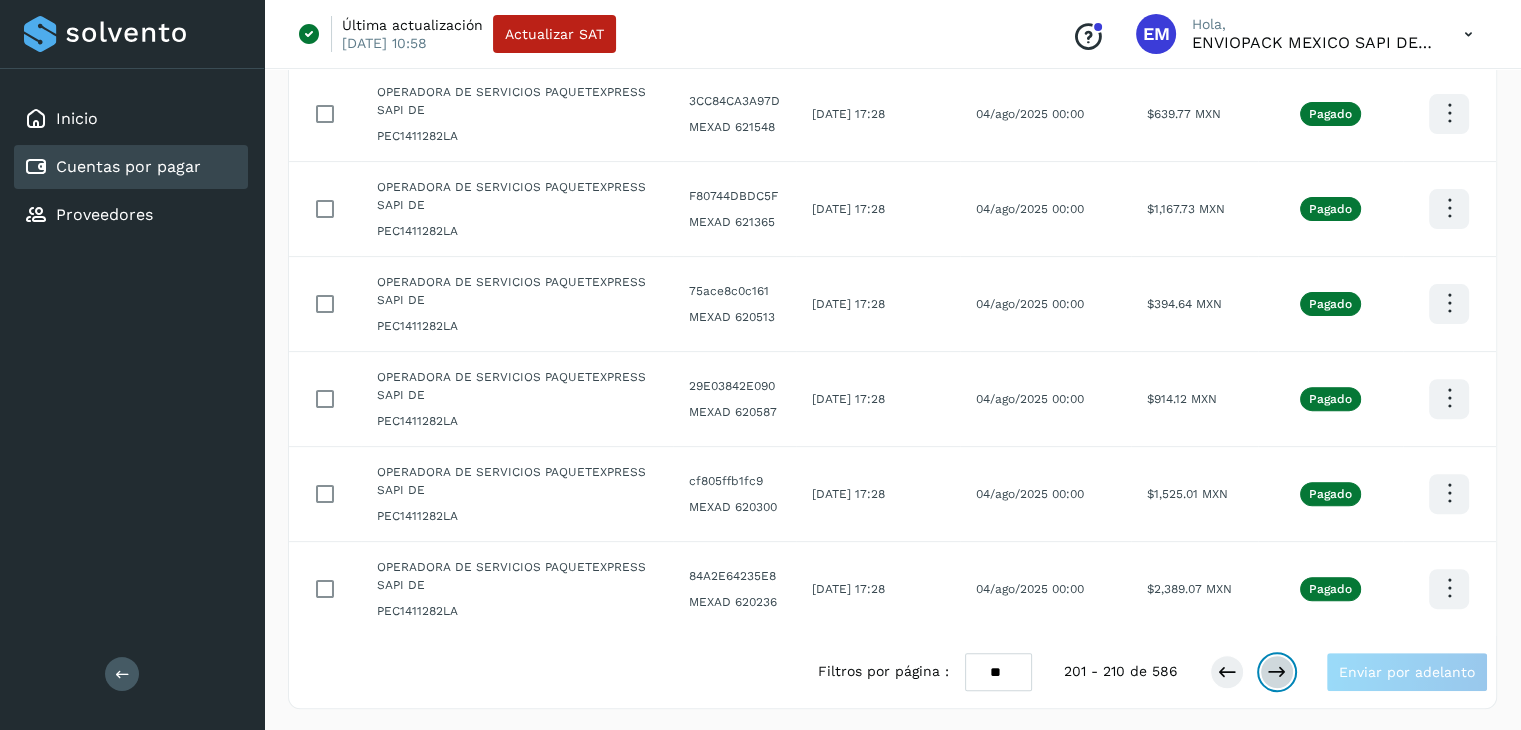 click at bounding box center [1277, 672] 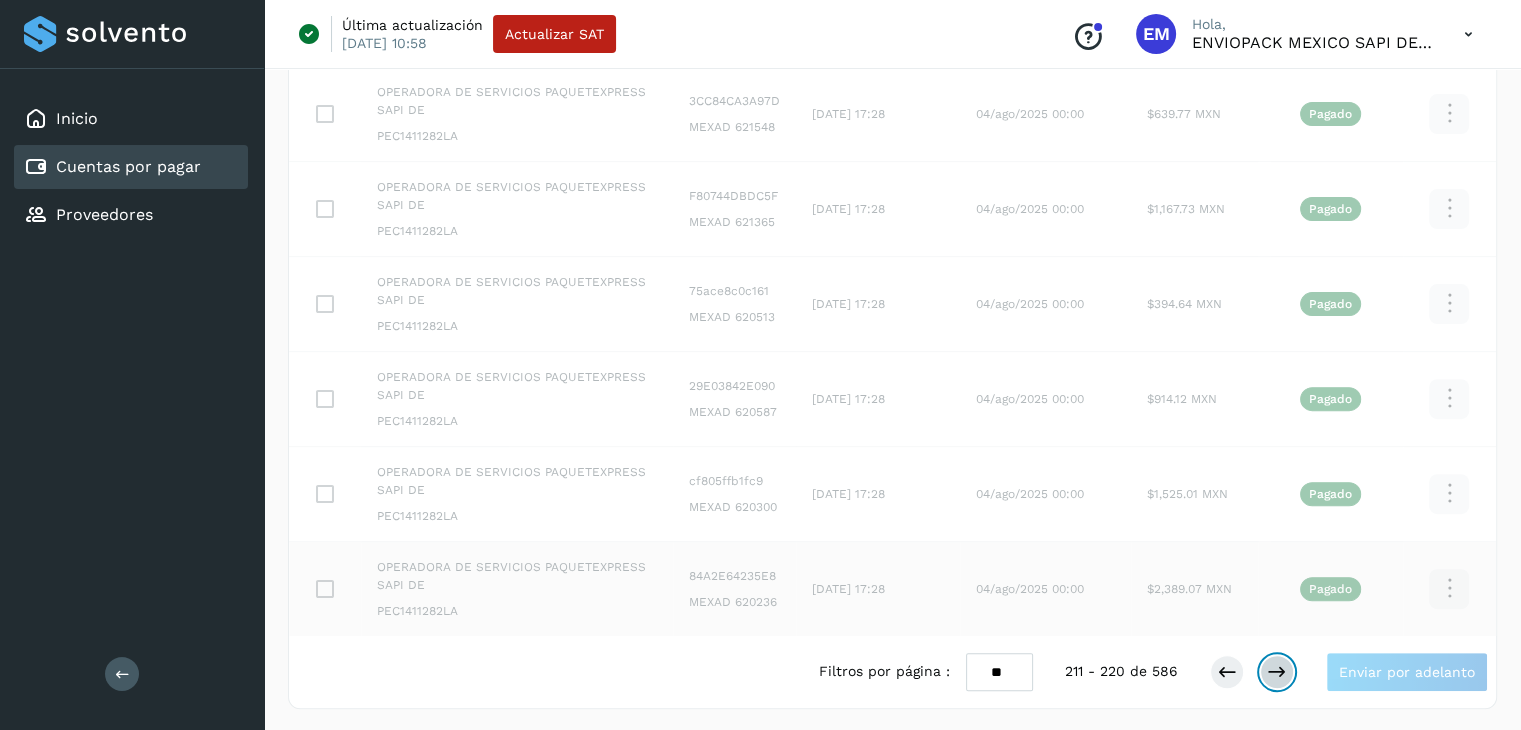 scroll, scrollTop: 591, scrollLeft: 0, axis: vertical 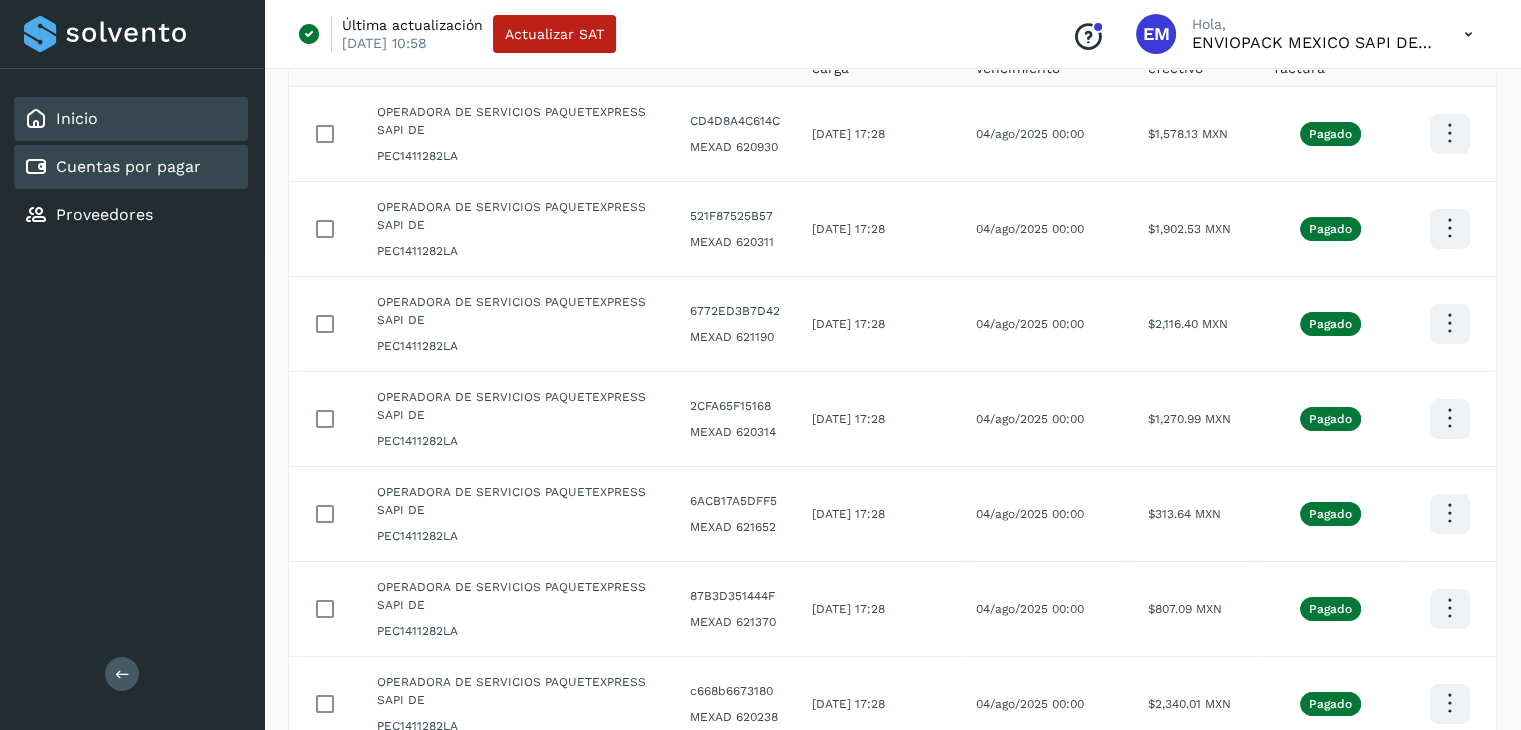 click on "Inicio" 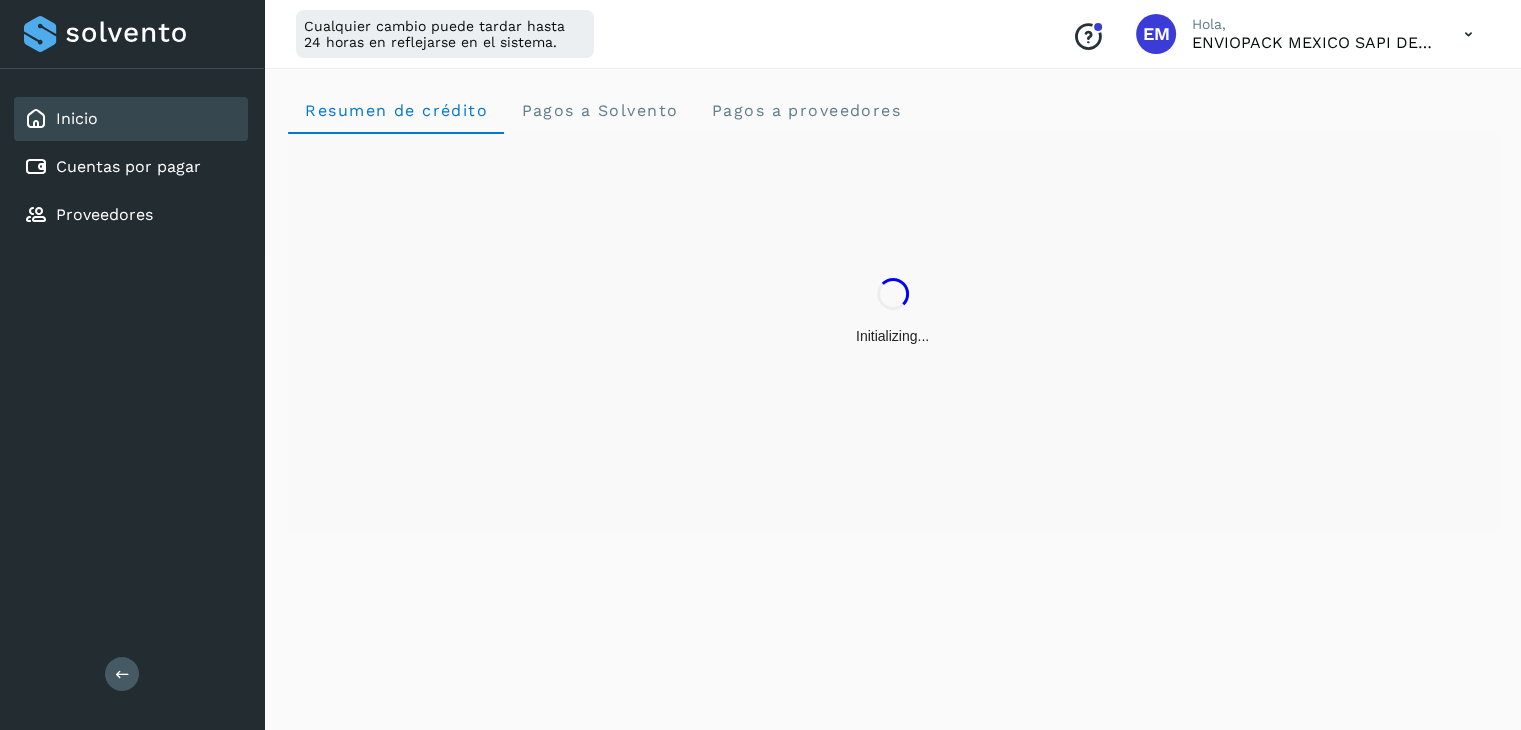 scroll, scrollTop: 0, scrollLeft: 0, axis: both 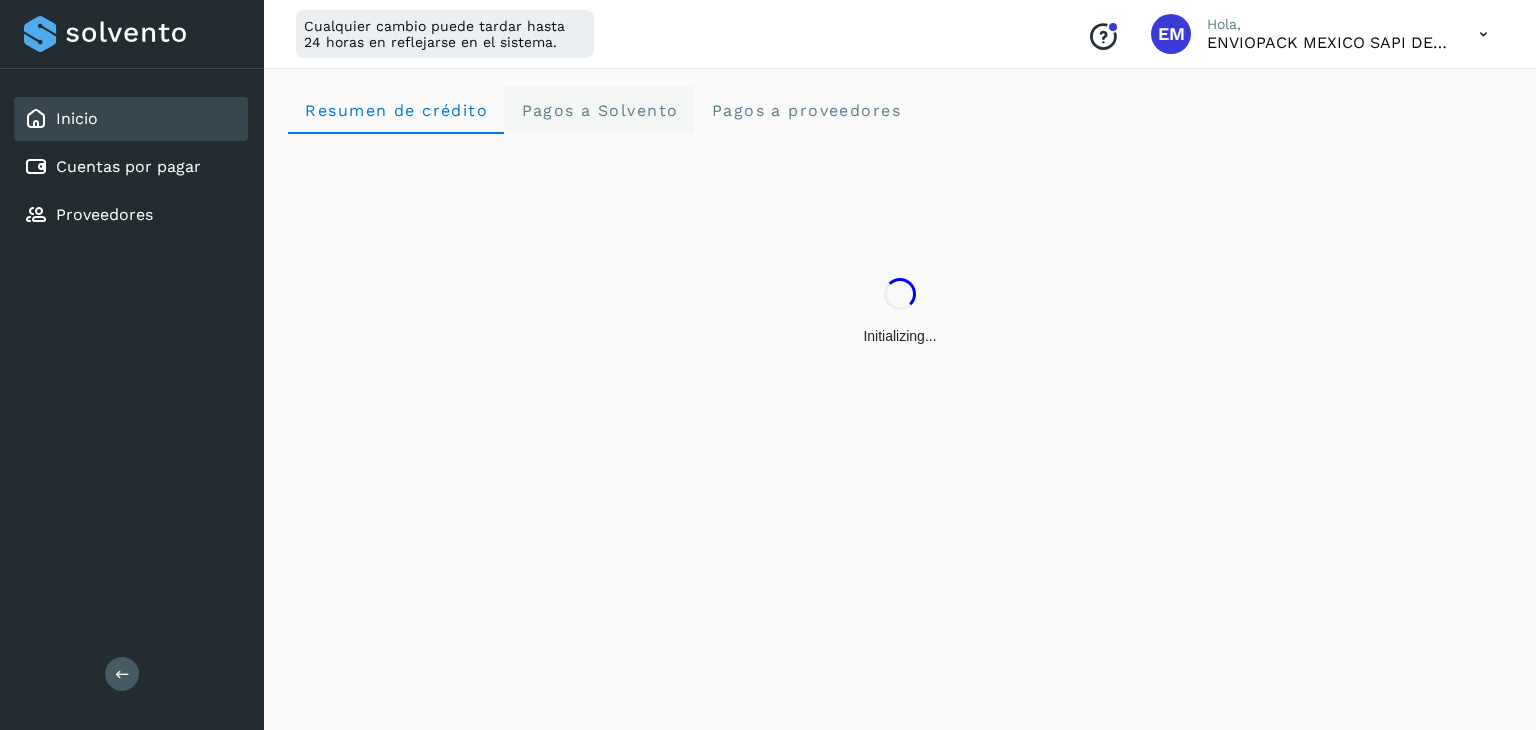 click on "Pagos a Solvento" 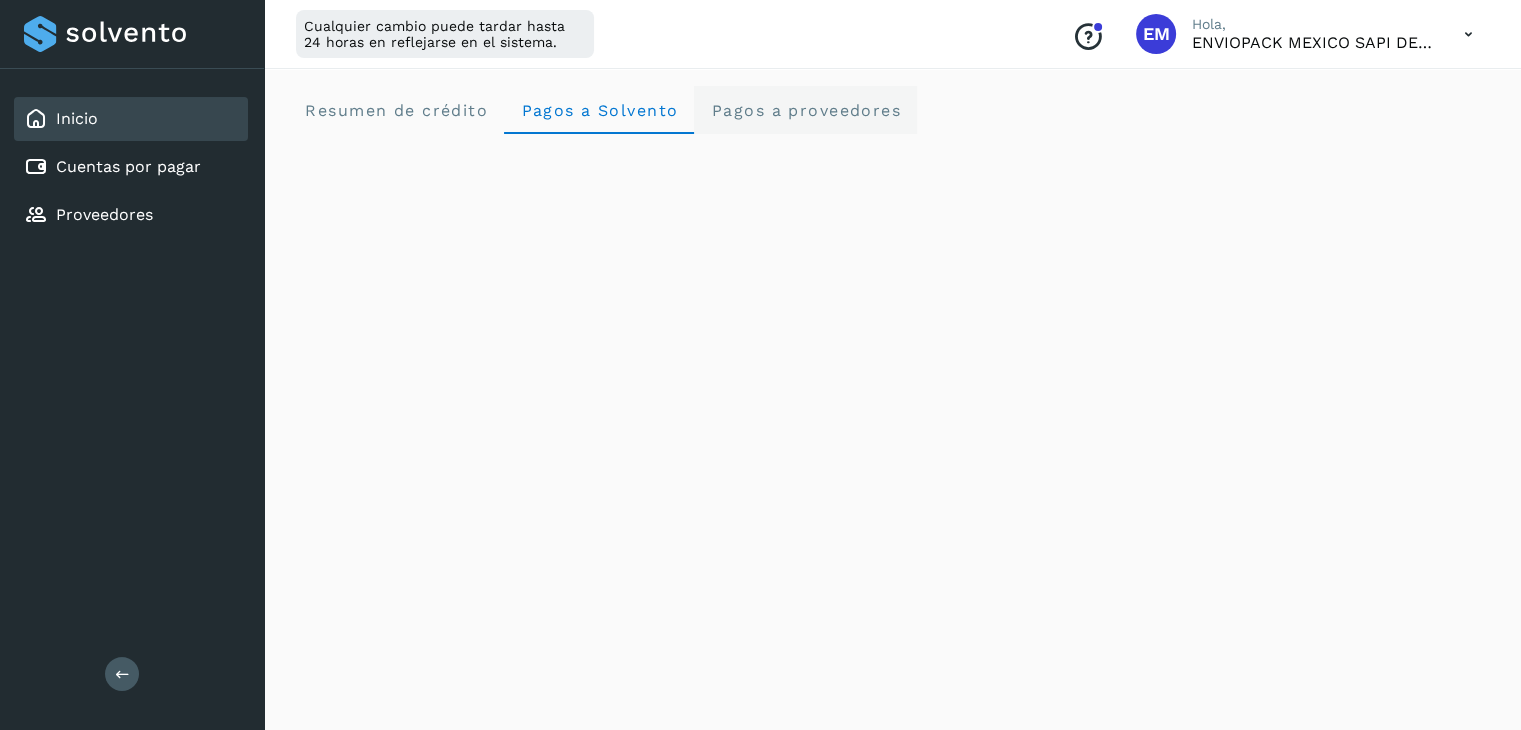 click on "Pagos a proveedores" 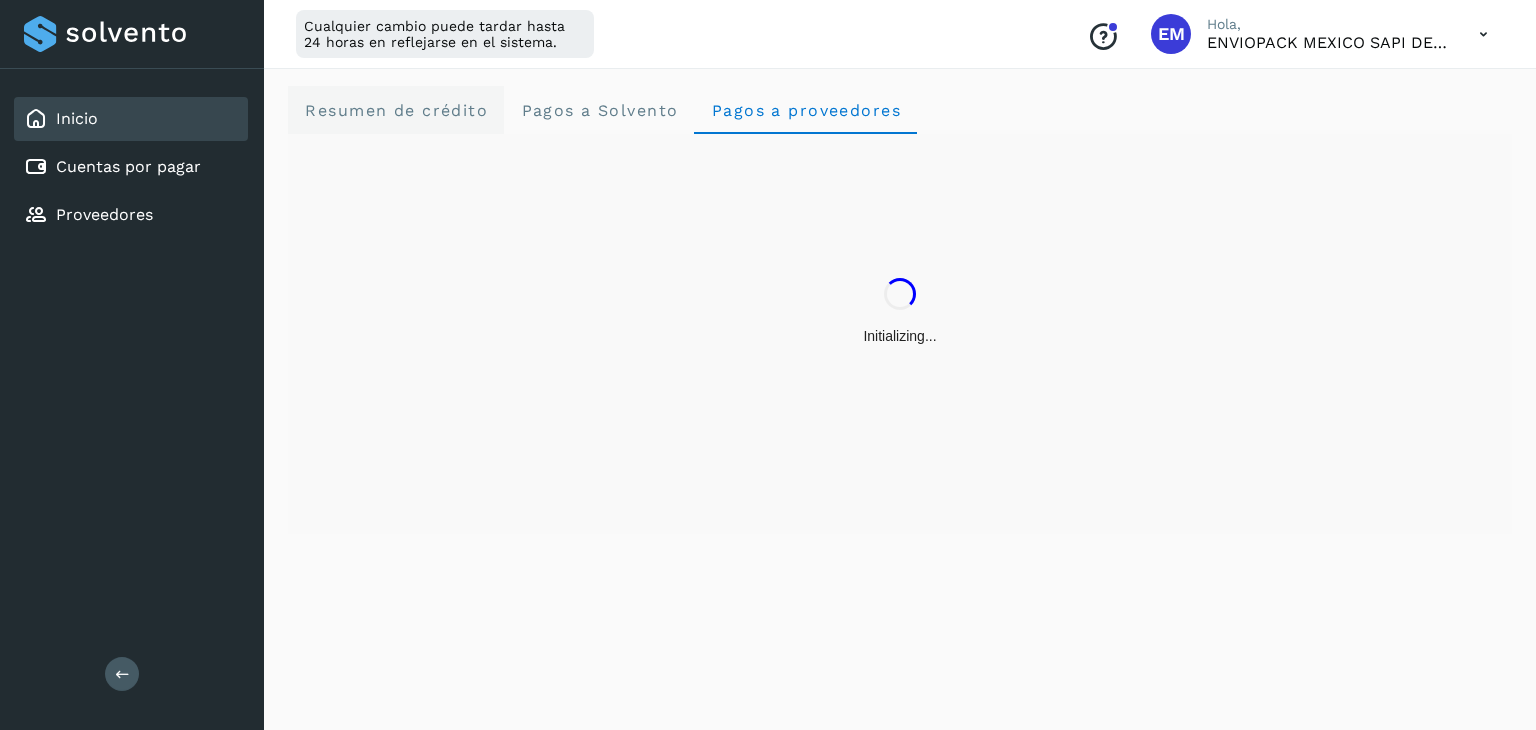 click on "Resumen de crédito" 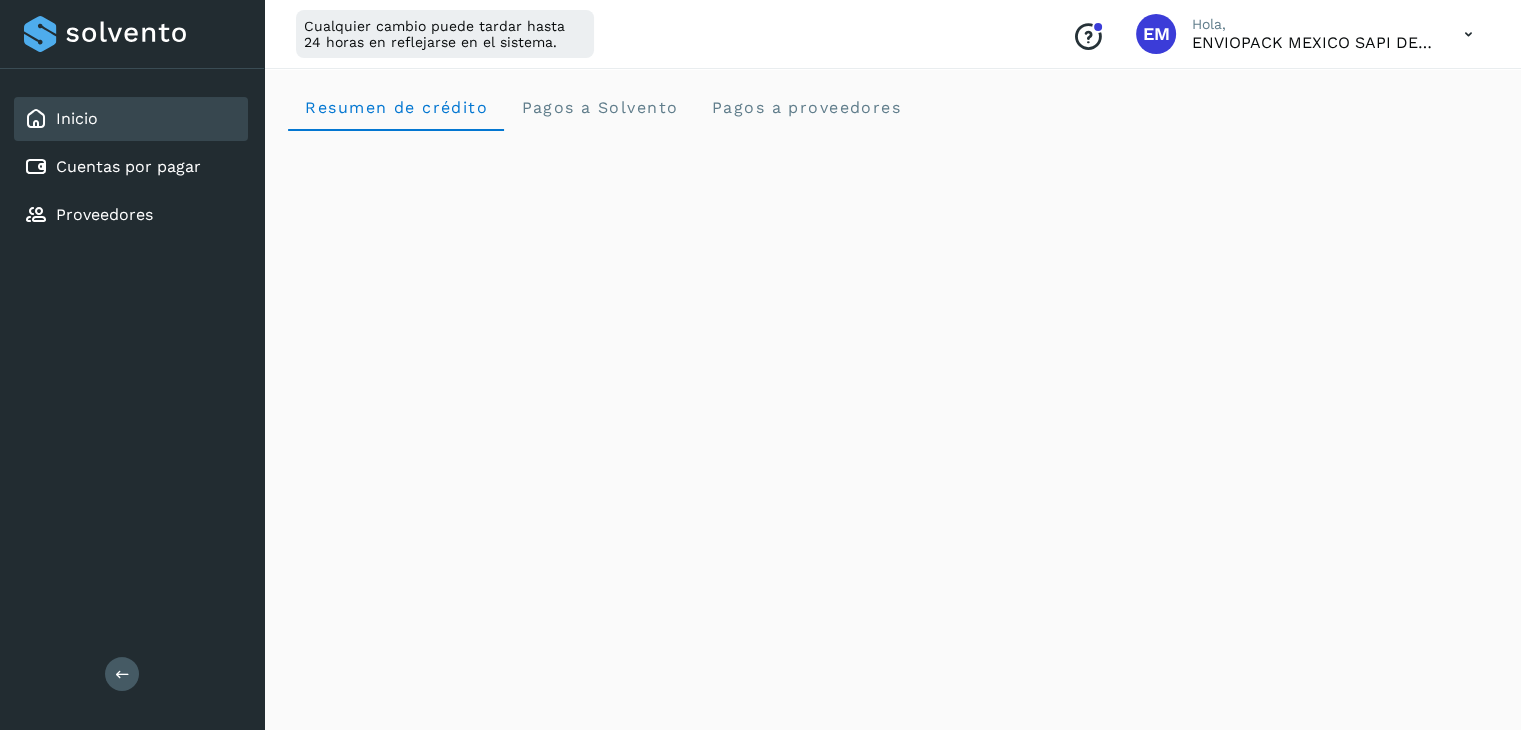 scroll, scrollTop: 0, scrollLeft: 0, axis: both 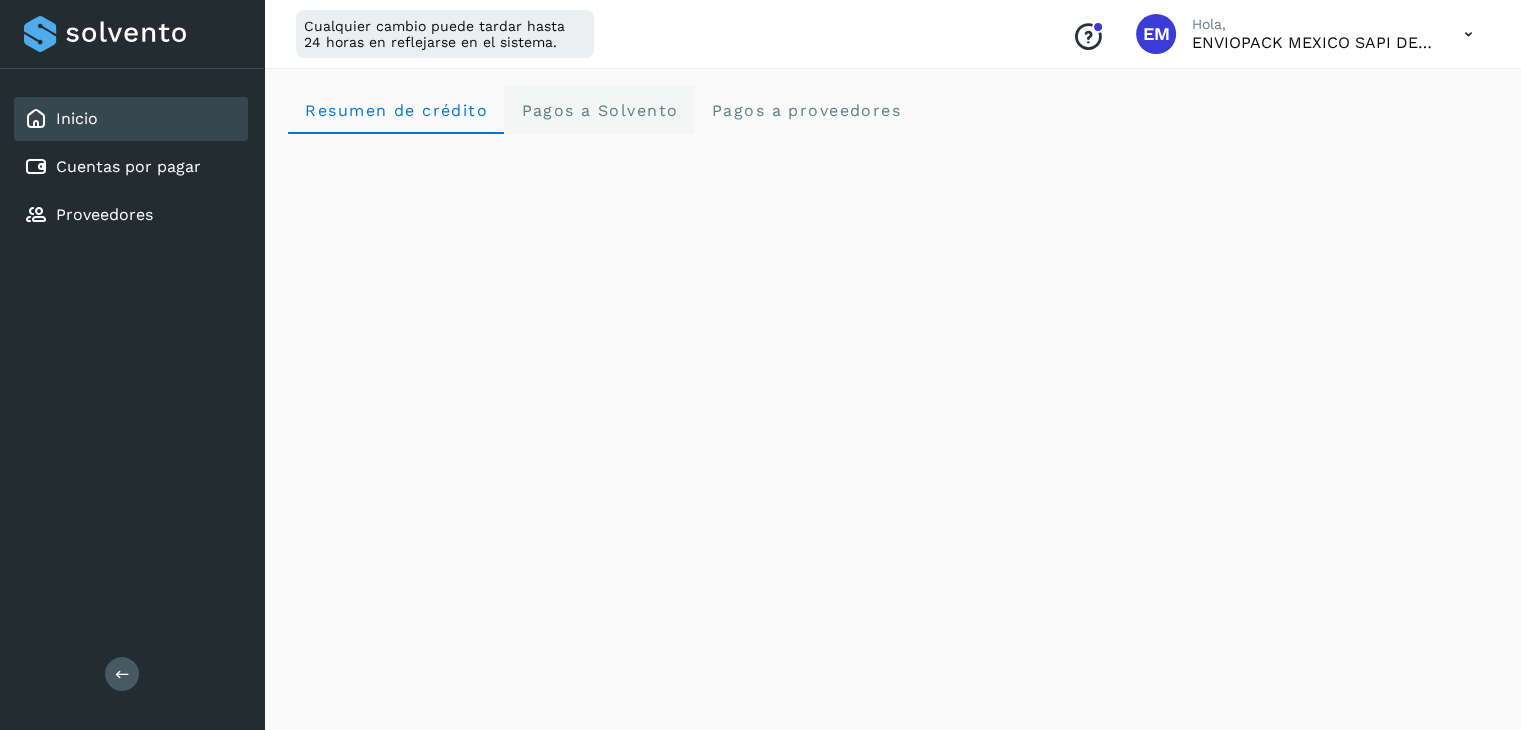 click on "Pagos a Solvento" 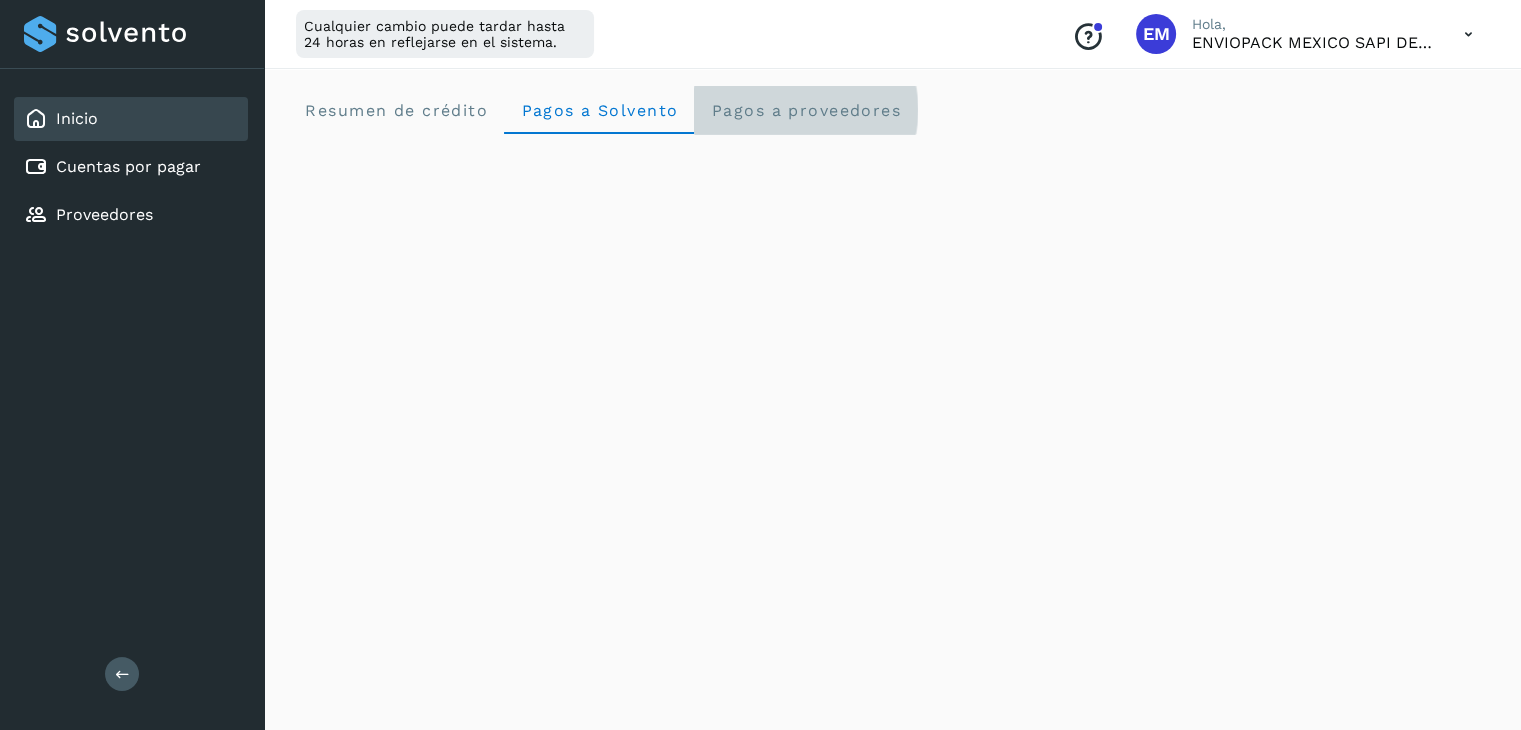 click on "Pagos a proveedores" 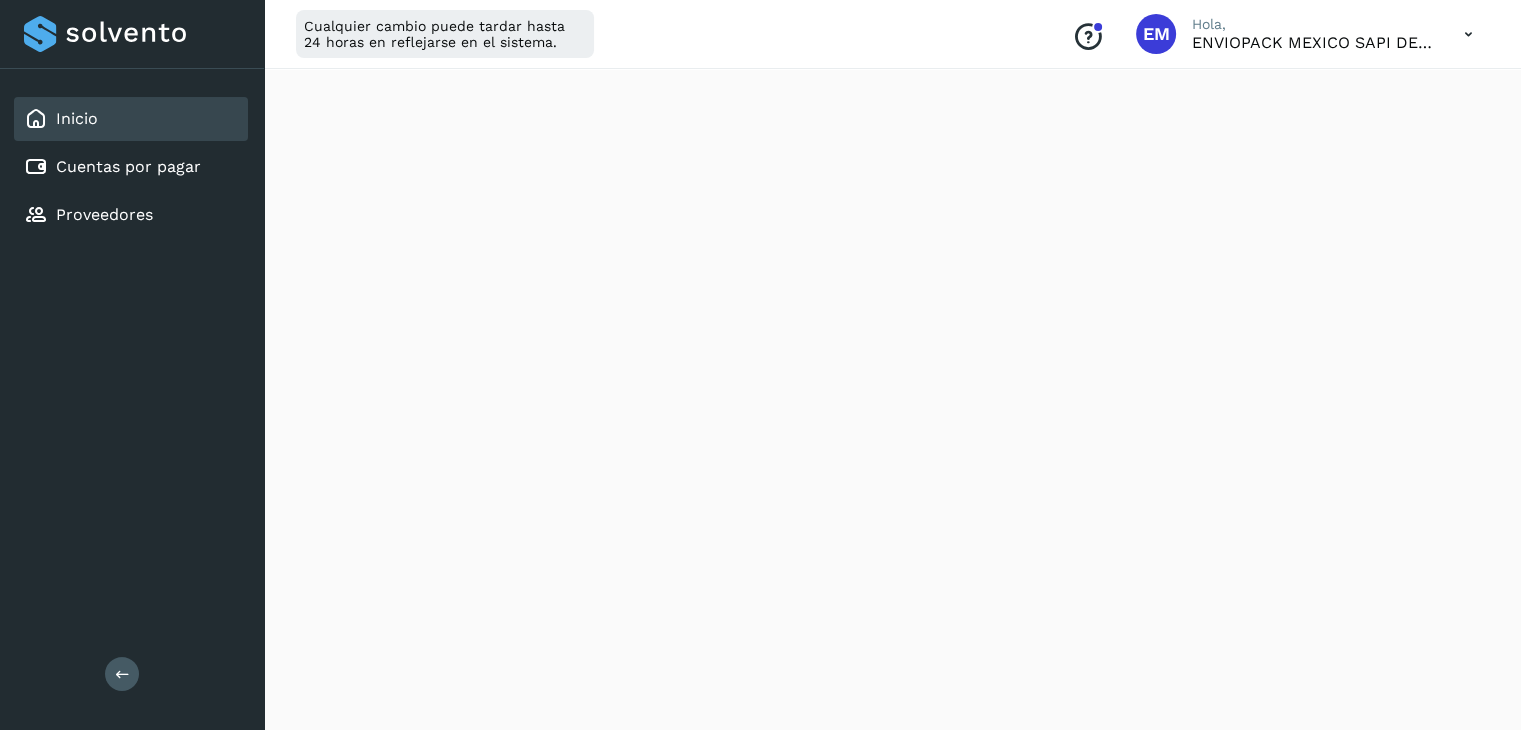 scroll, scrollTop: 100, scrollLeft: 0, axis: vertical 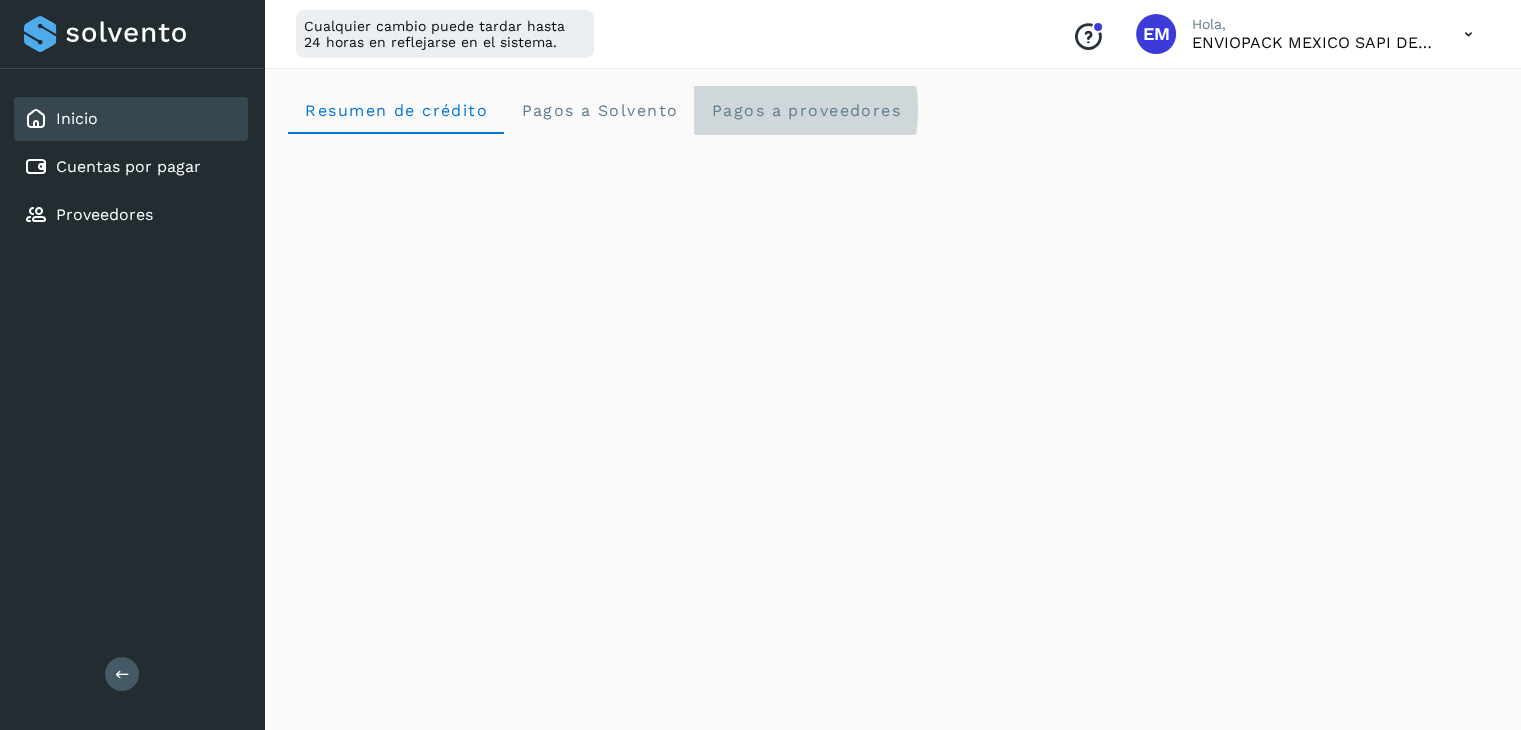 click on "Pagos a proveedores" 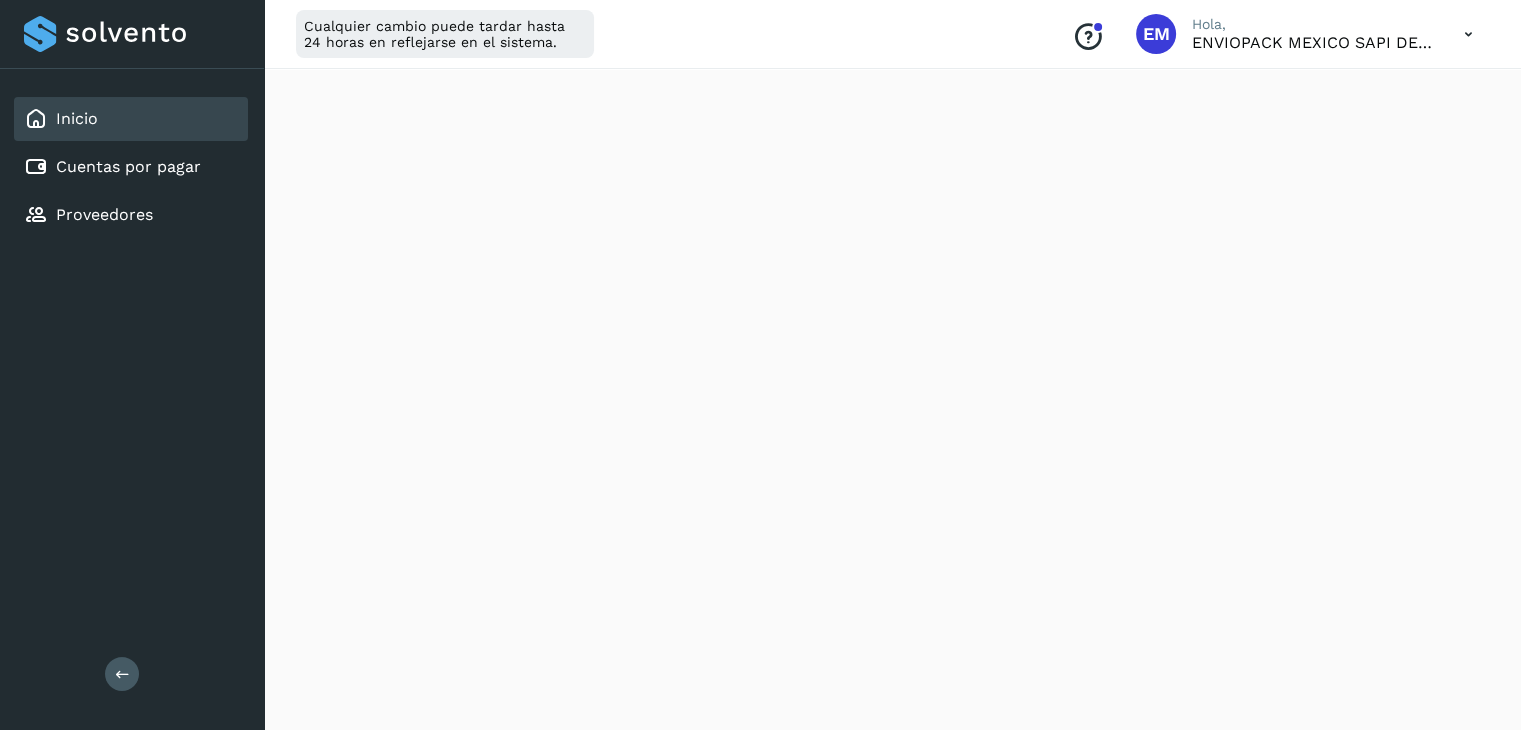 scroll, scrollTop: 798, scrollLeft: 0, axis: vertical 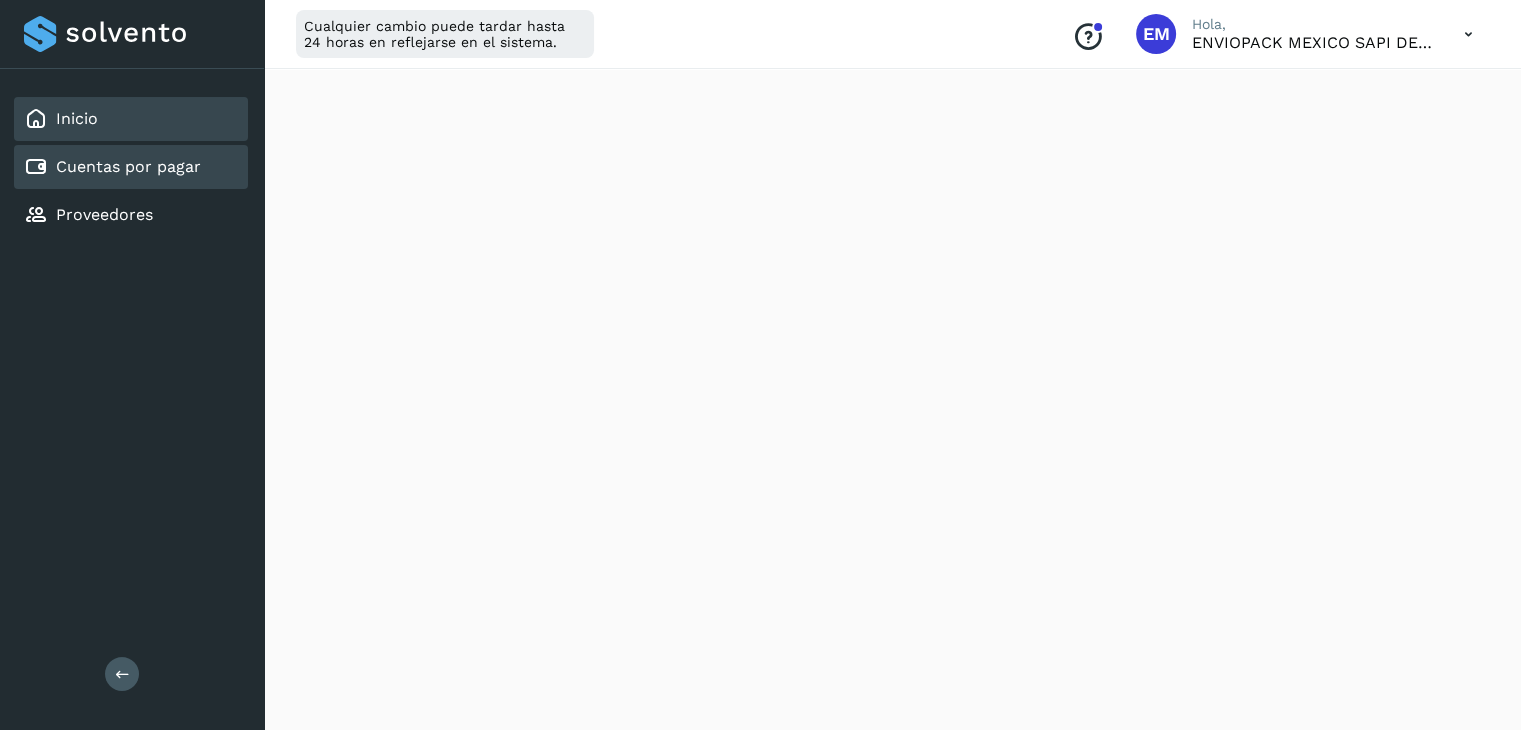 click on "Cuentas por pagar" at bounding box center (128, 166) 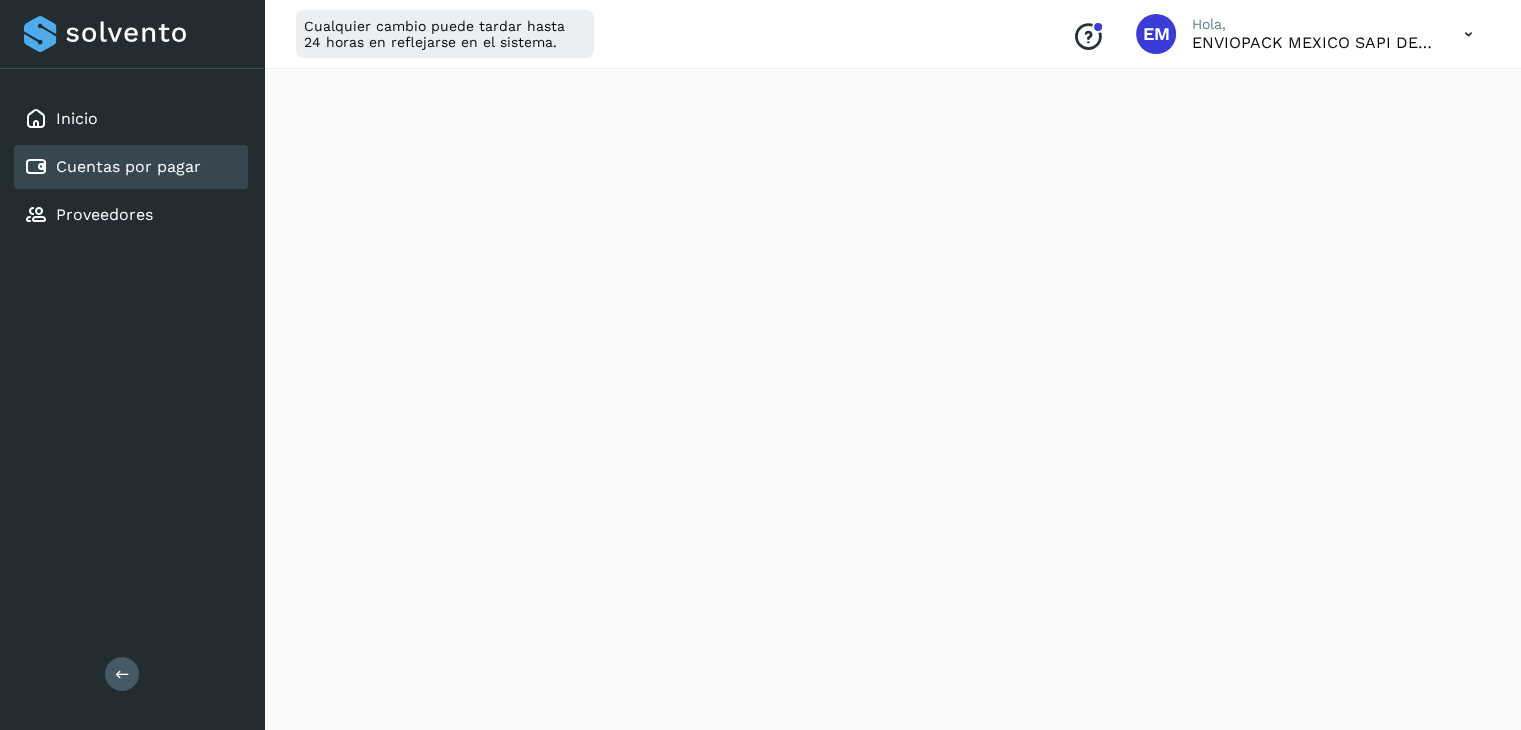 scroll, scrollTop: 0, scrollLeft: 0, axis: both 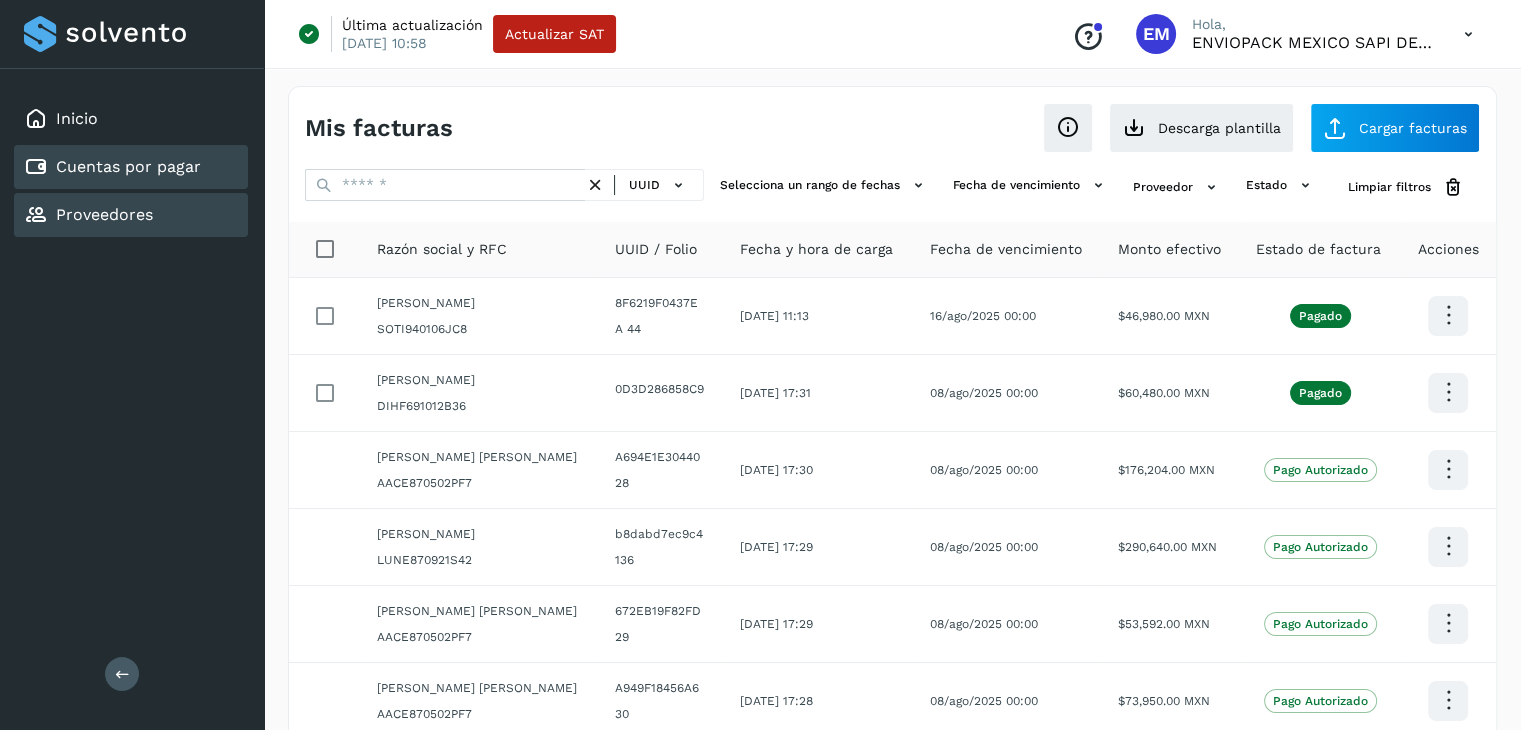 click on "Proveedores" at bounding box center [104, 214] 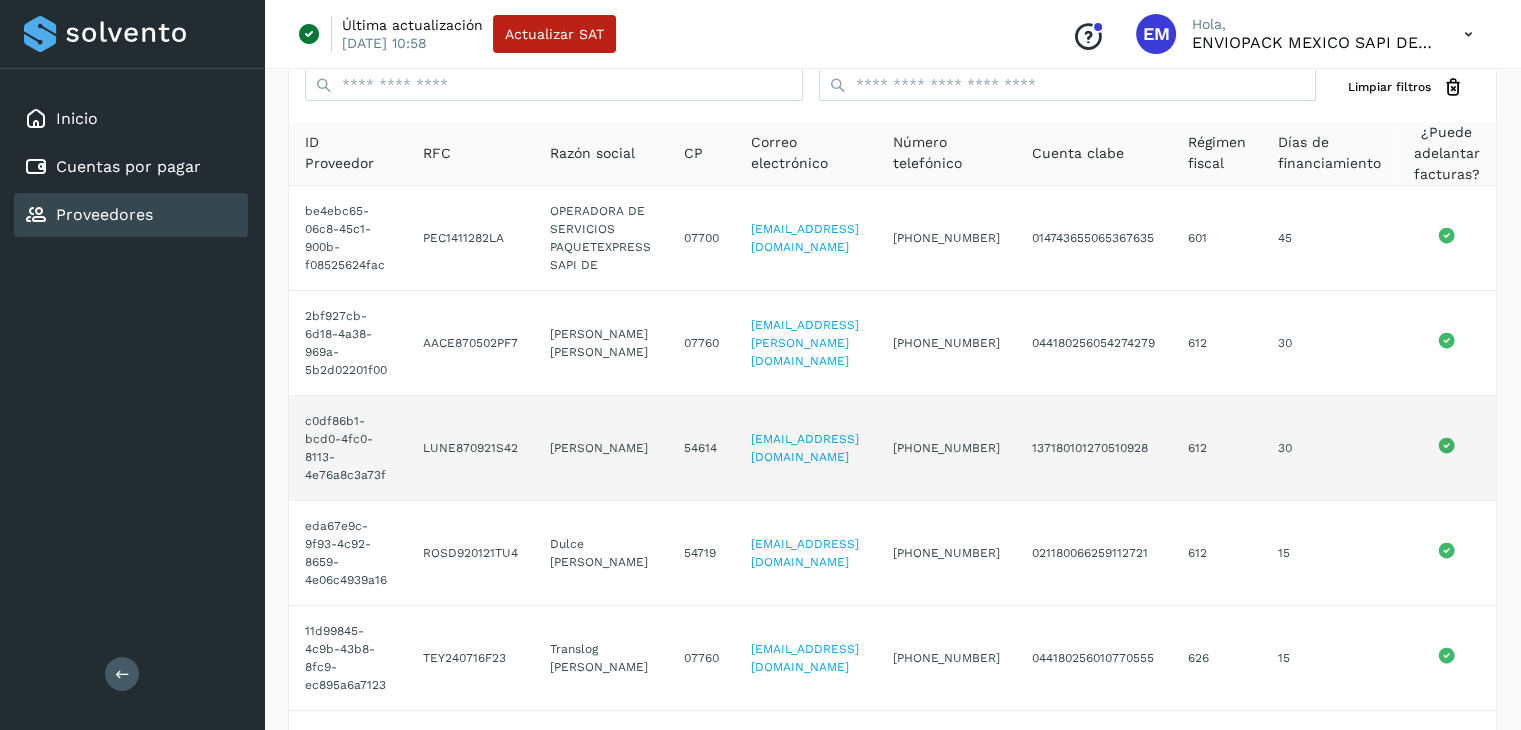 scroll, scrollTop: 0, scrollLeft: 0, axis: both 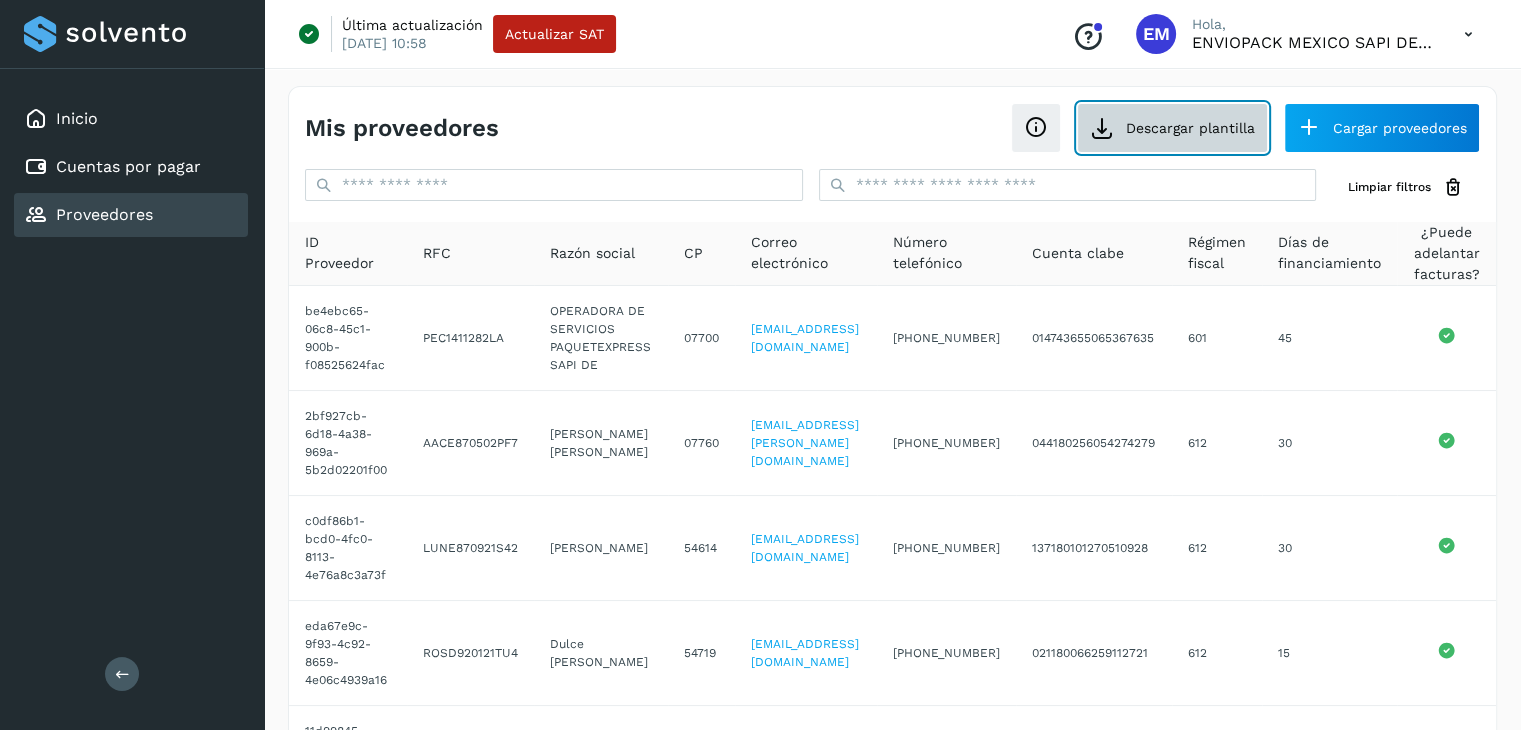 click on "Descargar plantilla" 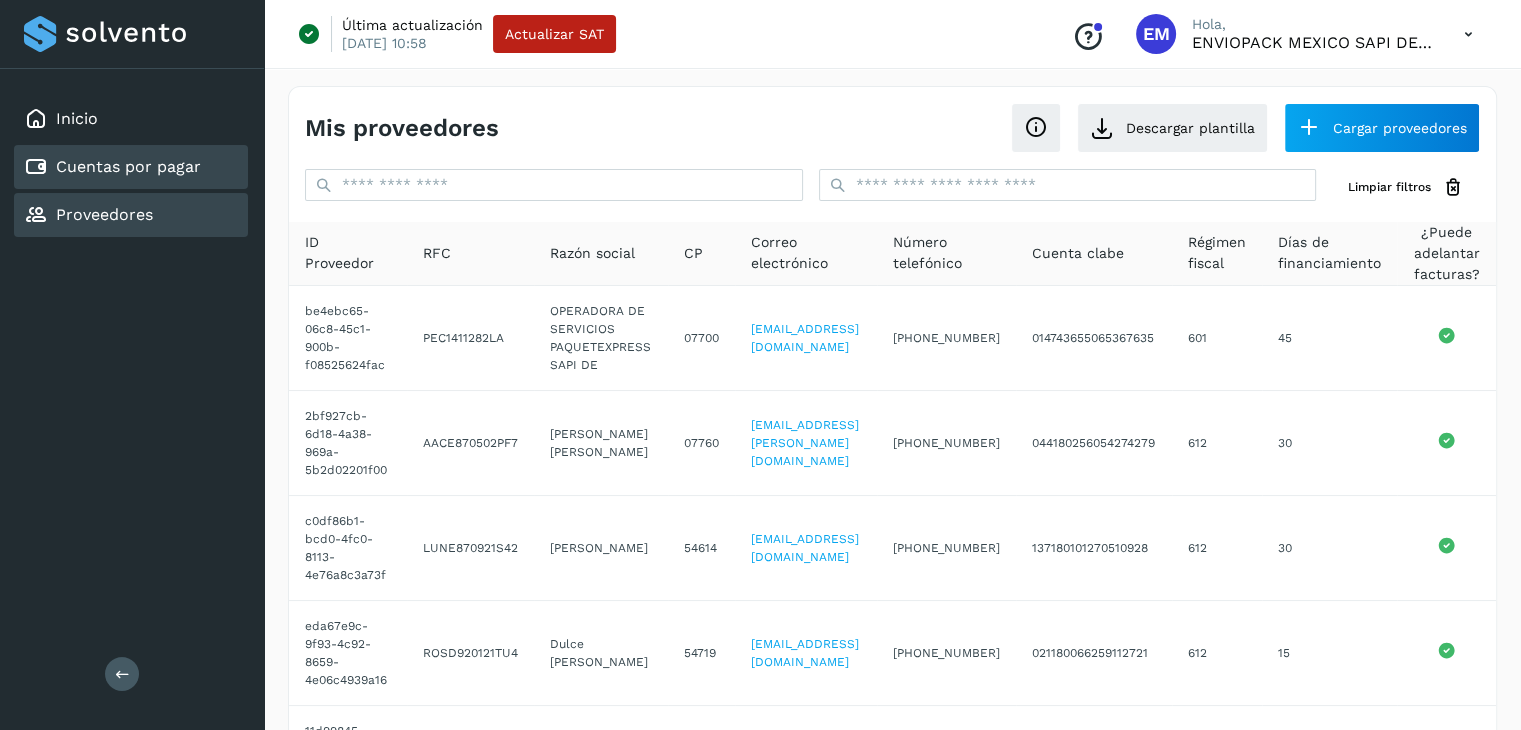 click on "Cuentas por pagar" at bounding box center (128, 166) 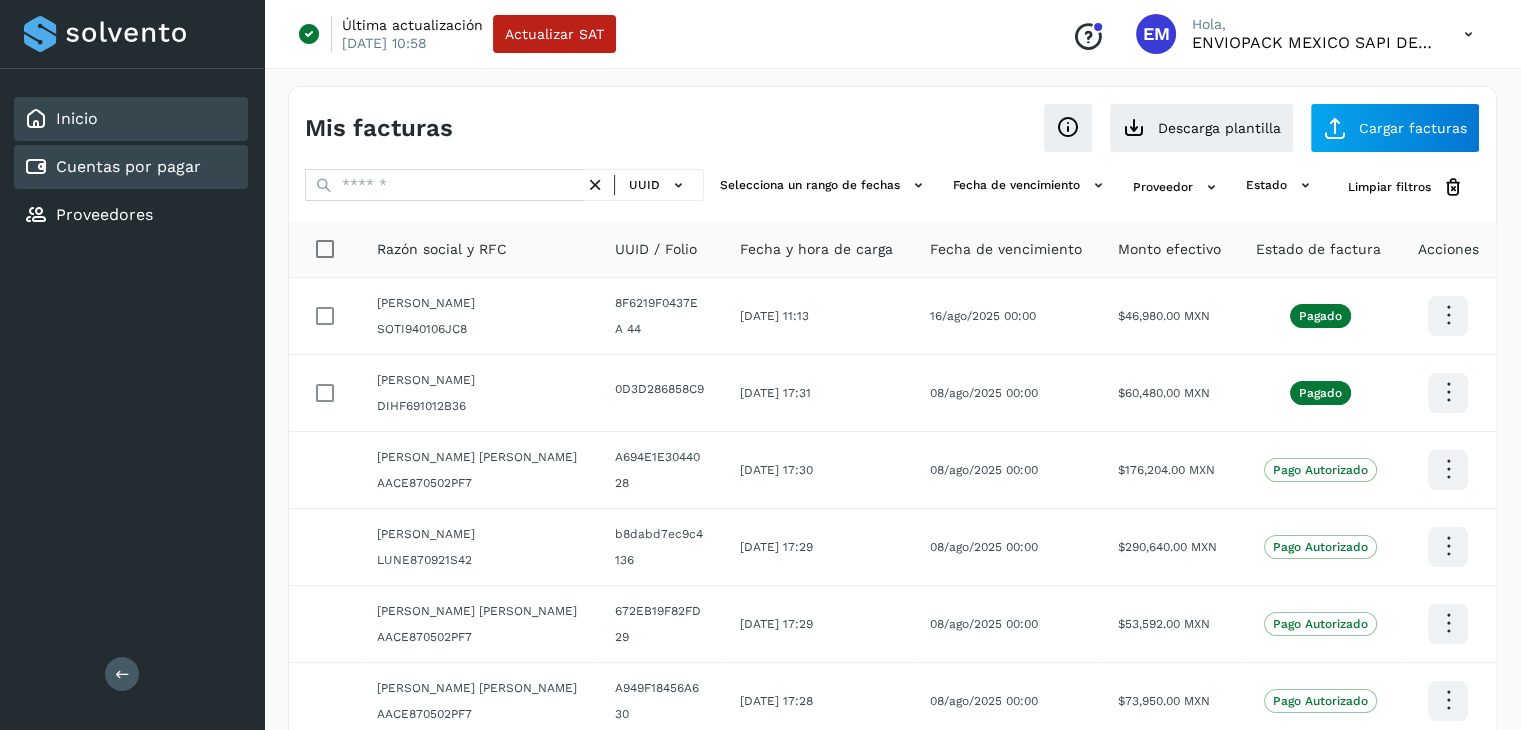 click on "Inicio" 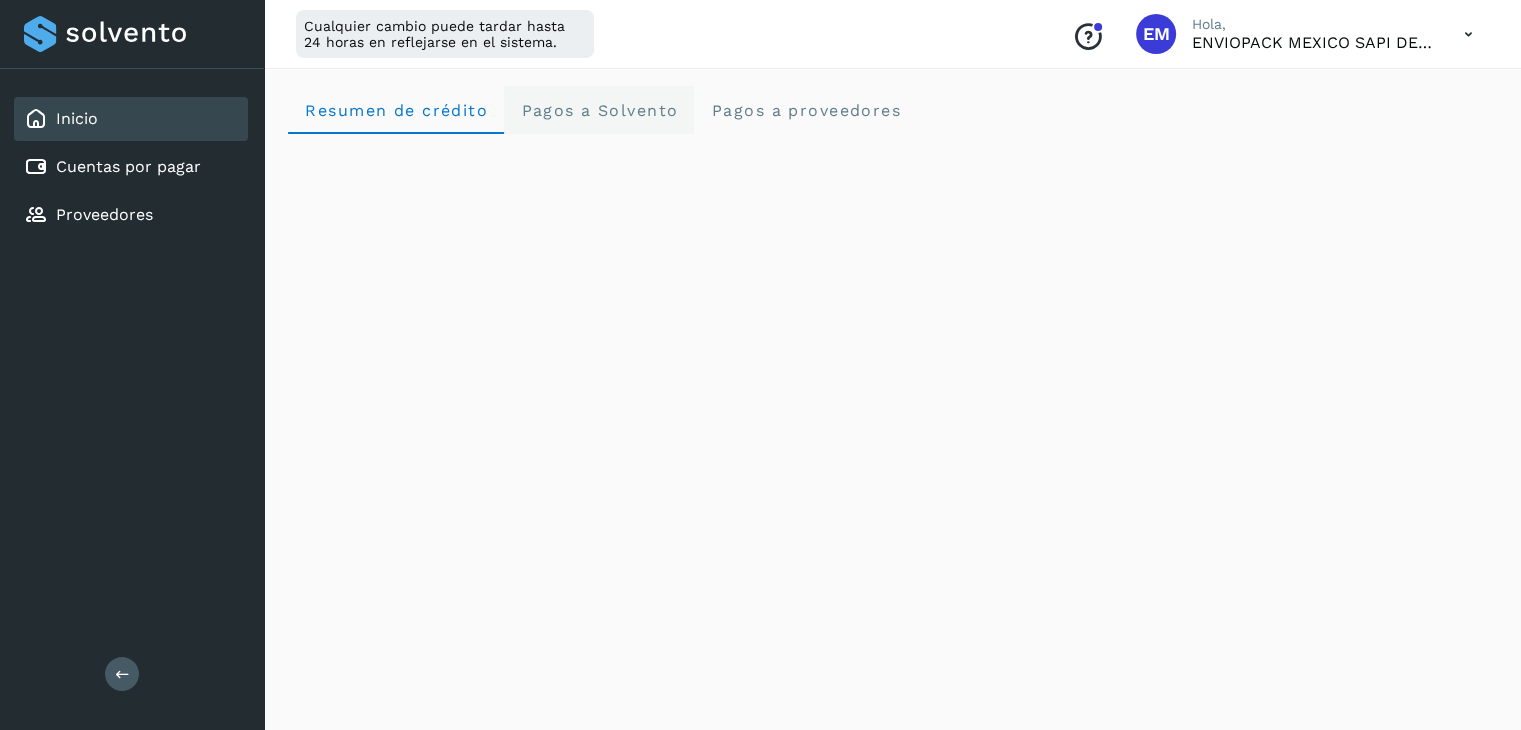 click on "Pagos a Solvento" 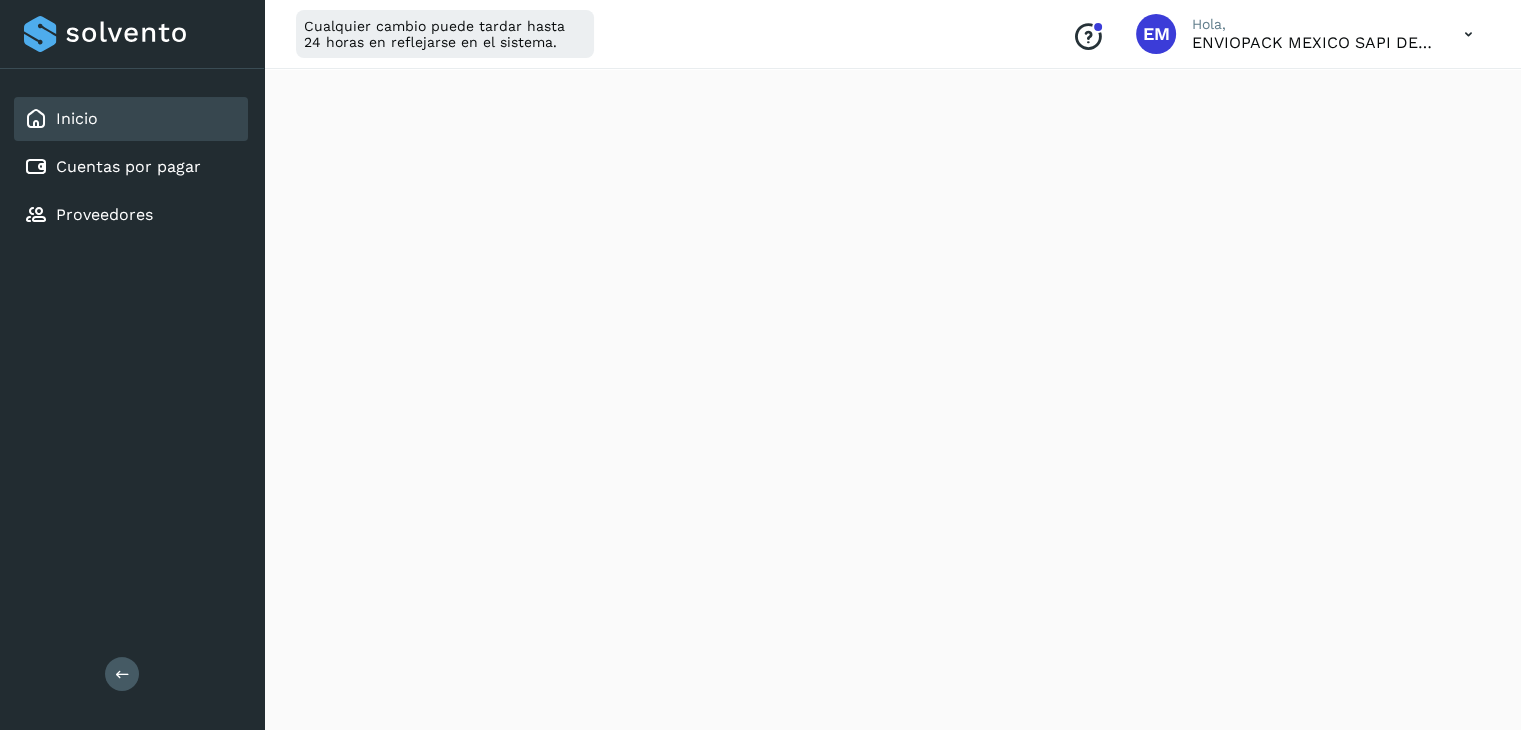 scroll, scrollTop: 1220, scrollLeft: 0, axis: vertical 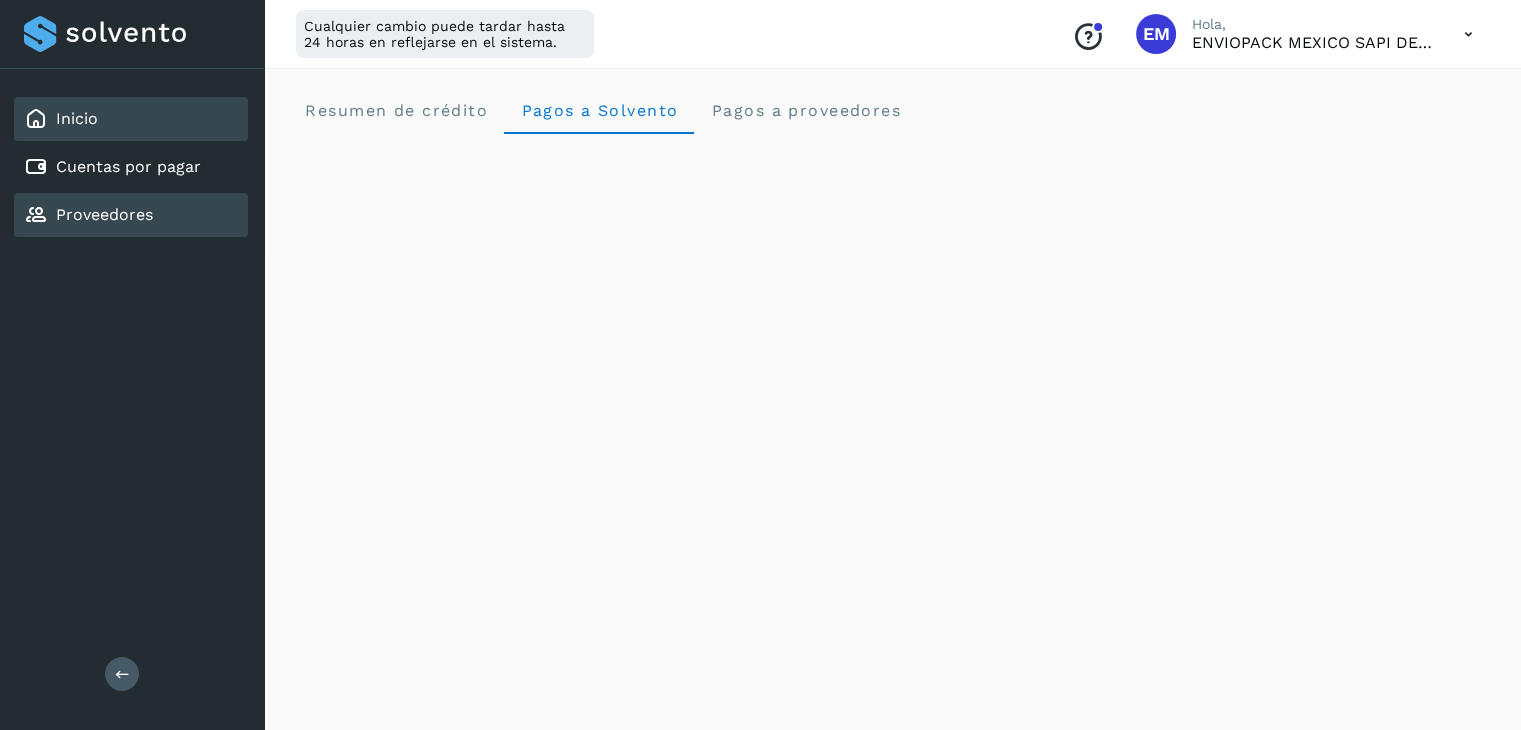 click on "Proveedores" at bounding box center [104, 214] 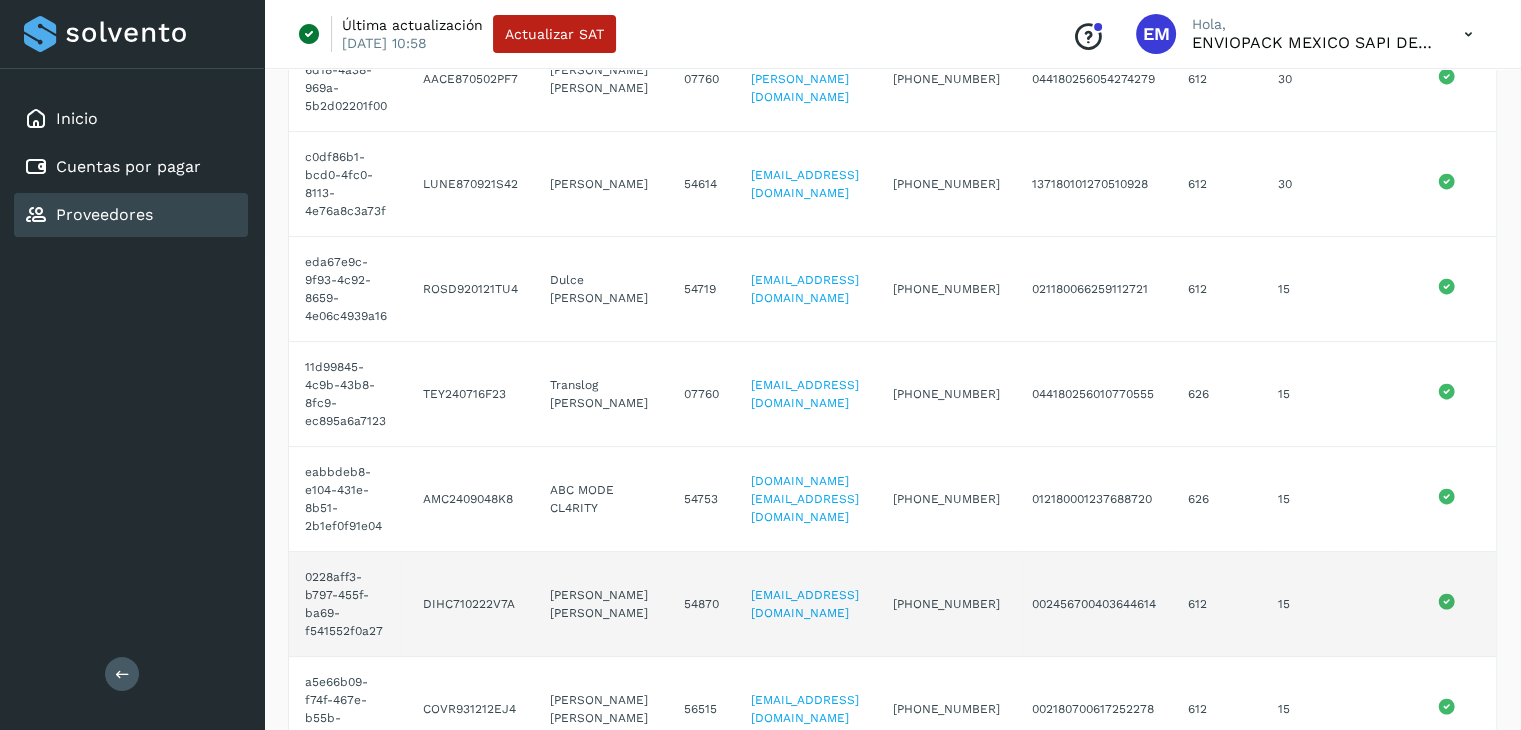 scroll, scrollTop: 700, scrollLeft: 0, axis: vertical 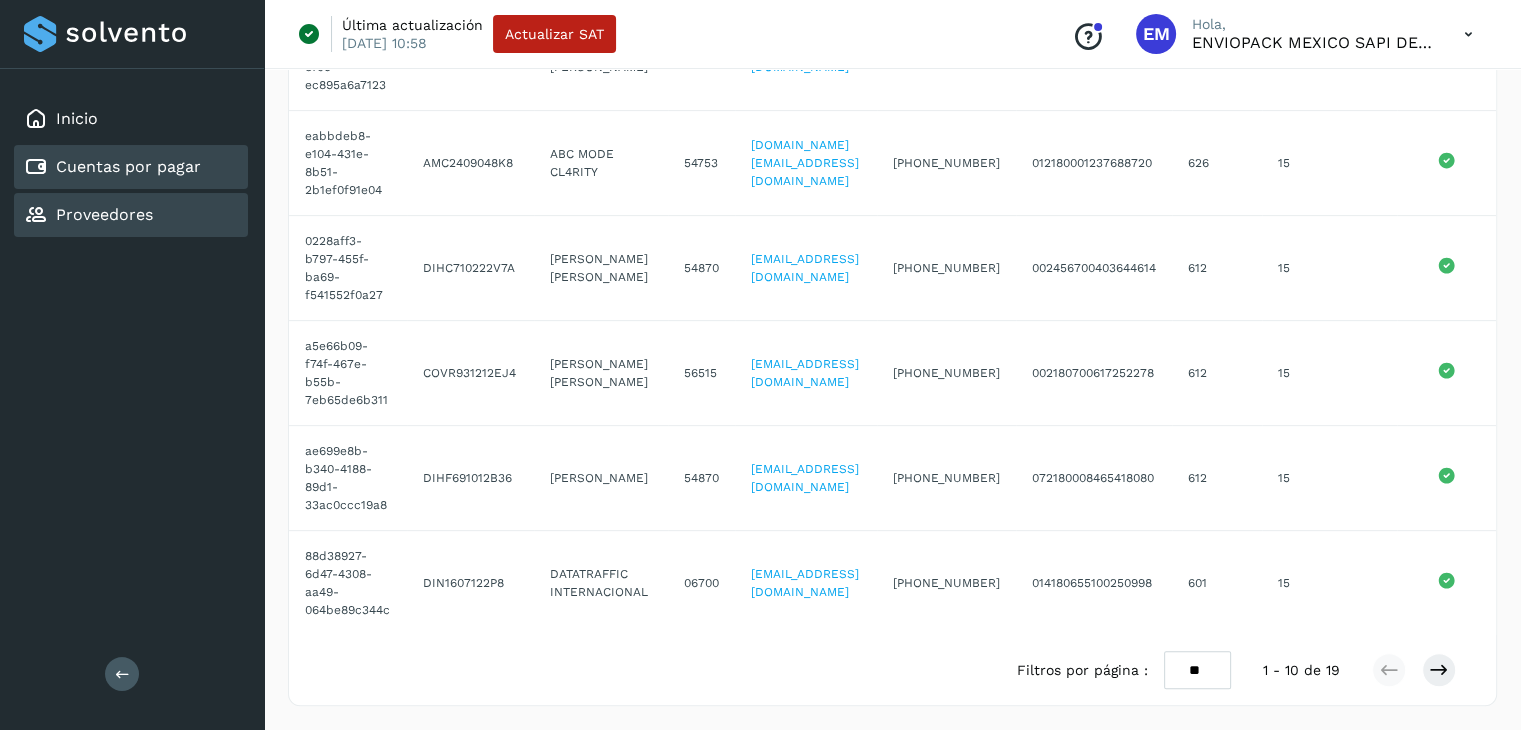 click on "Cuentas por pagar" at bounding box center [128, 166] 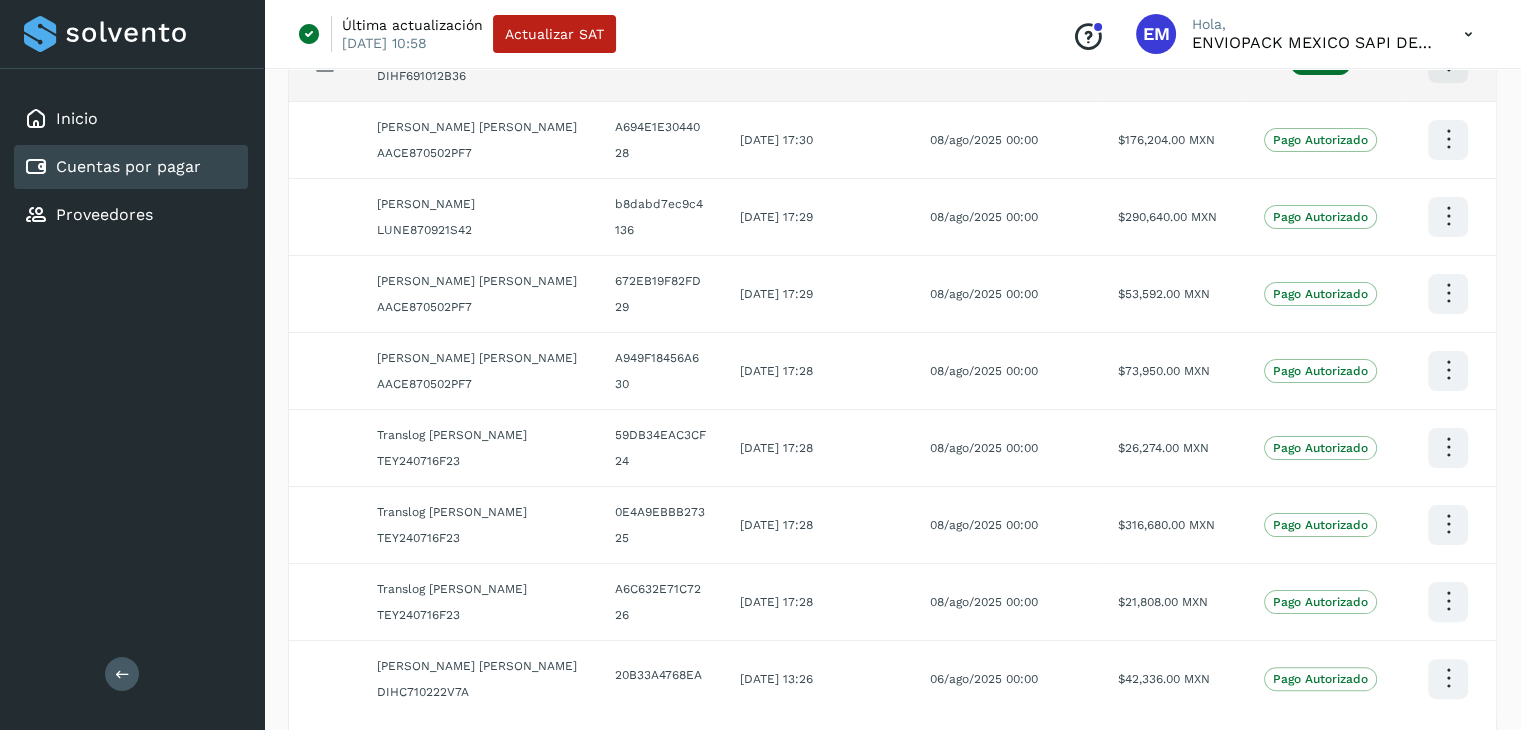 scroll, scrollTop: 0, scrollLeft: 0, axis: both 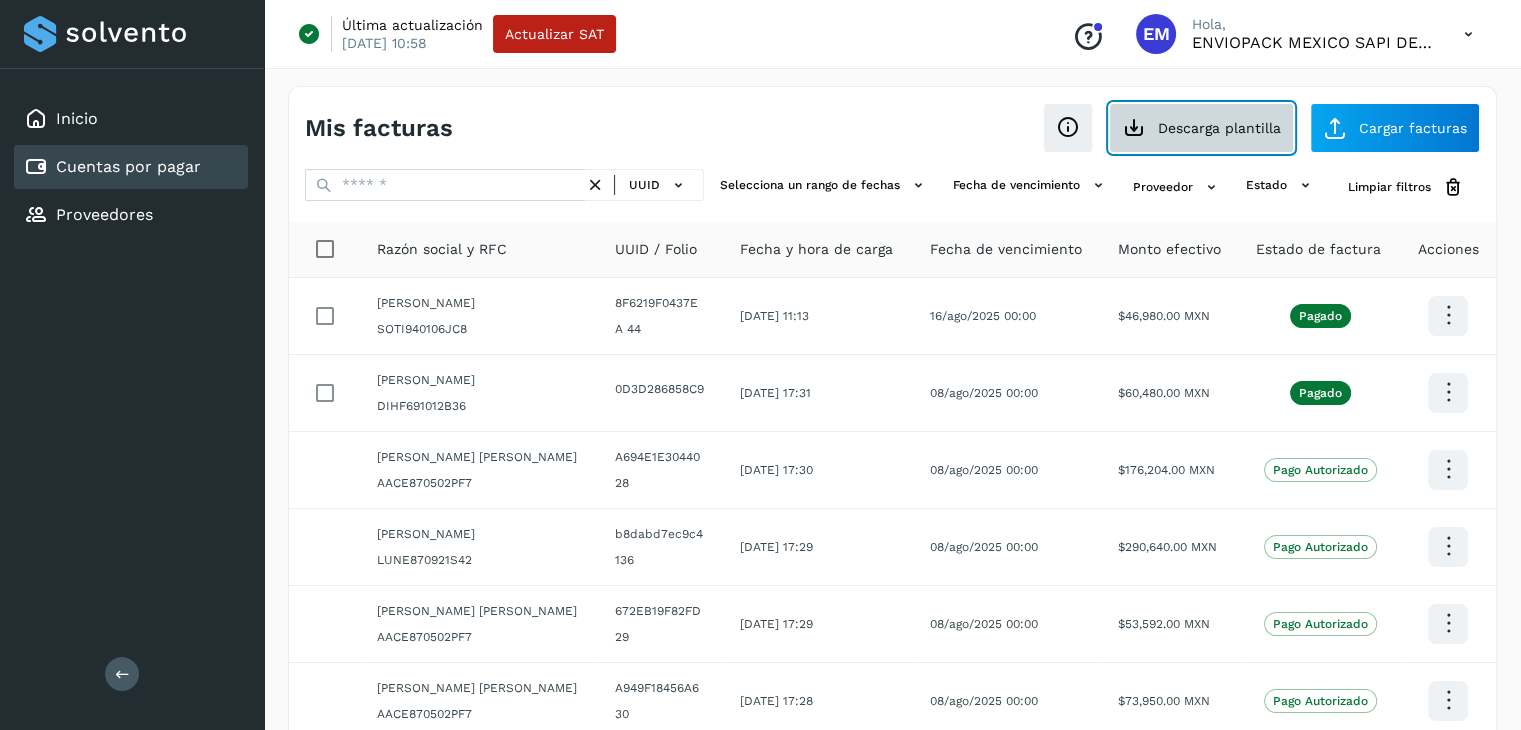 click on "Descarga plantilla" 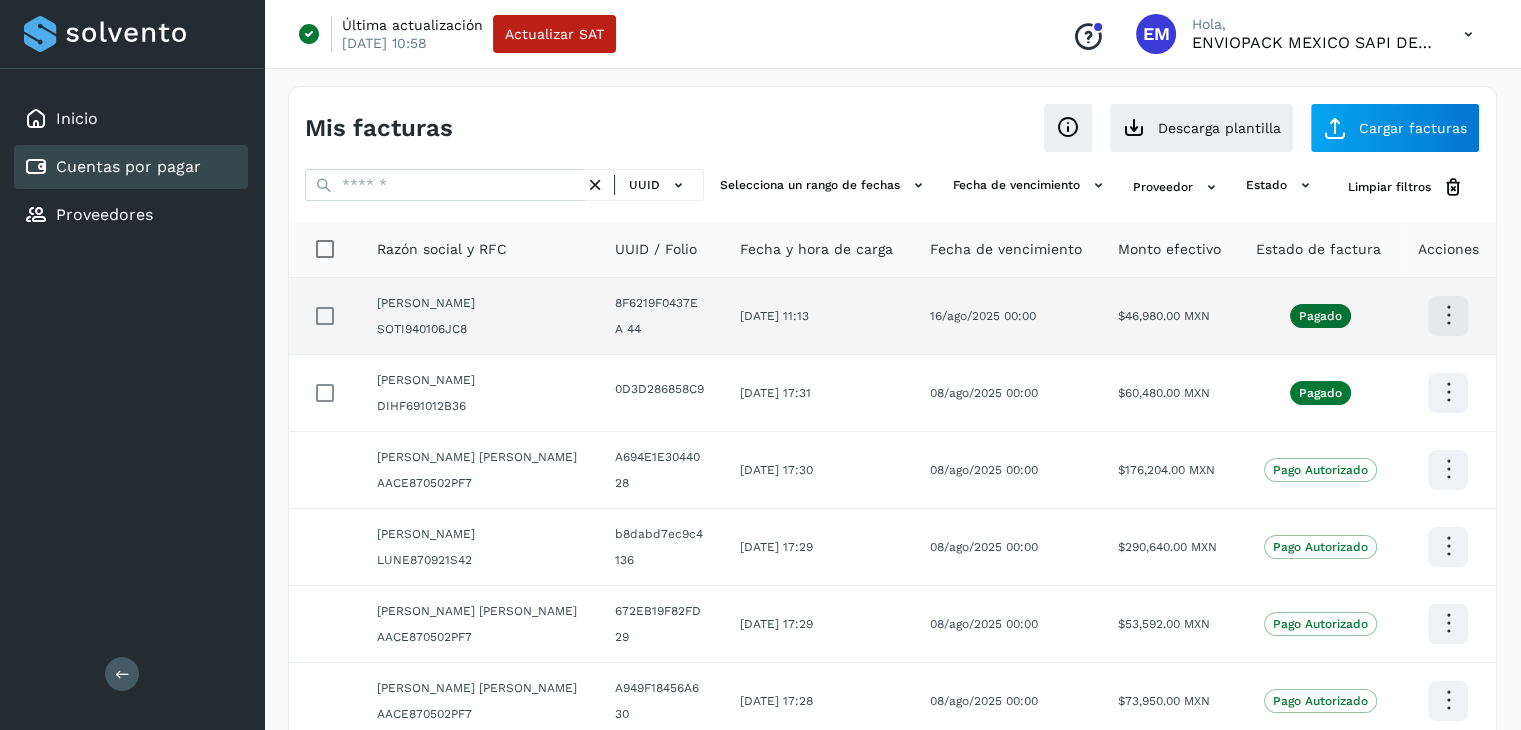 click at bounding box center (1448, 315) 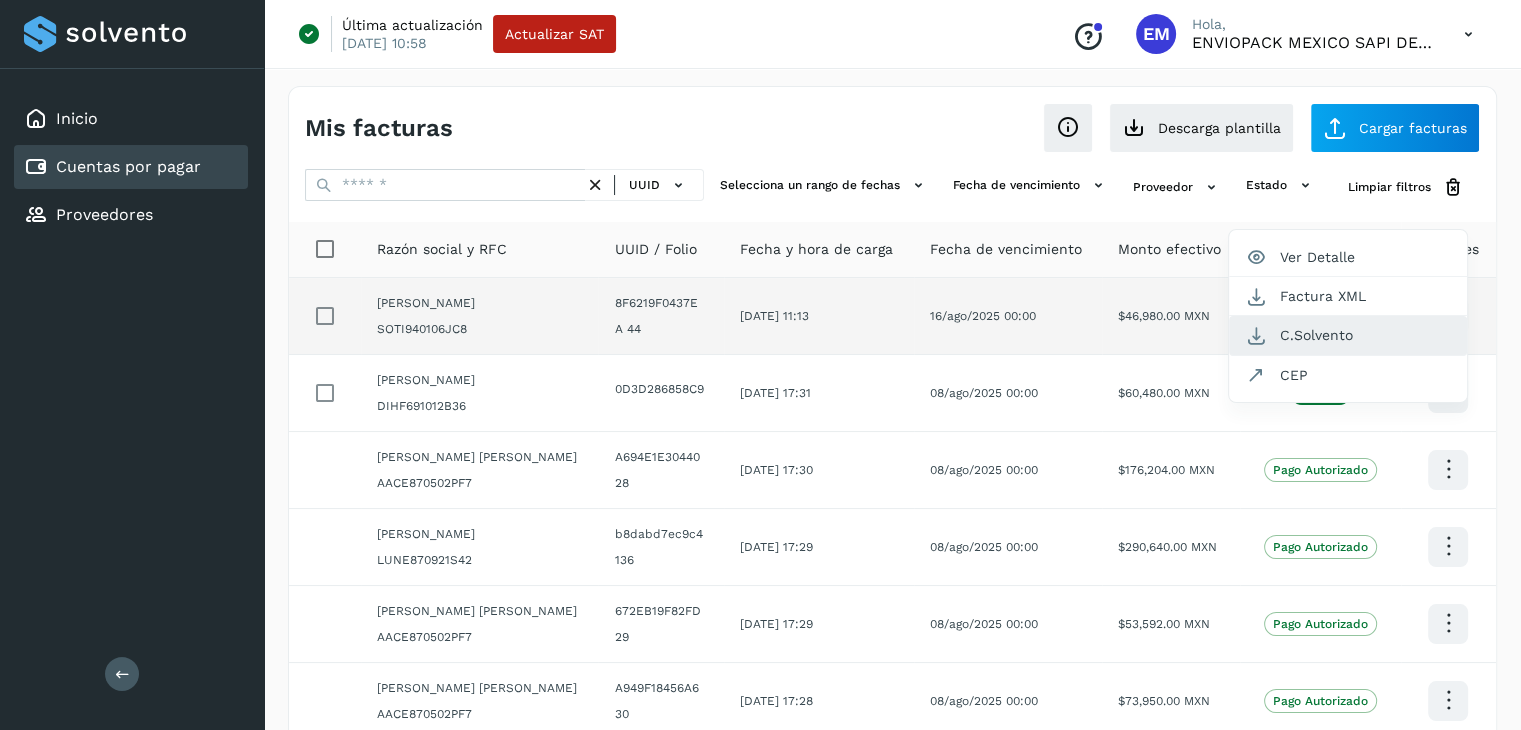click on "C.Solvento" 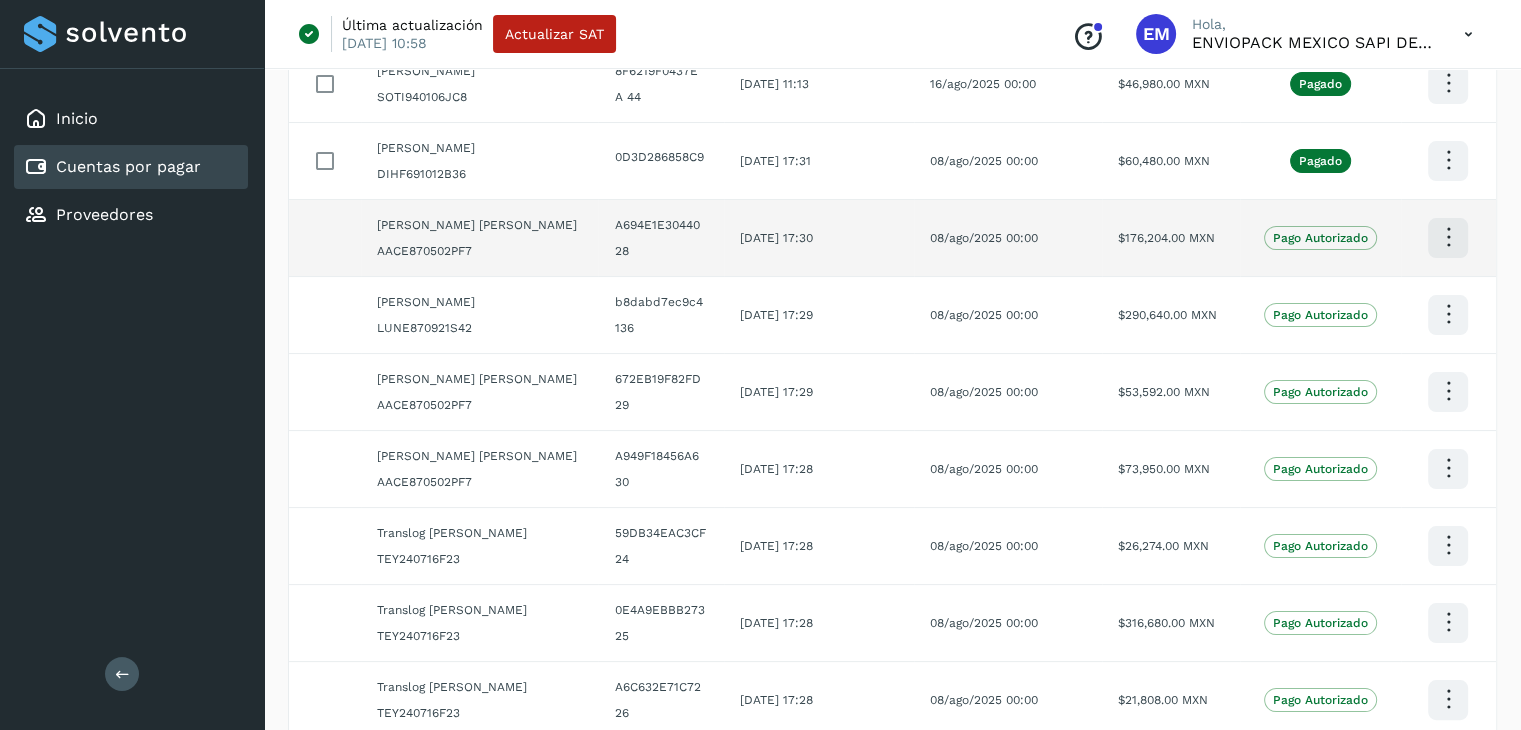 scroll, scrollTop: 411, scrollLeft: 0, axis: vertical 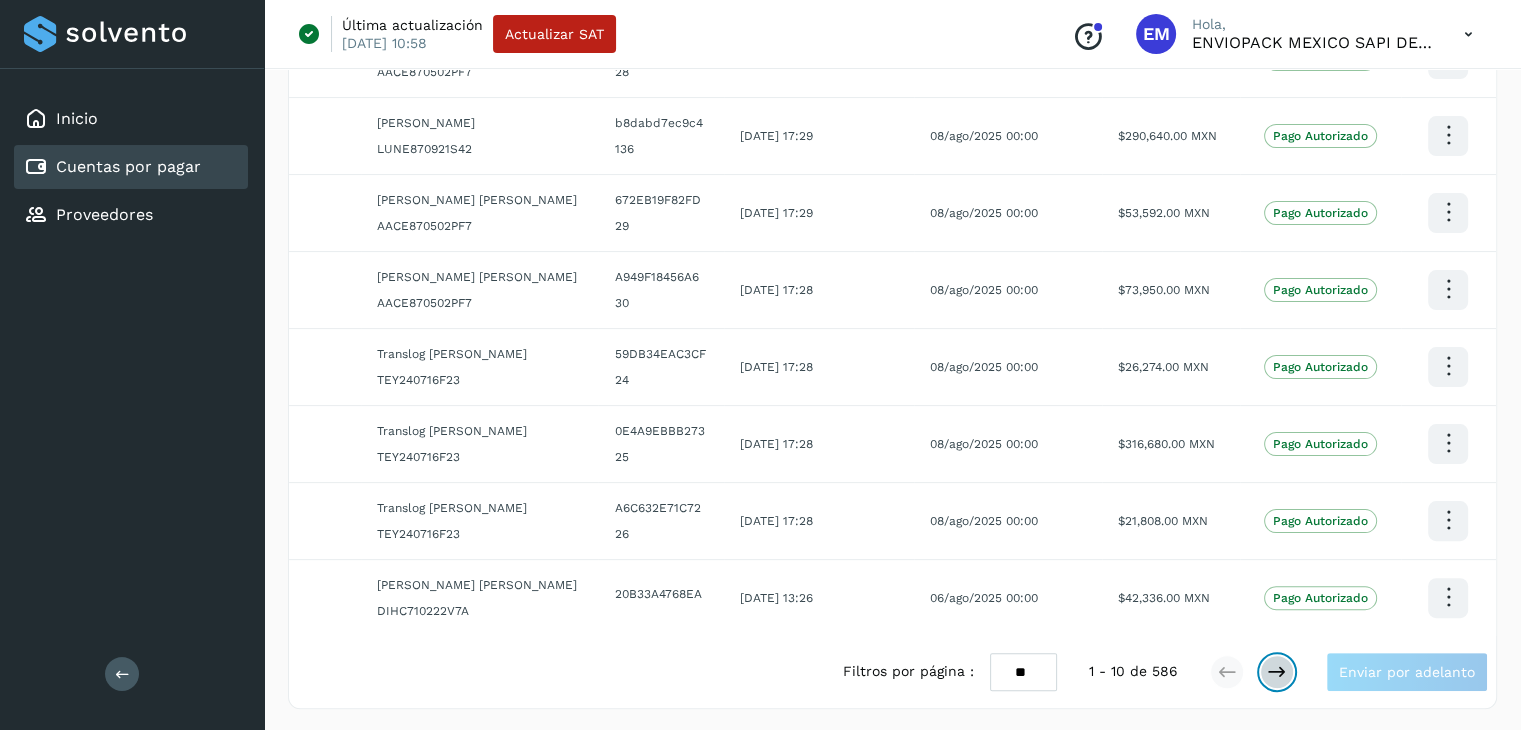 click at bounding box center (1277, 672) 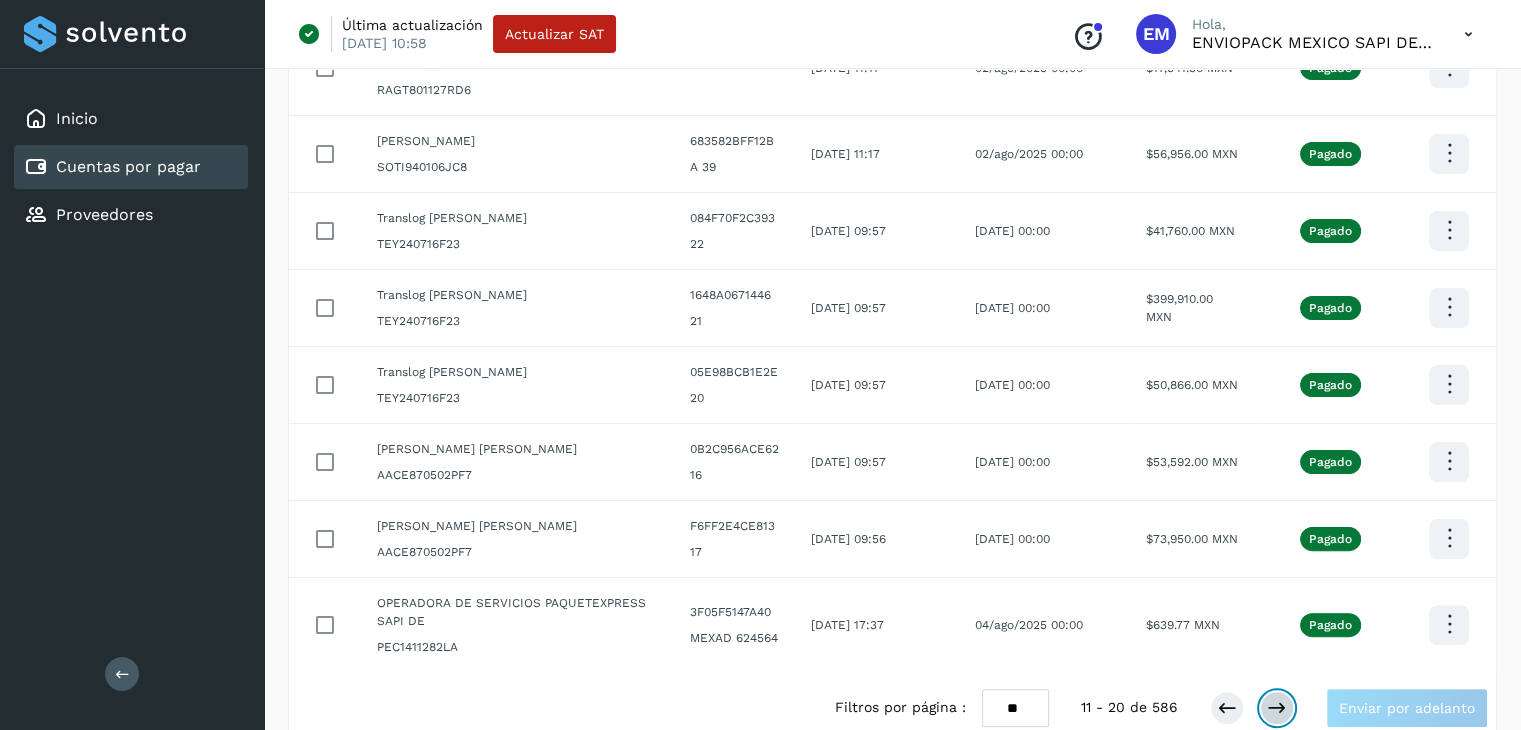 click at bounding box center (1277, 708) 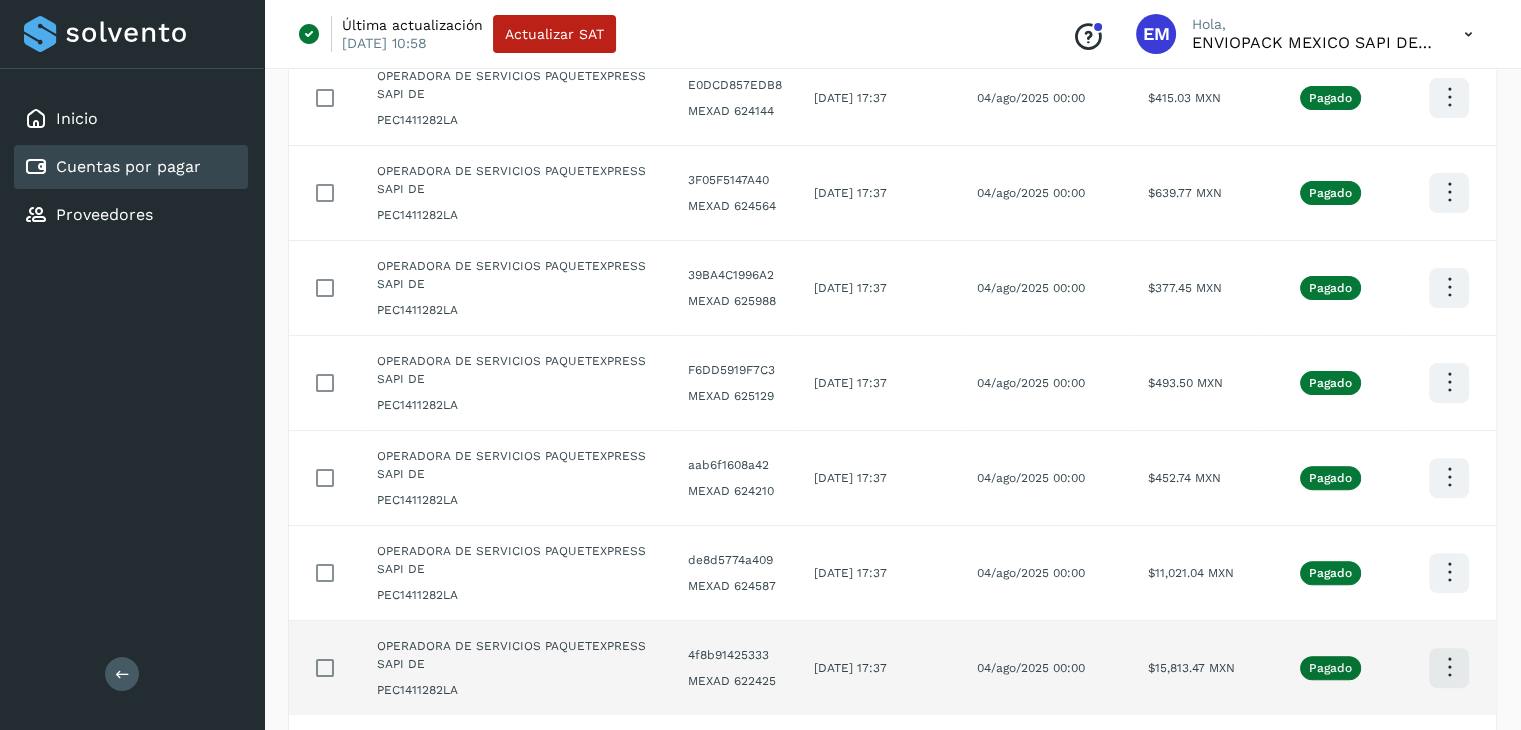 scroll, scrollTop: 591, scrollLeft: 0, axis: vertical 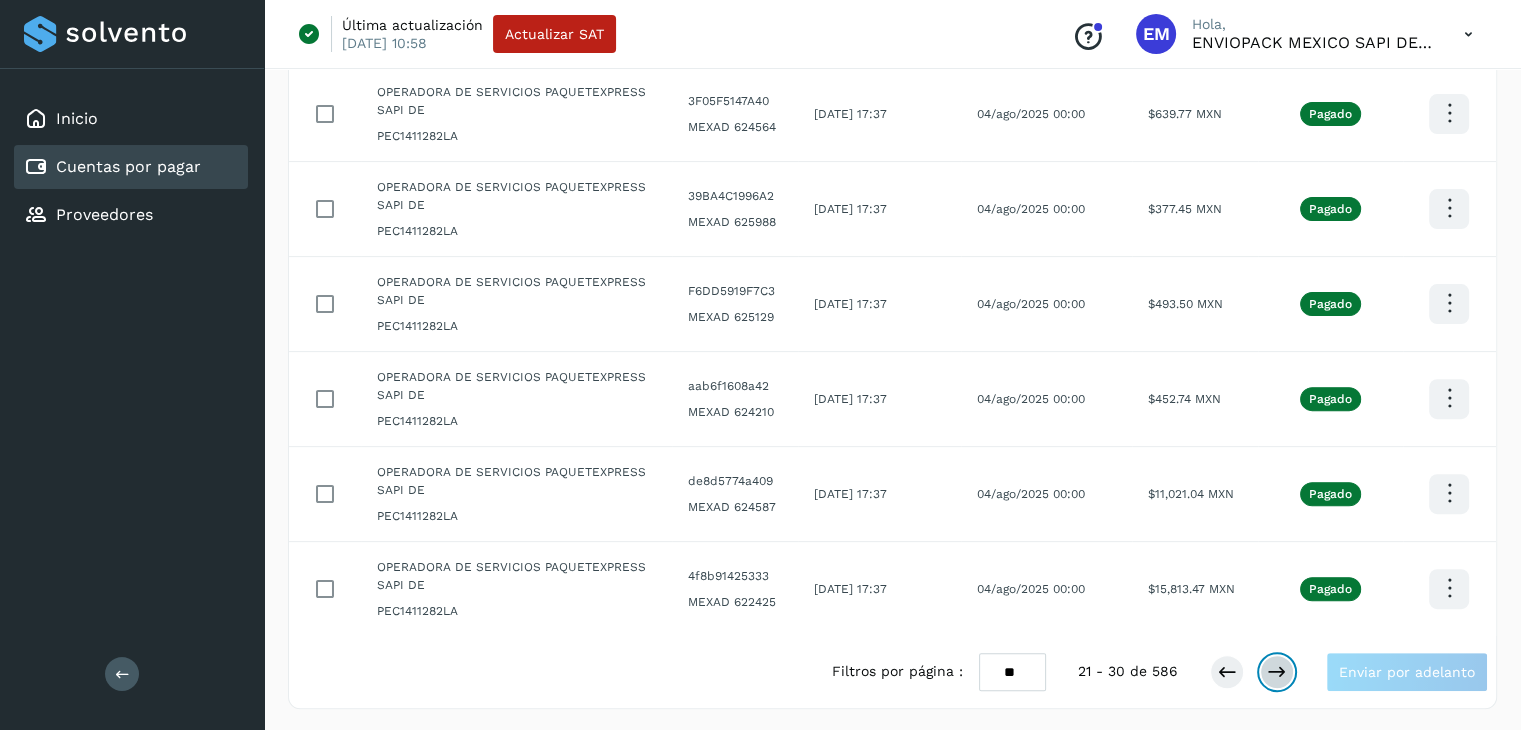click at bounding box center (1277, 672) 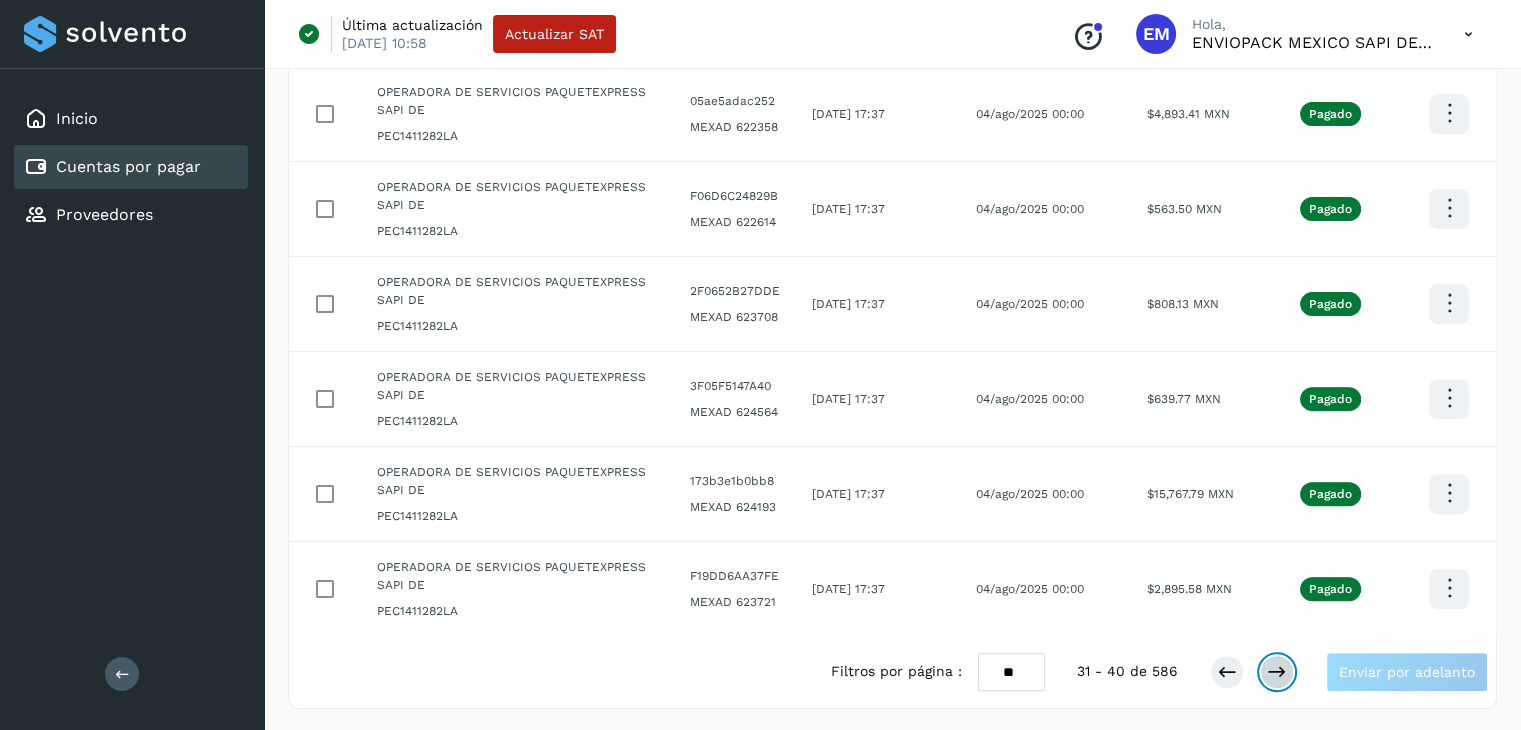 click at bounding box center (1277, 672) 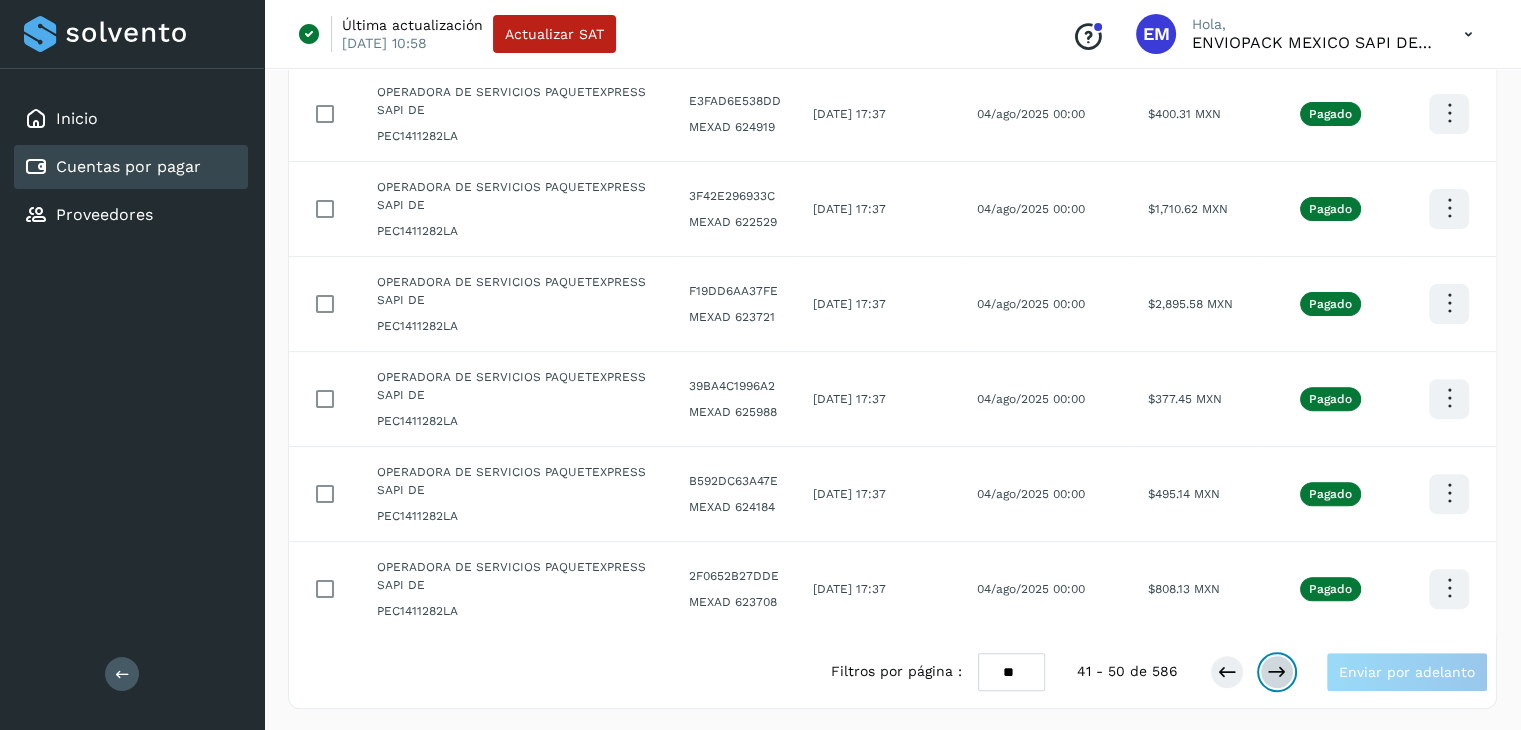 click at bounding box center [1277, 672] 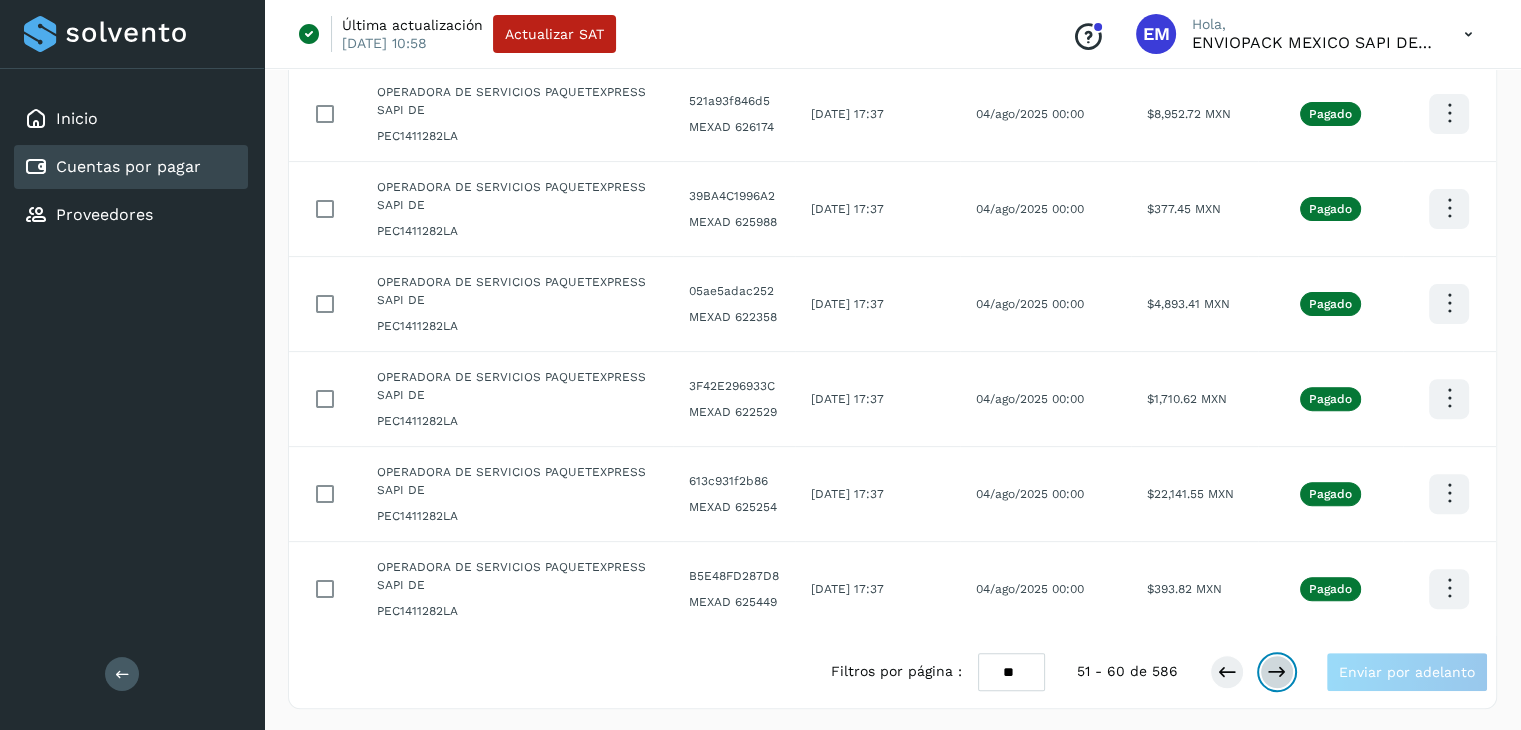 click at bounding box center [1277, 672] 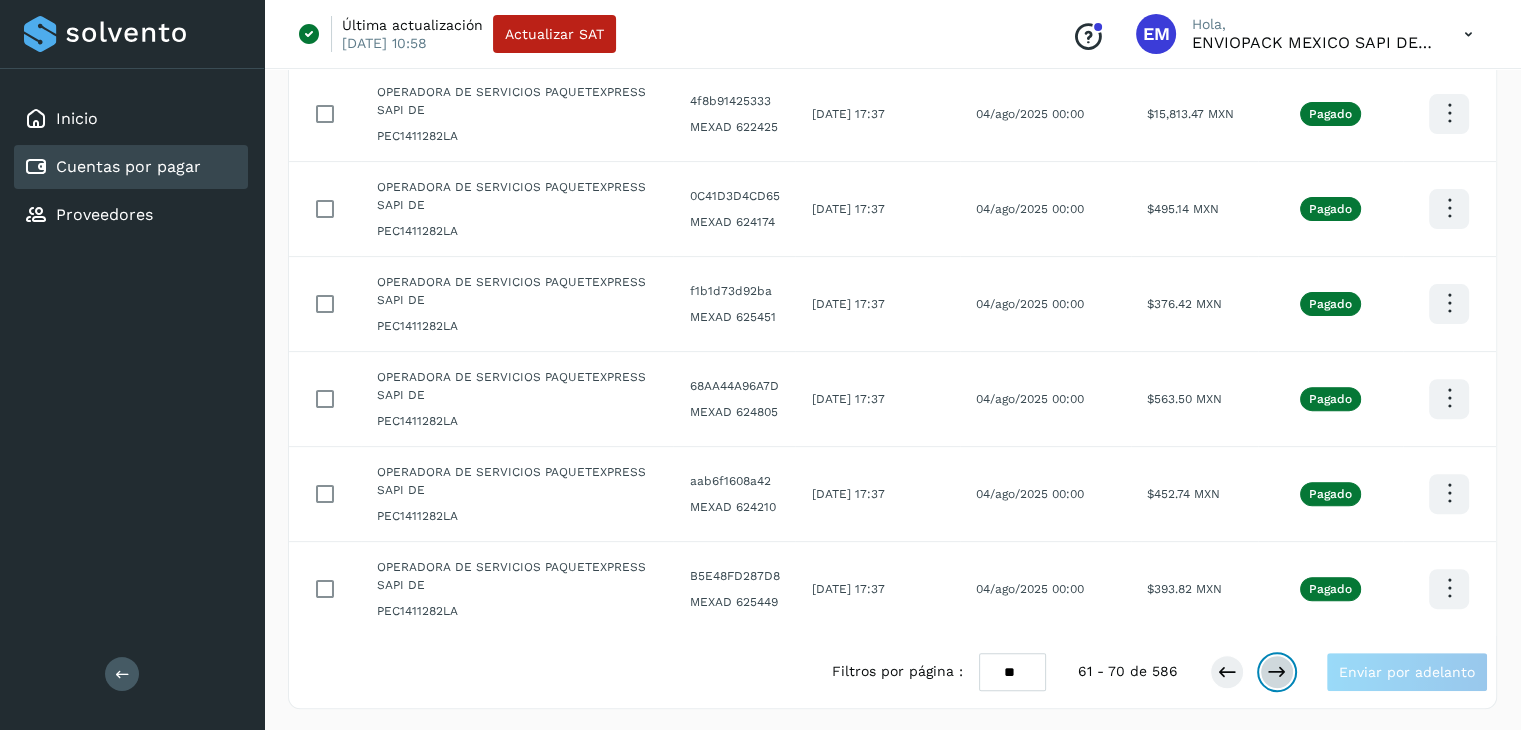 click at bounding box center (1277, 672) 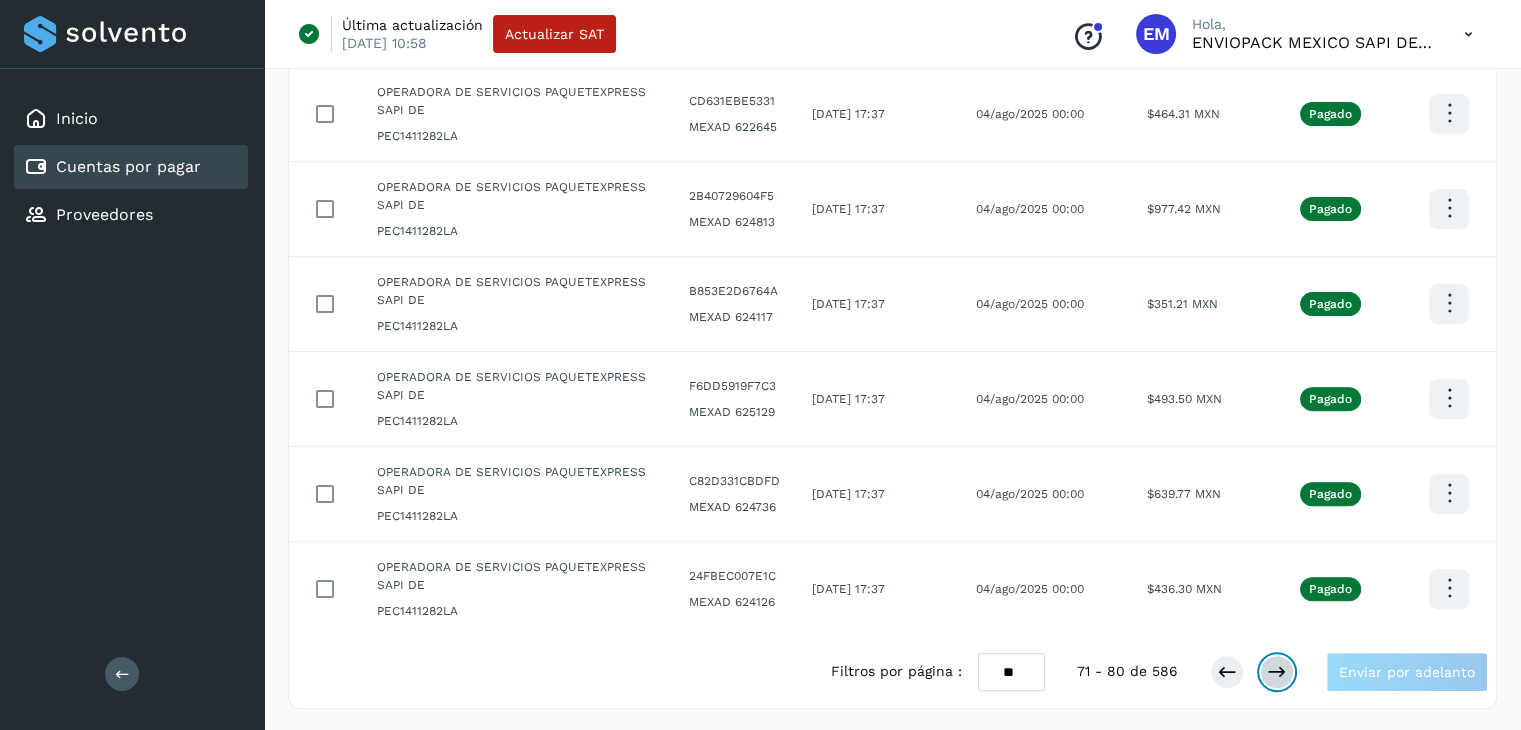 click at bounding box center [1277, 672] 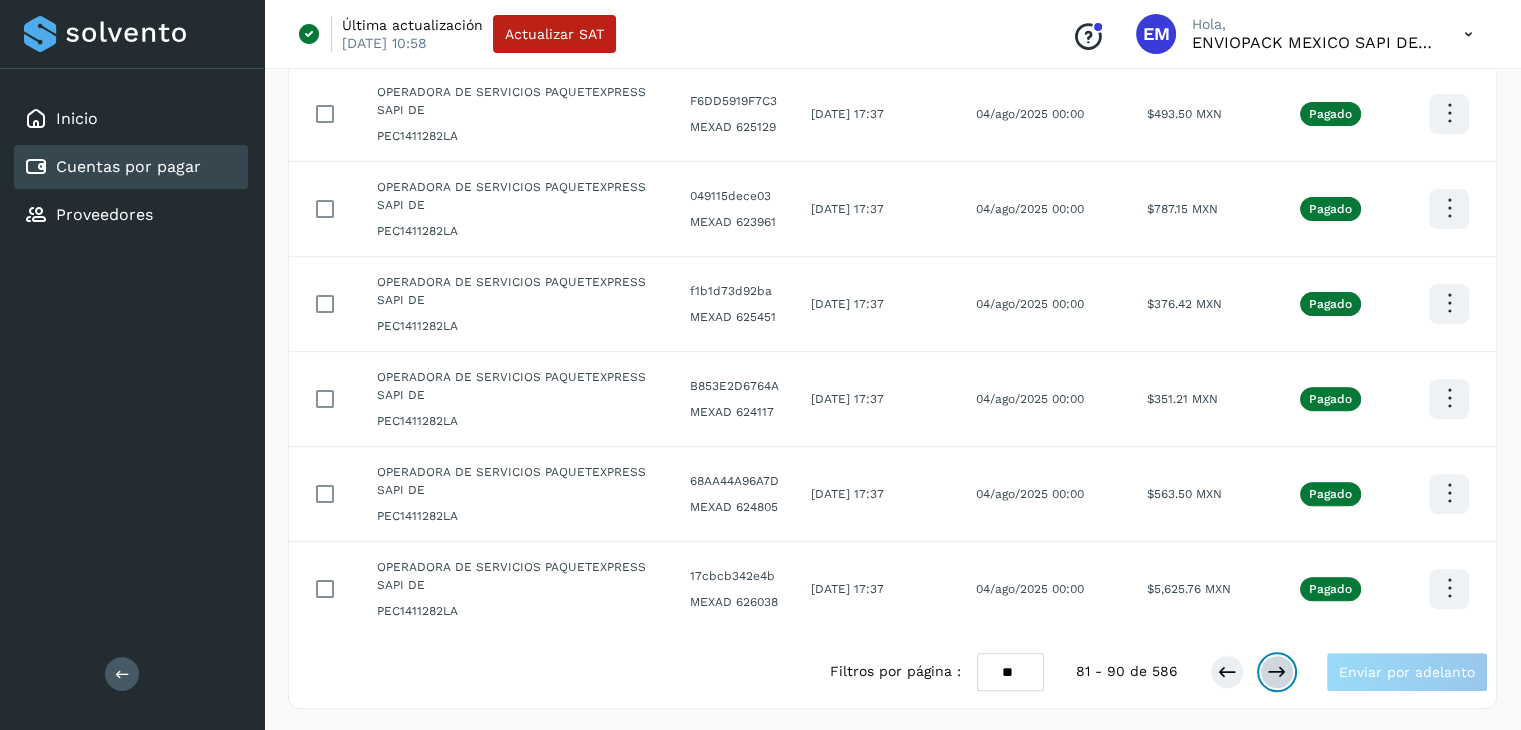 click at bounding box center (1277, 672) 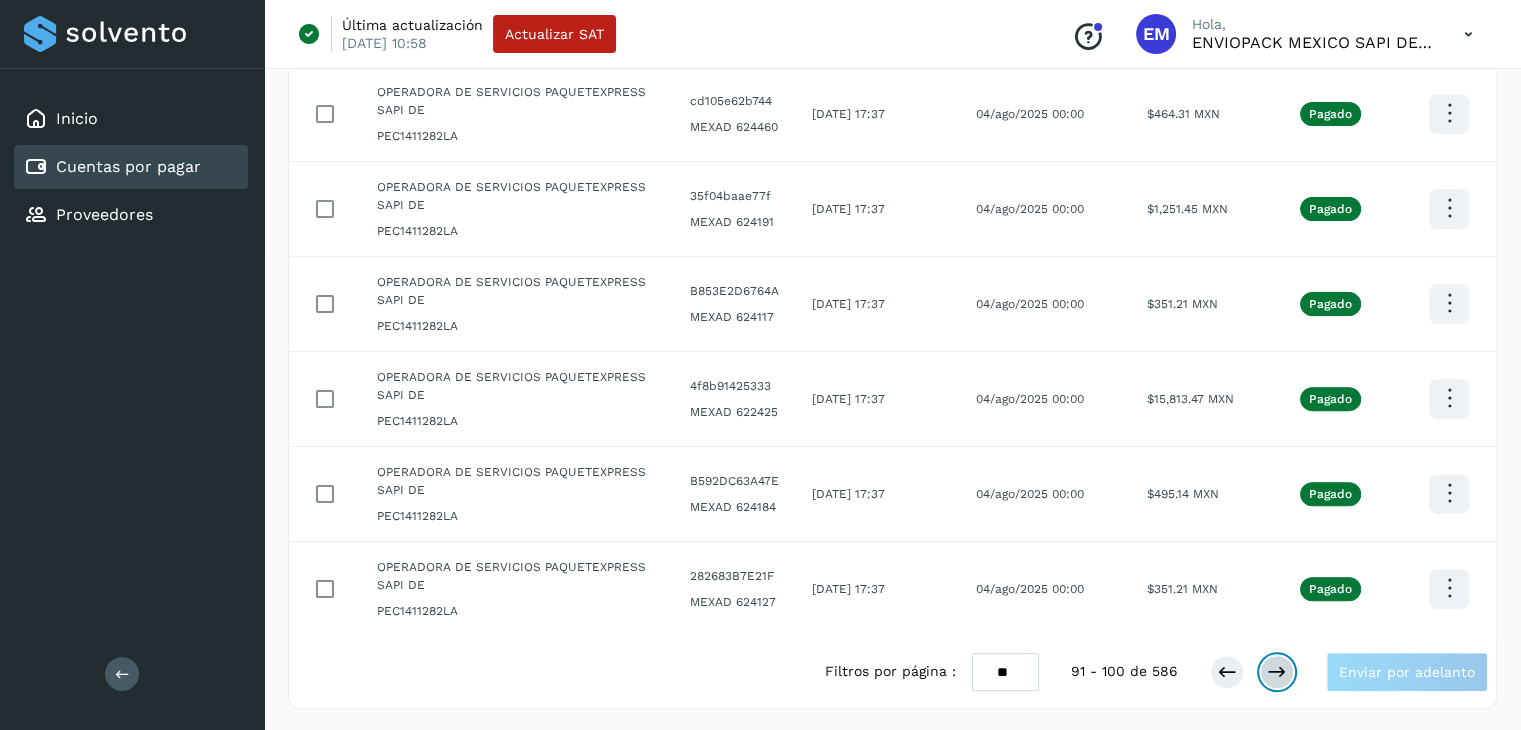 click at bounding box center [1277, 672] 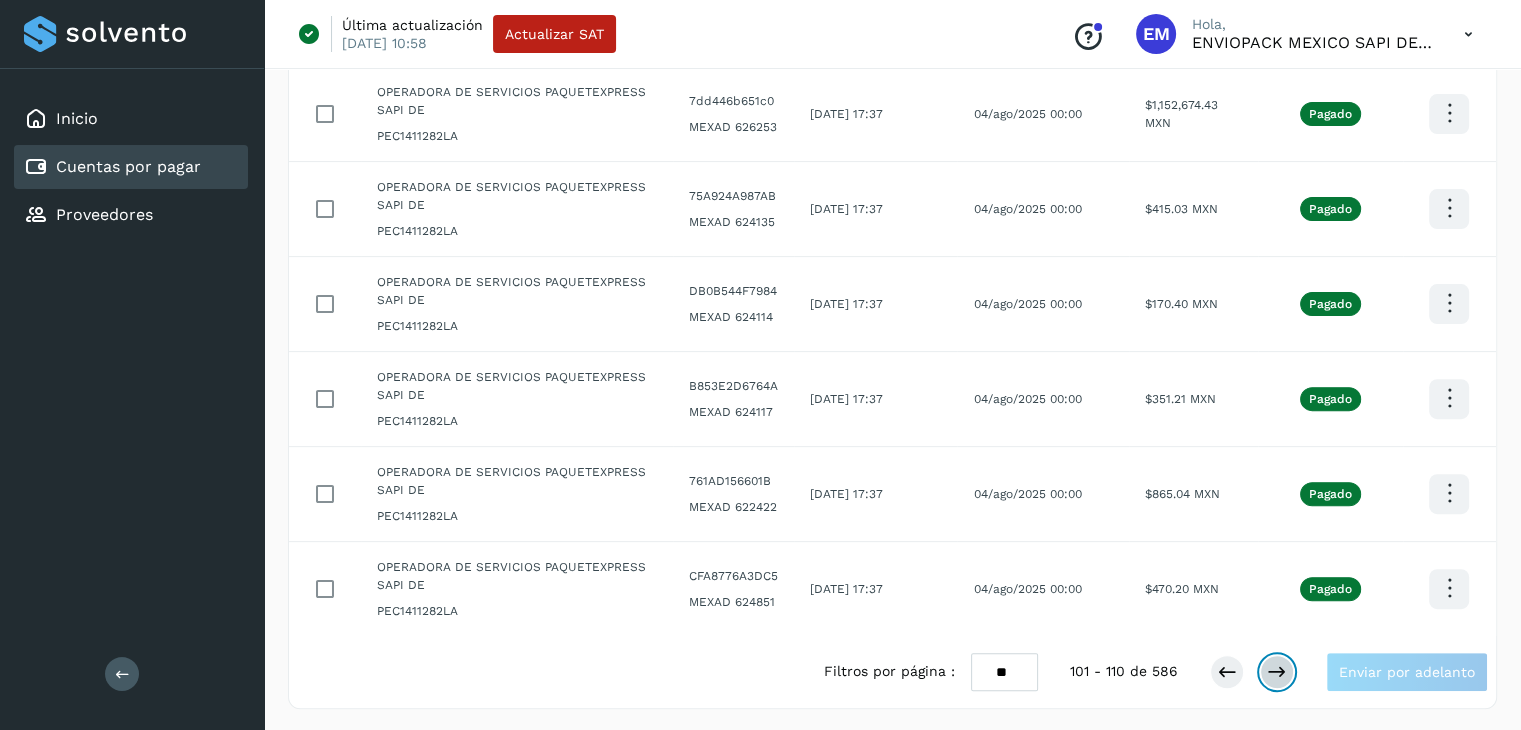 click at bounding box center (1277, 672) 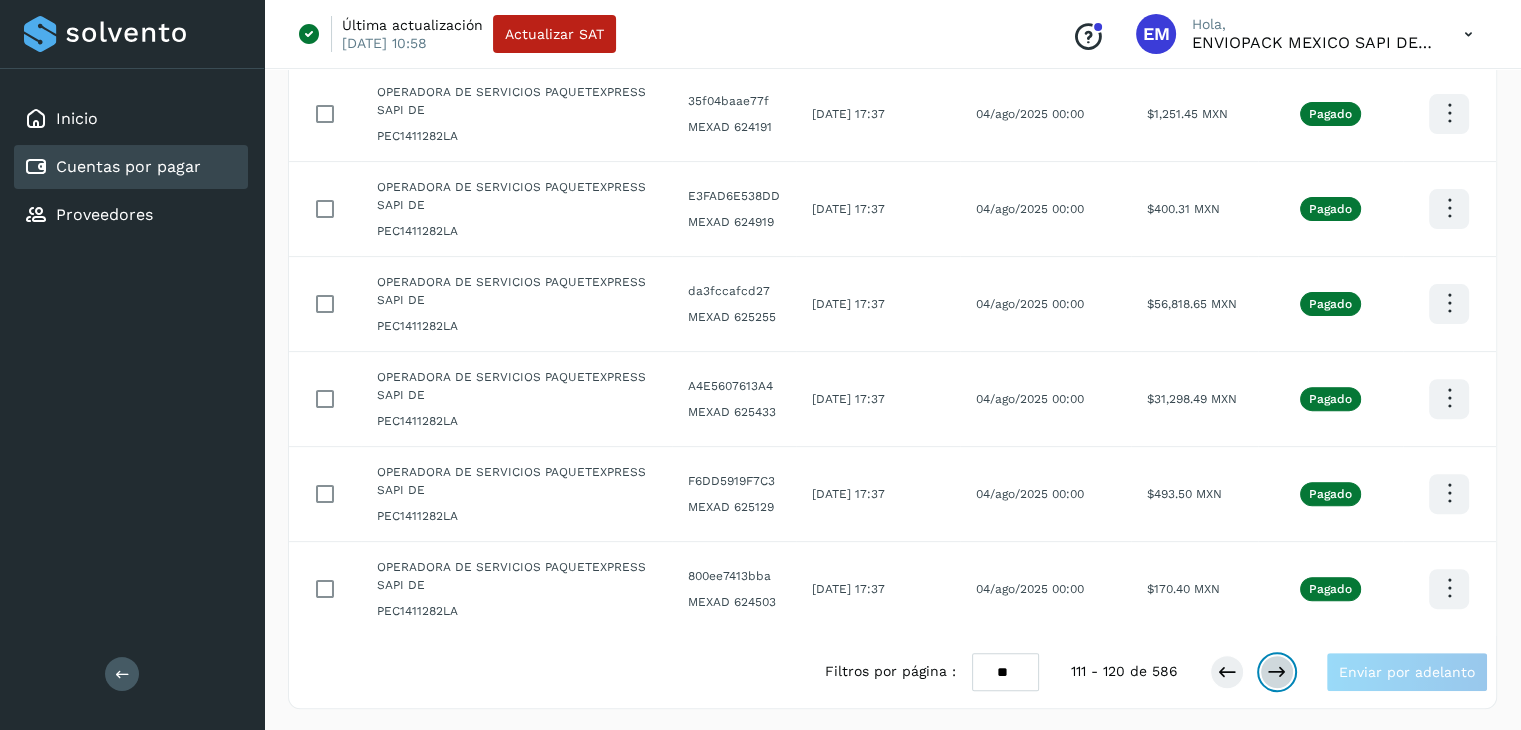 click at bounding box center [1277, 672] 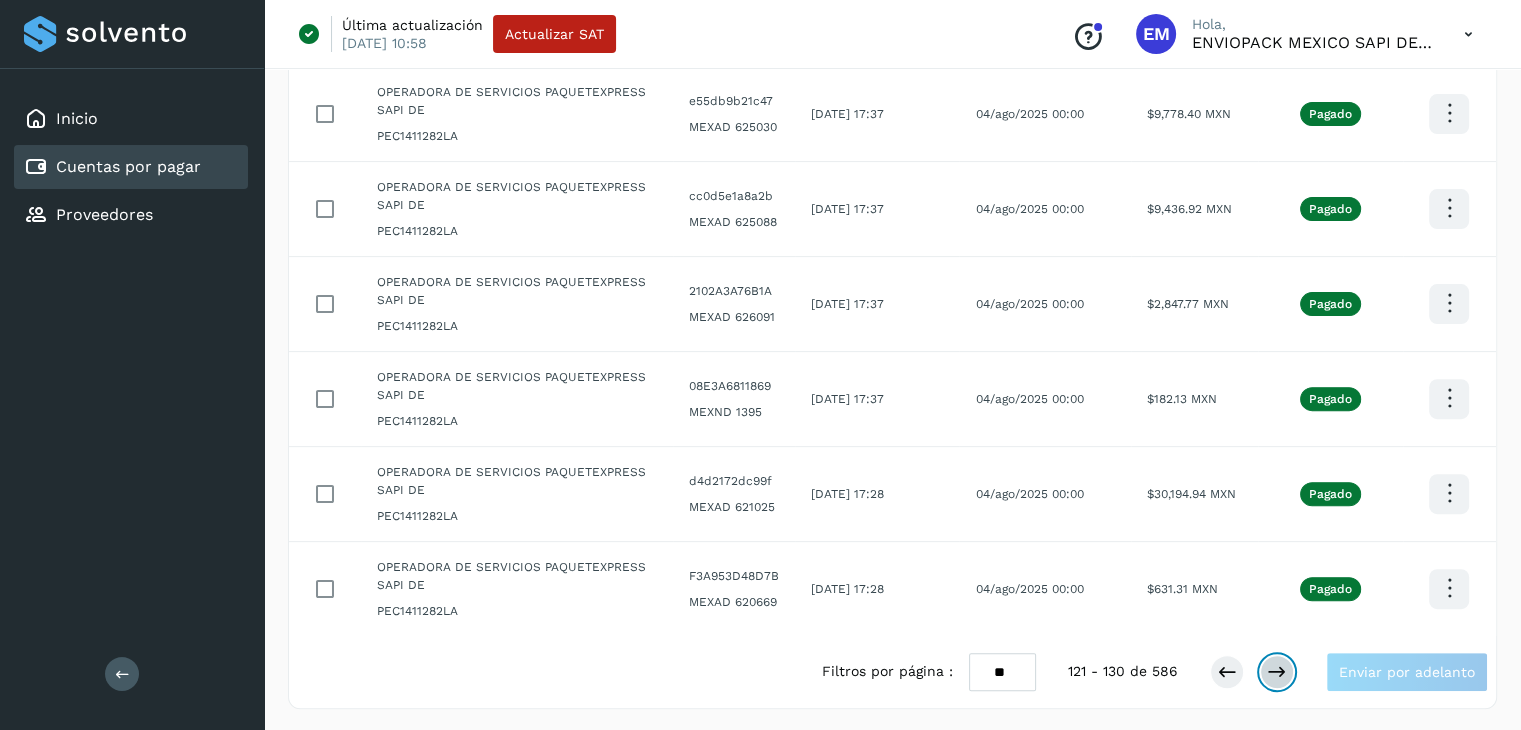 click at bounding box center (1277, 672) 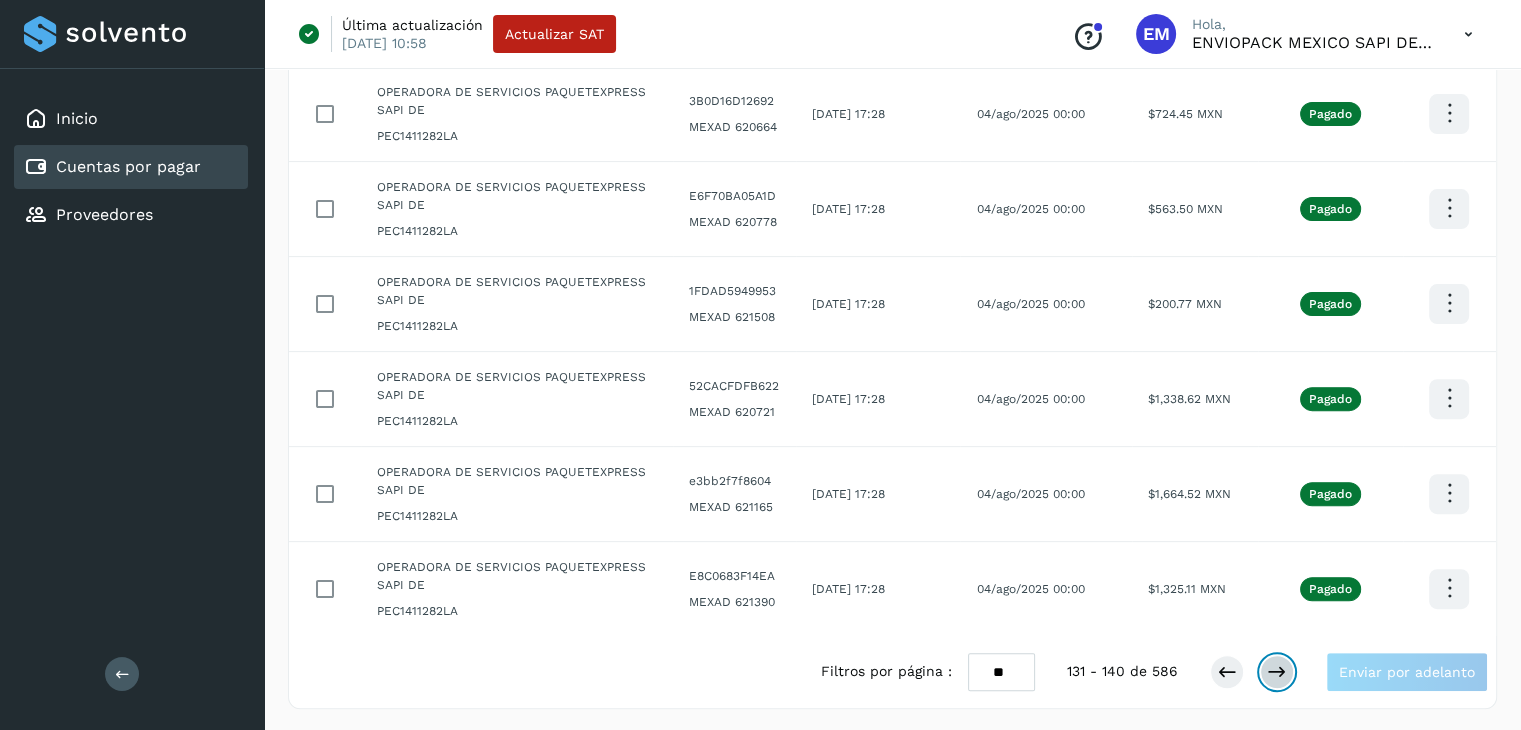 click at bounding box center (1277, 672) 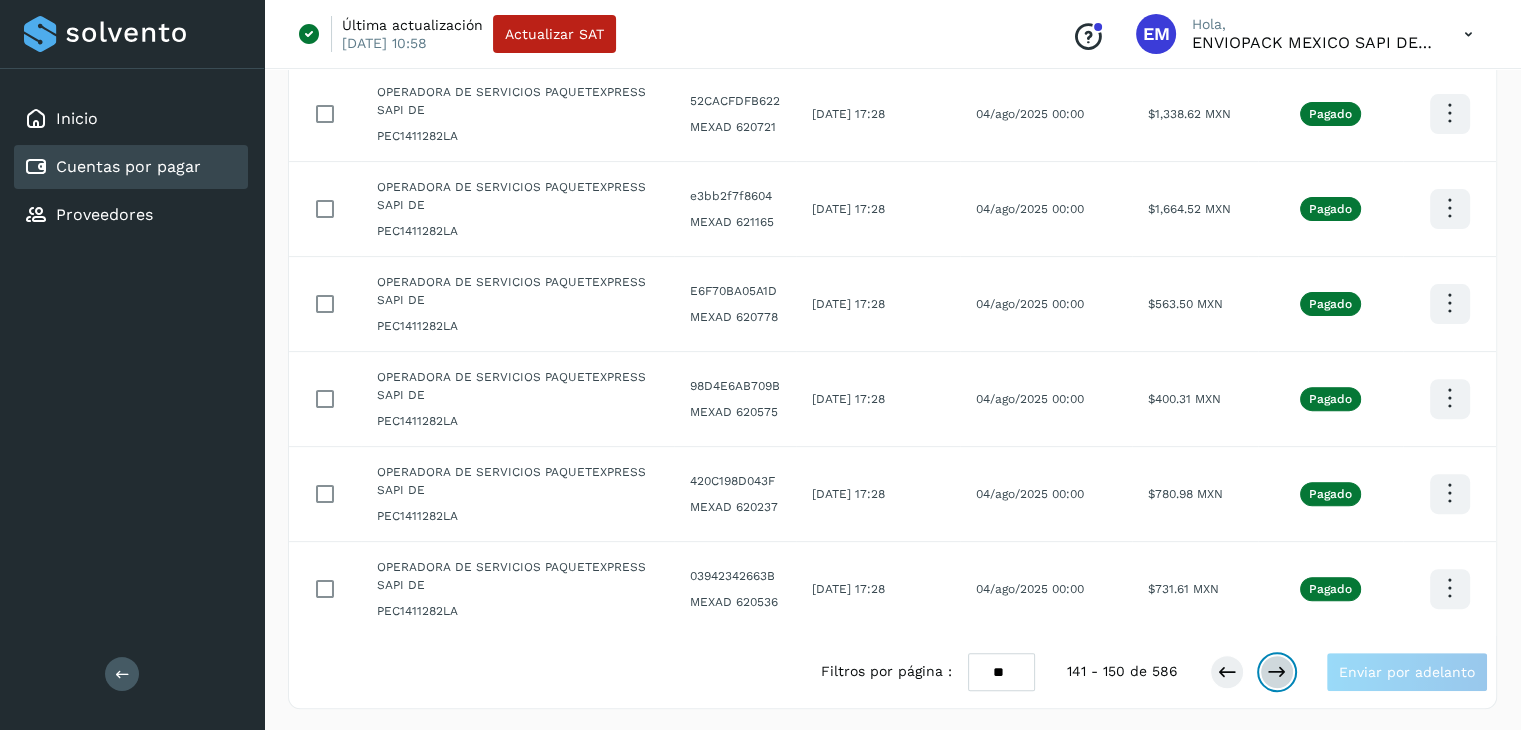 click at bounding box center (1277, 672) 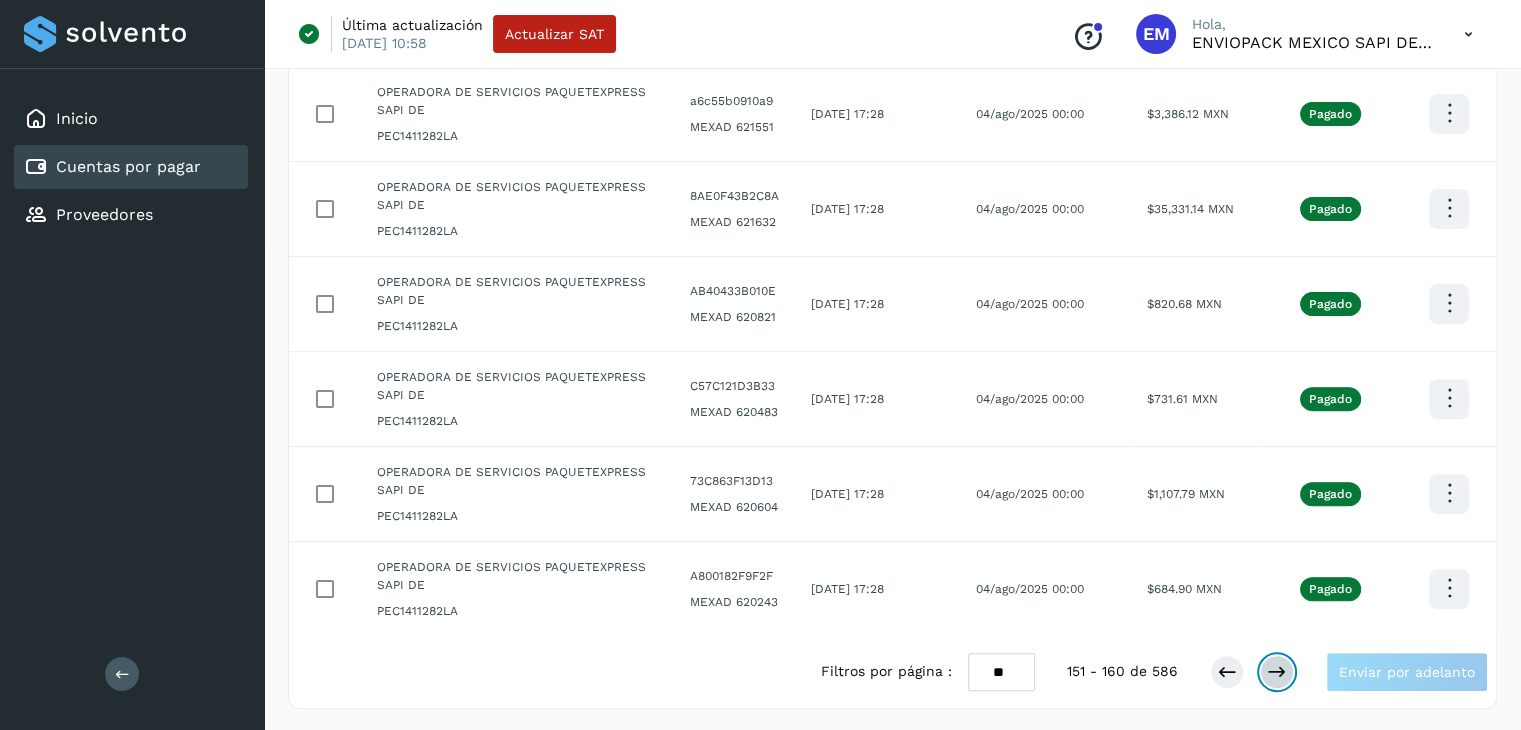 click at bounding box center [1277, 672] 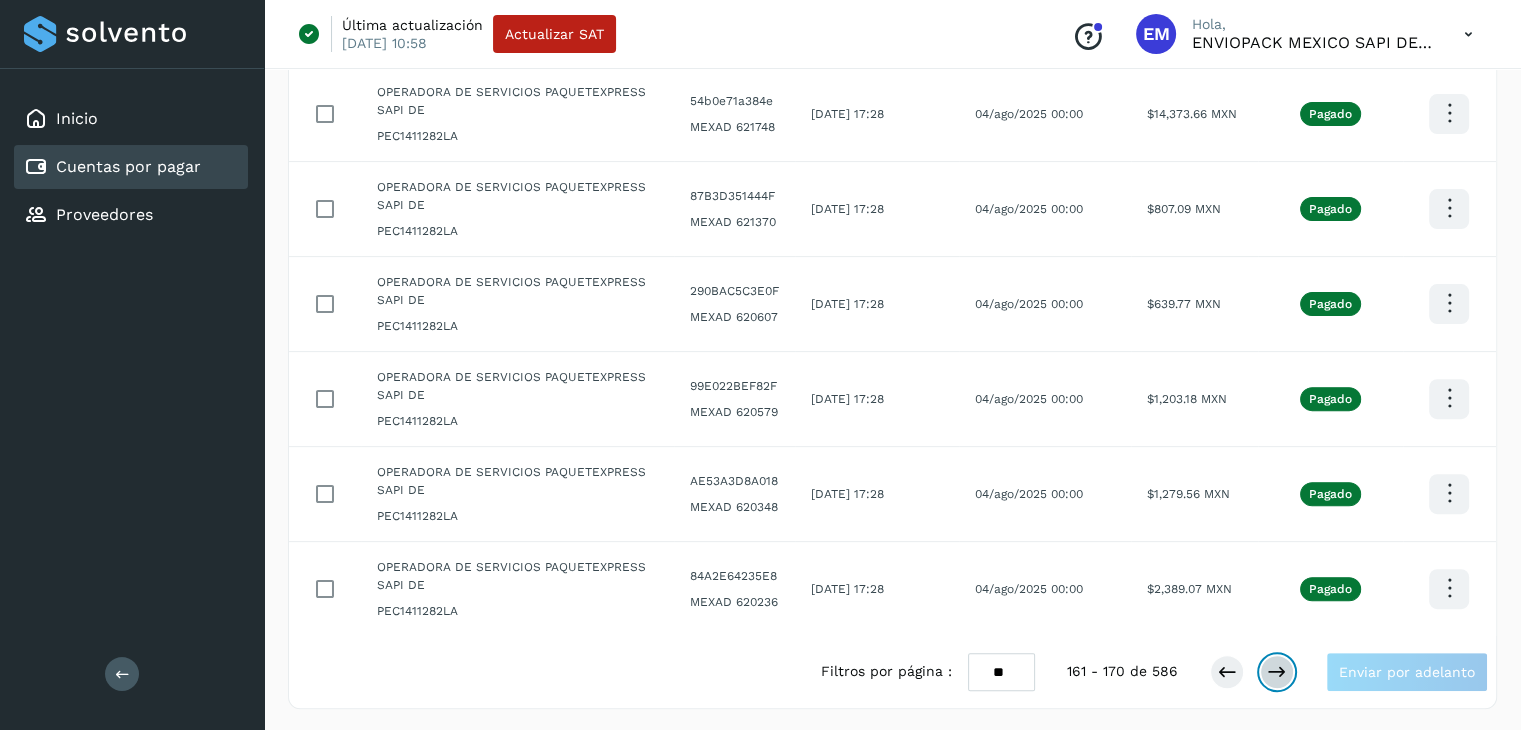 click at bounding box center (1277, 672) 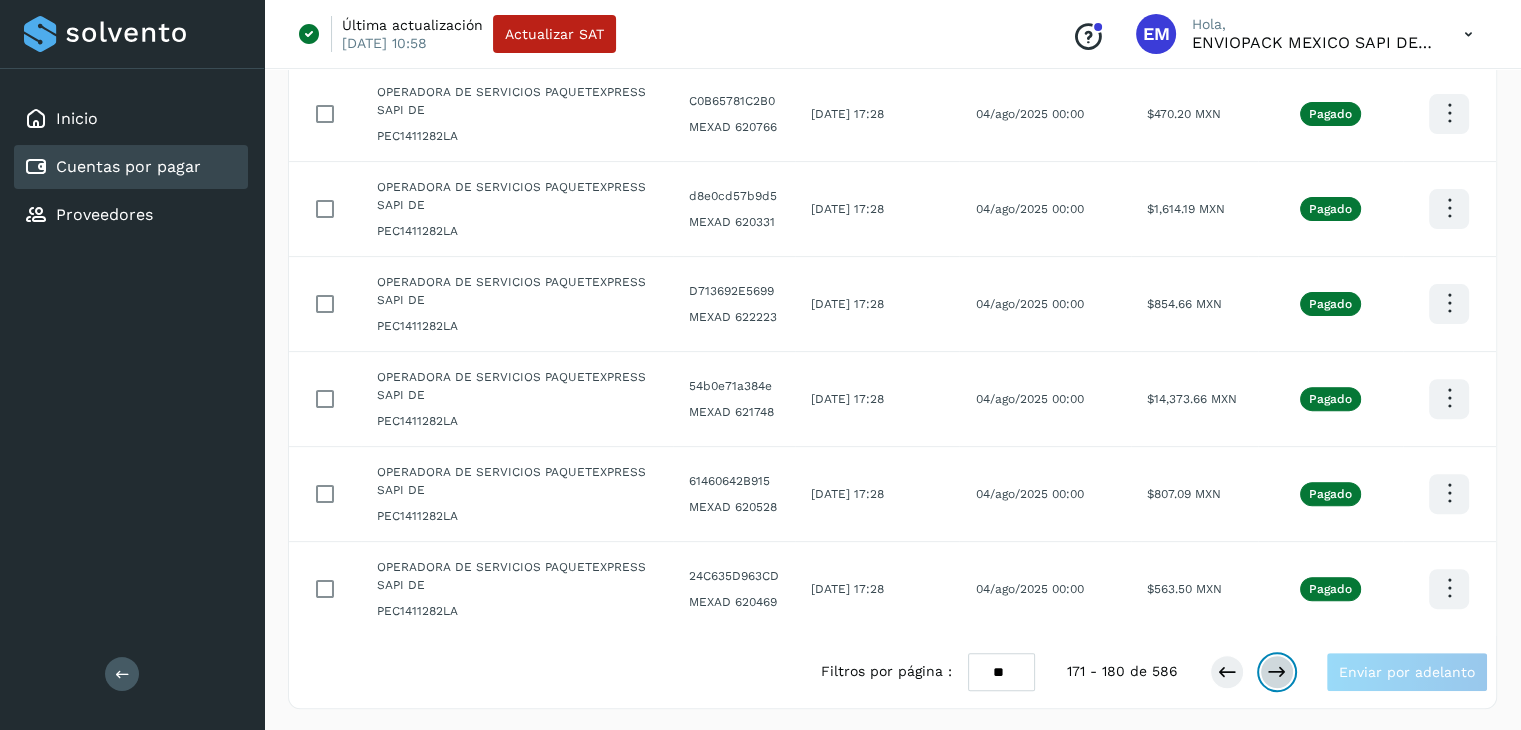 click at bounding box center (1277, 672) 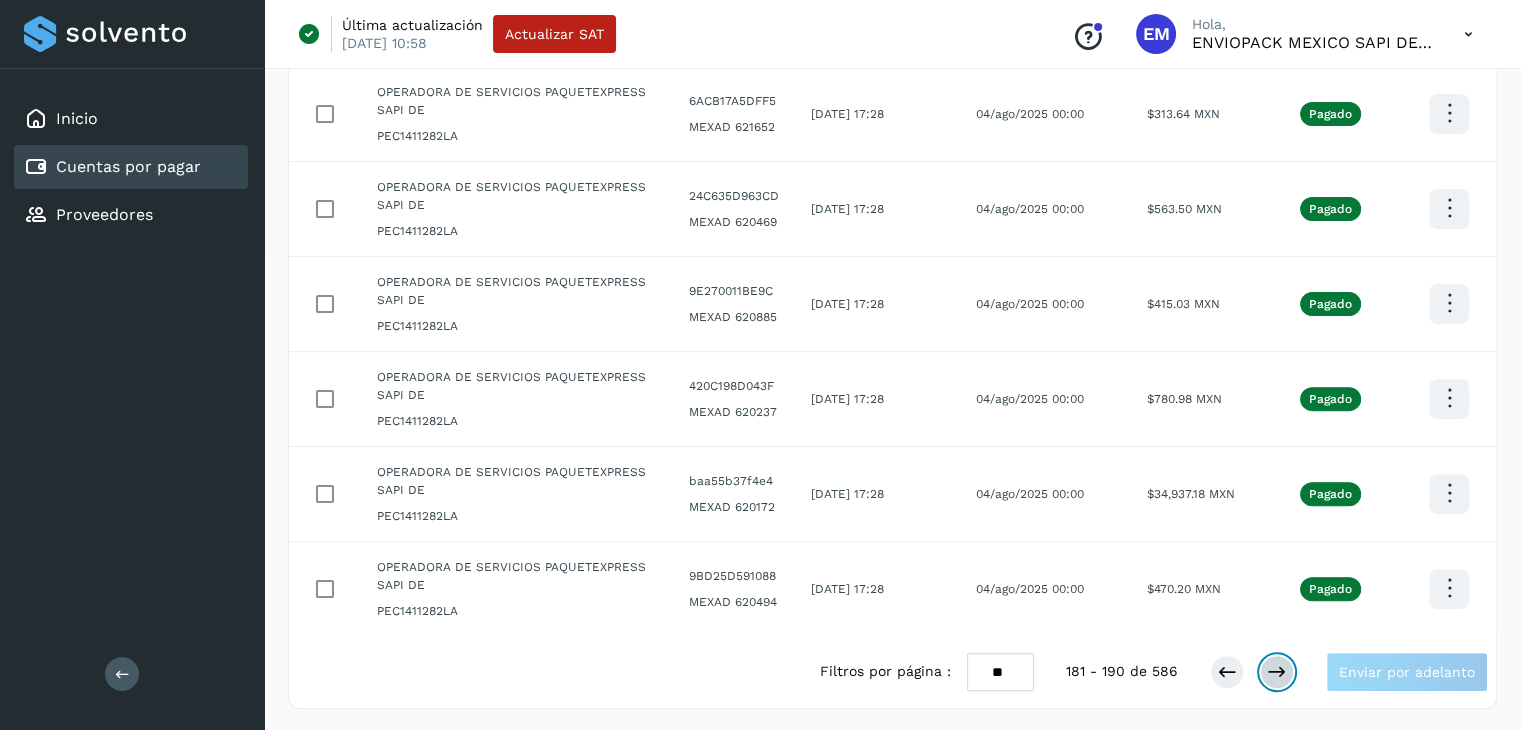 click at bounding box center (1277, 672) 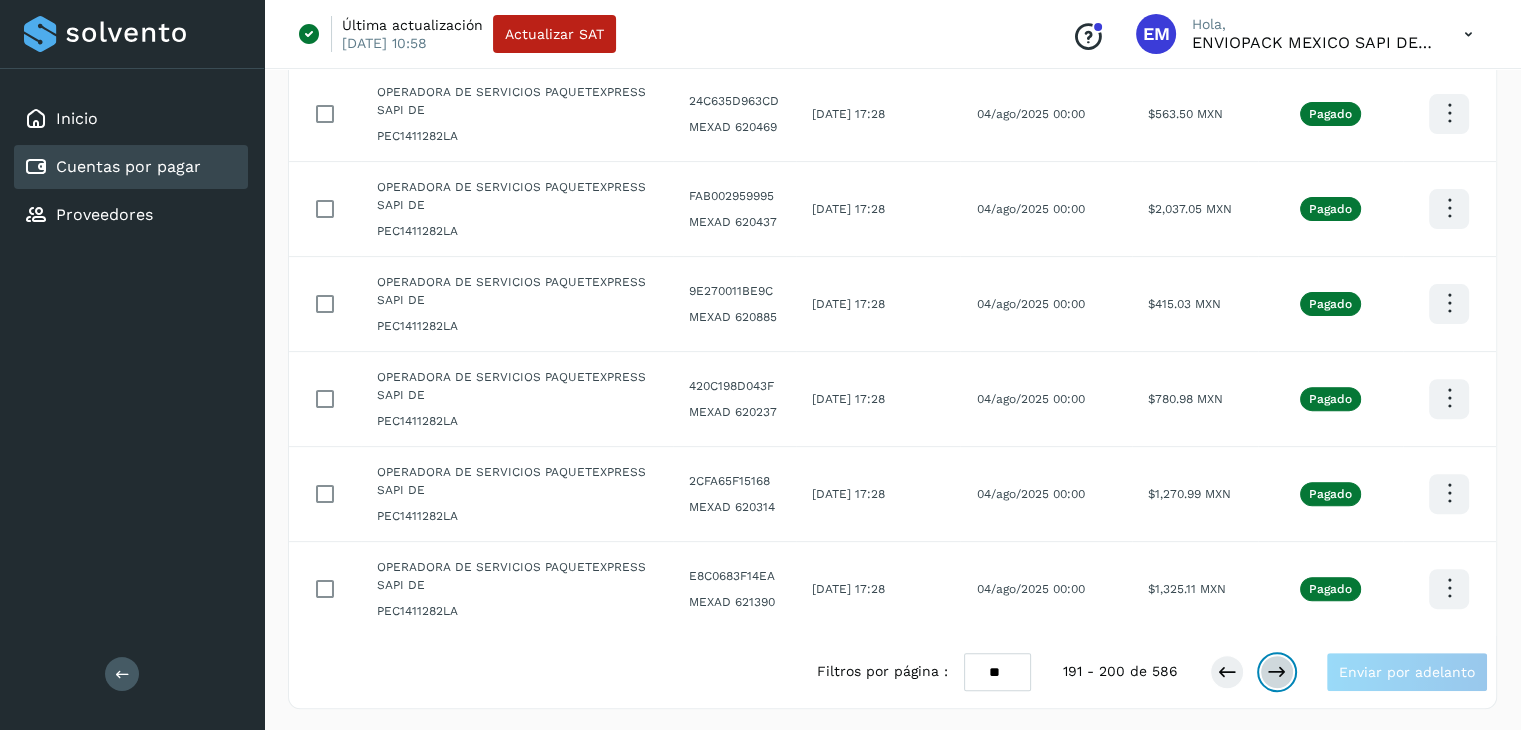 click at bounding box center (1277, 672) 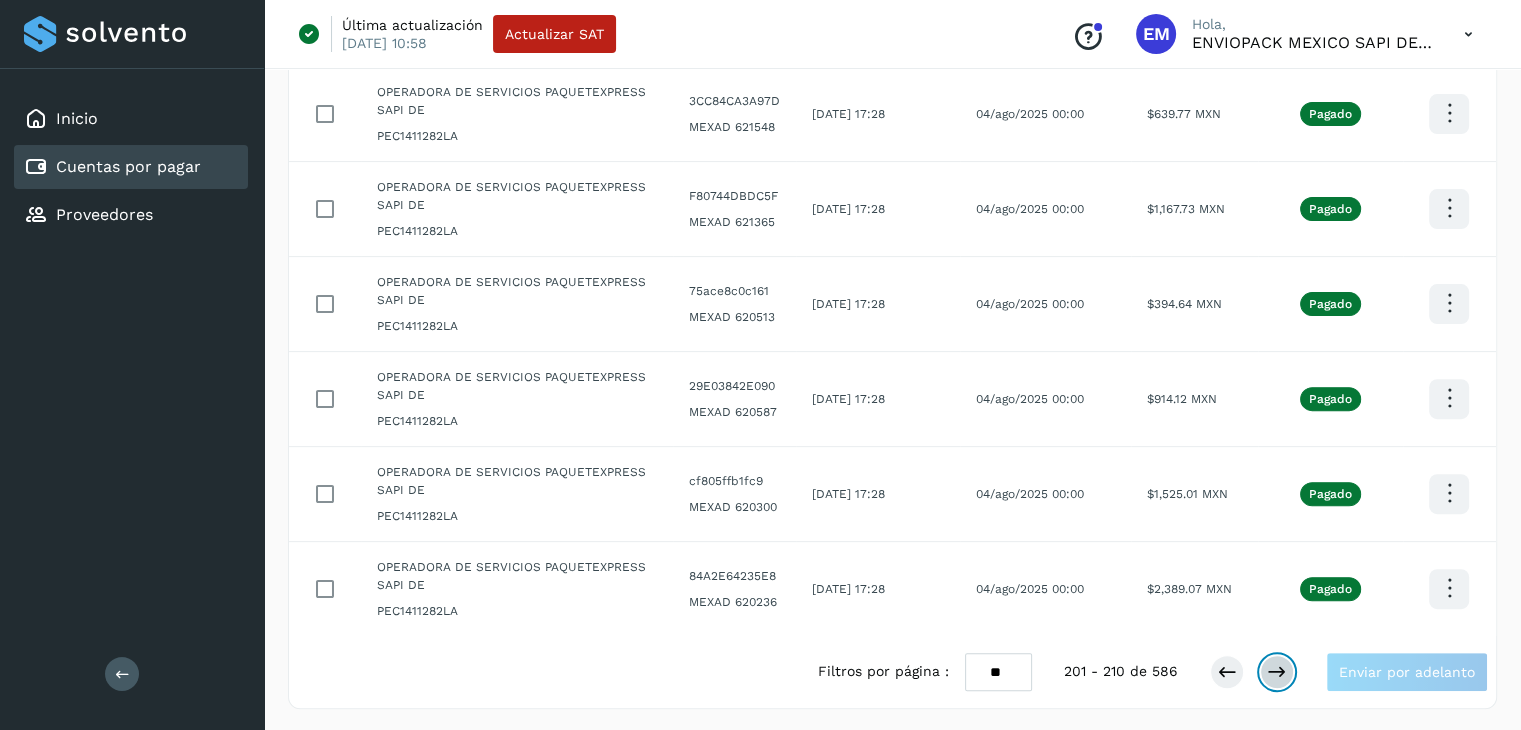 click at bounding box center [1277, 672] 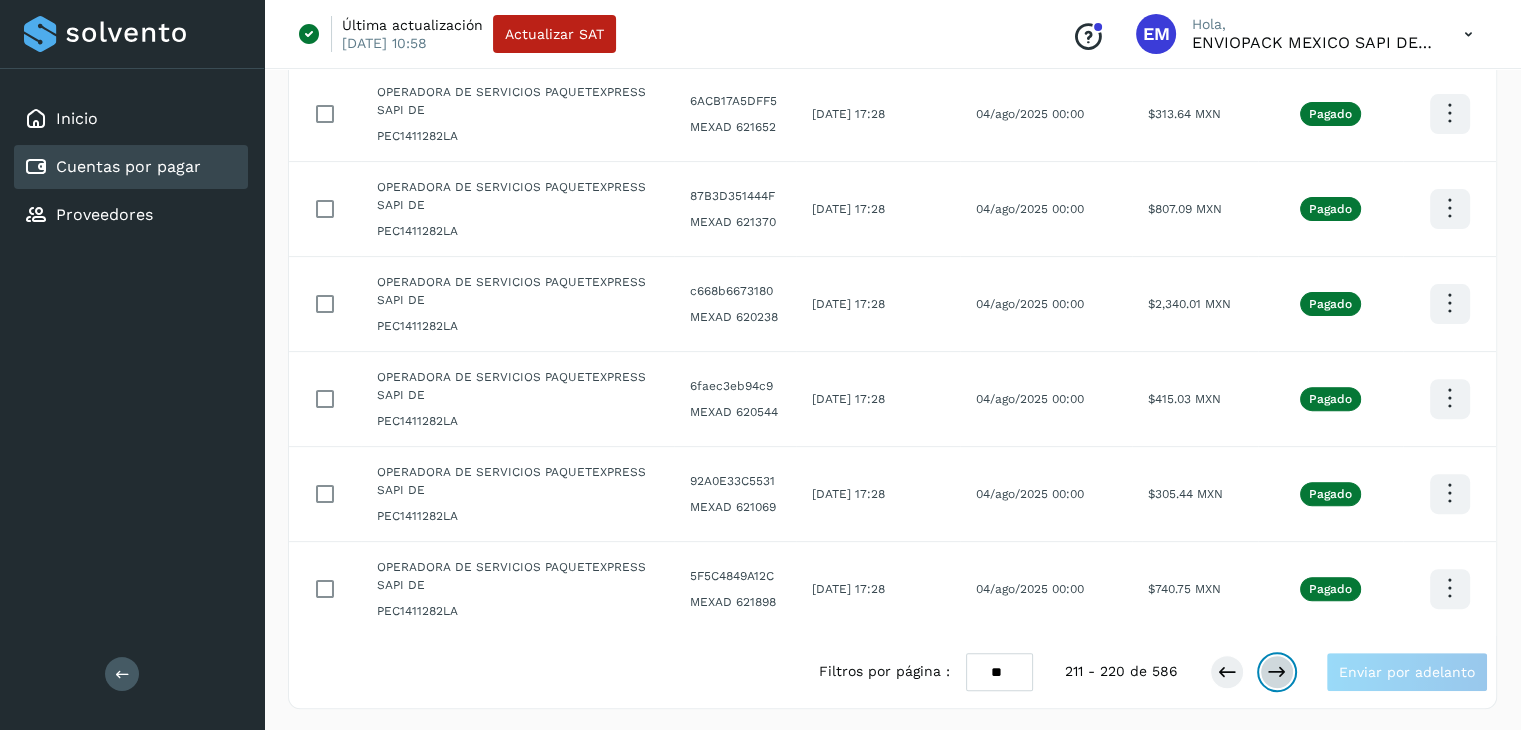 click at bounding box center [1277, 672] 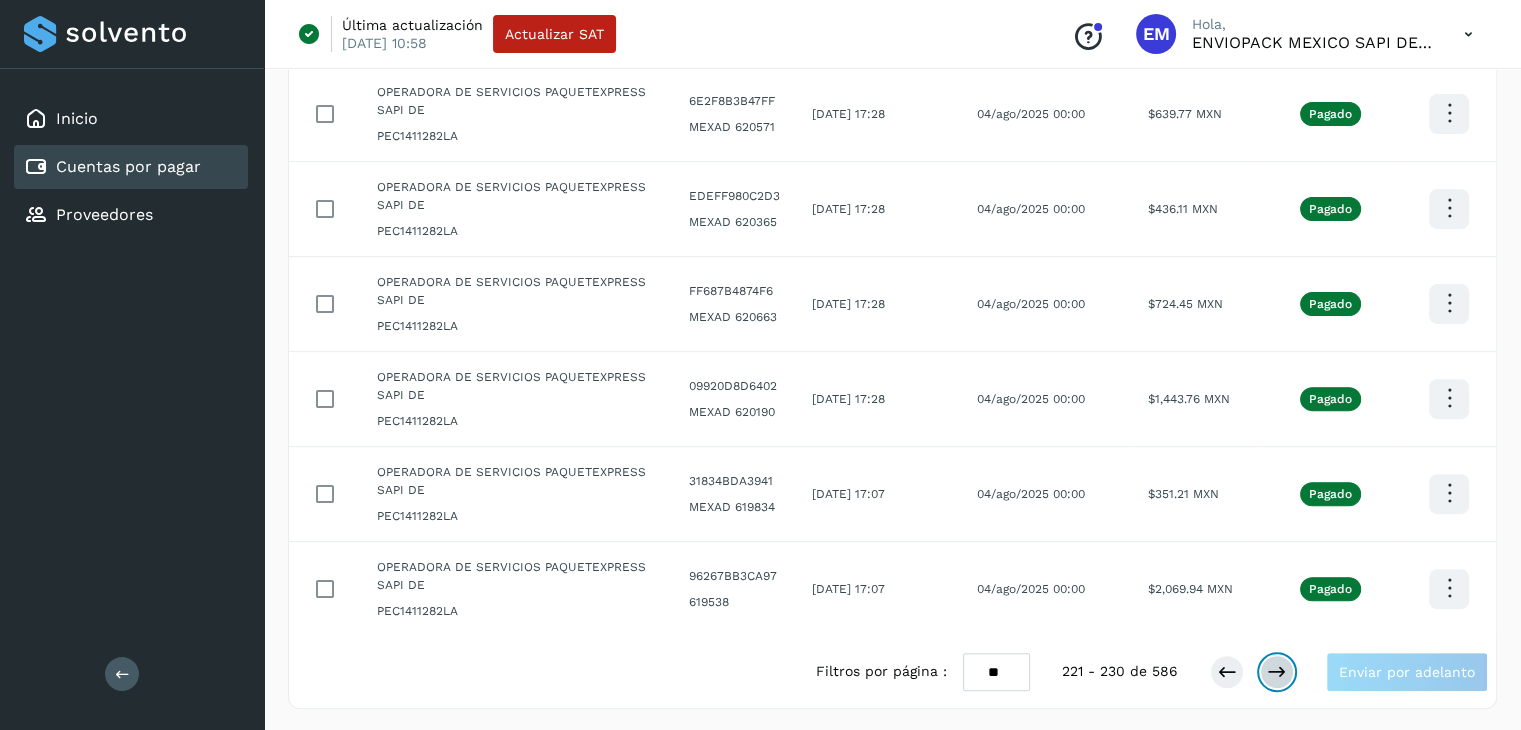click at bounding box center (1277, 672) 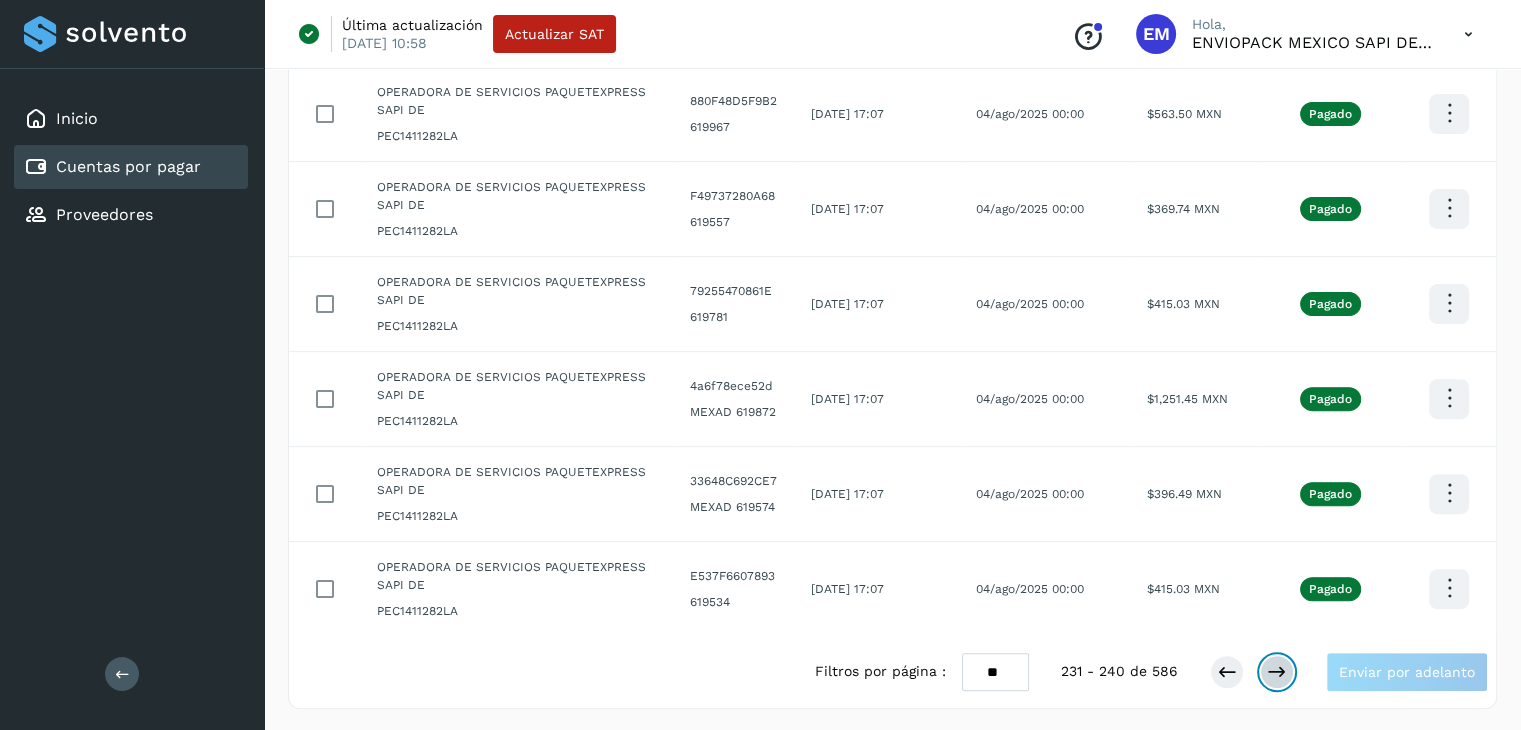 click at bounding box center [1277, 672] 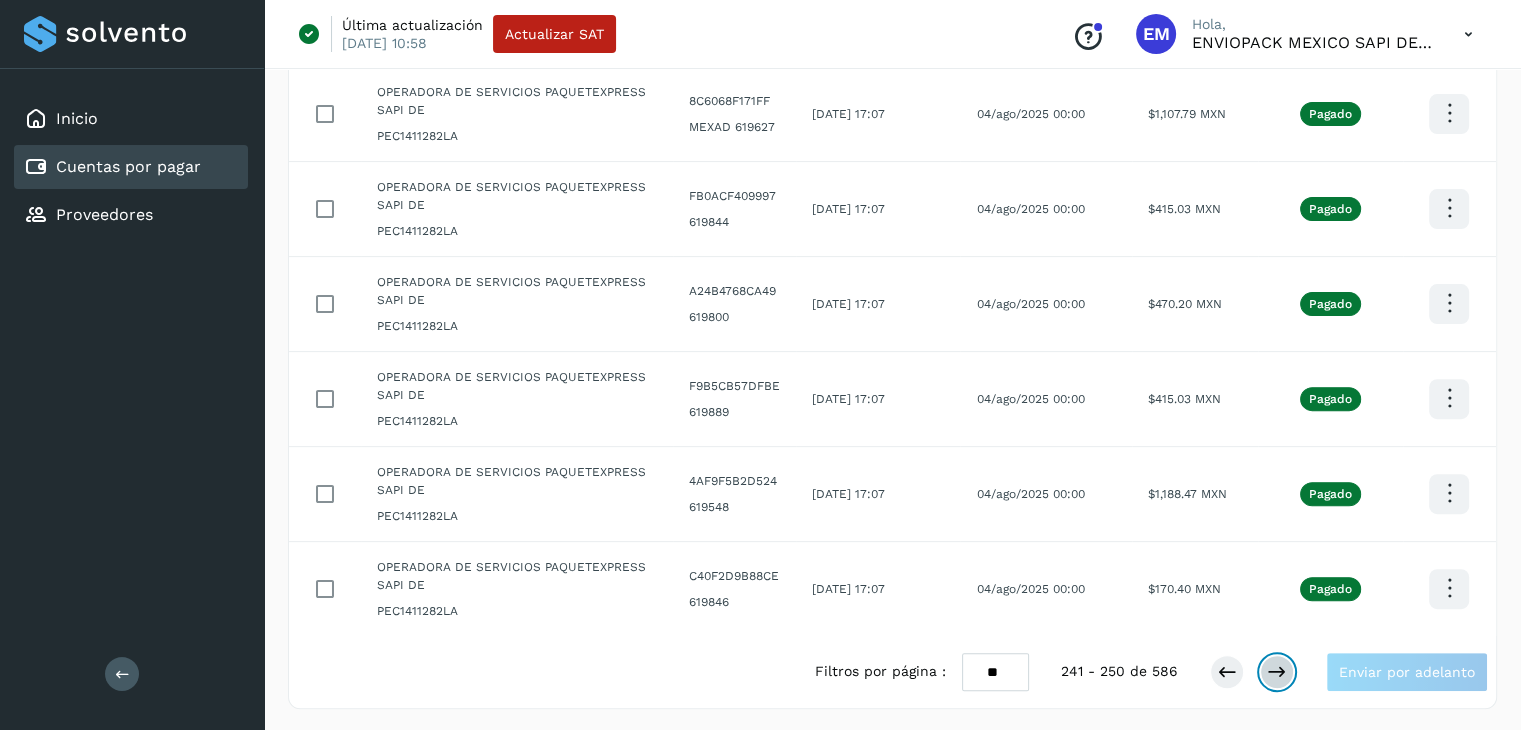 click at bounding box center (1277, 672) 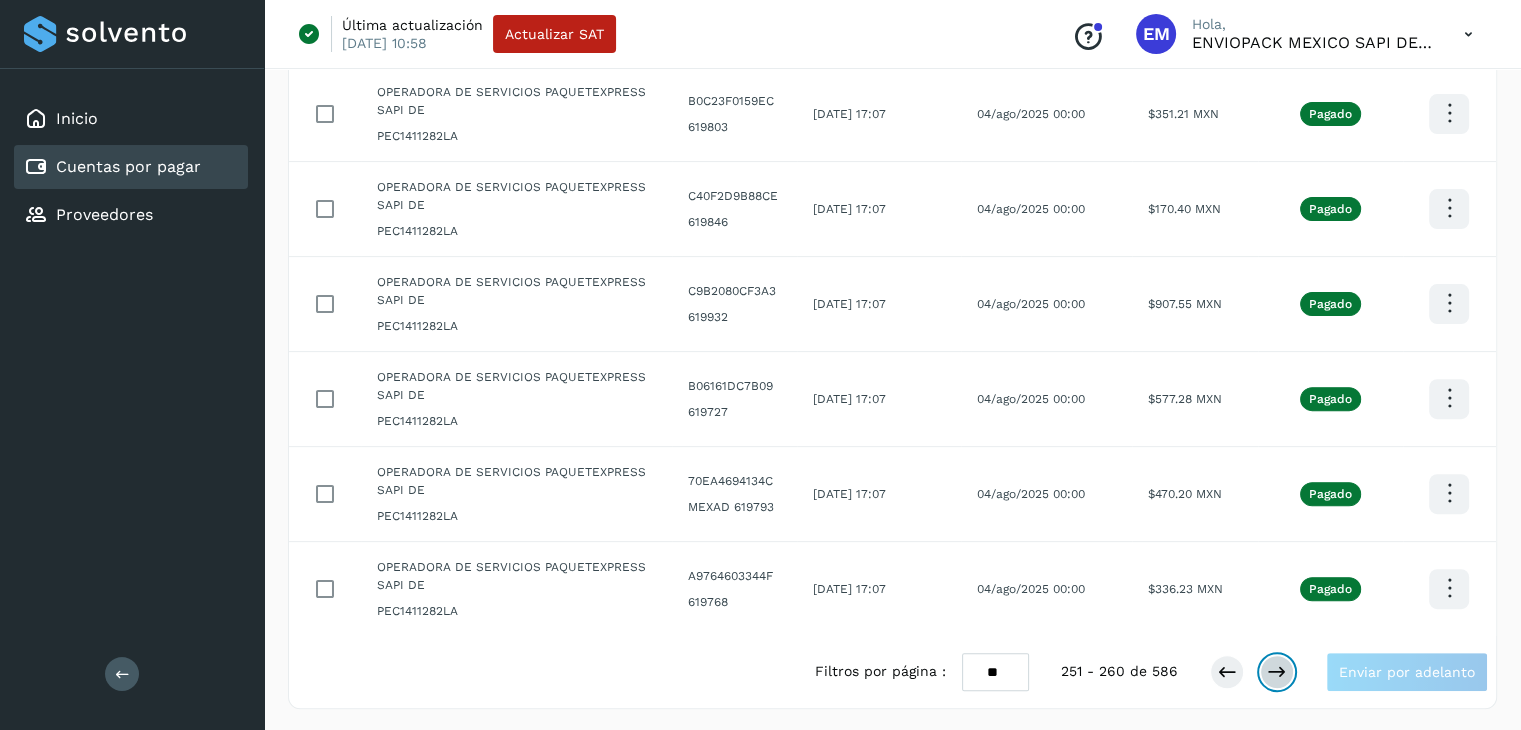 click at bounding box center [1277, 672] 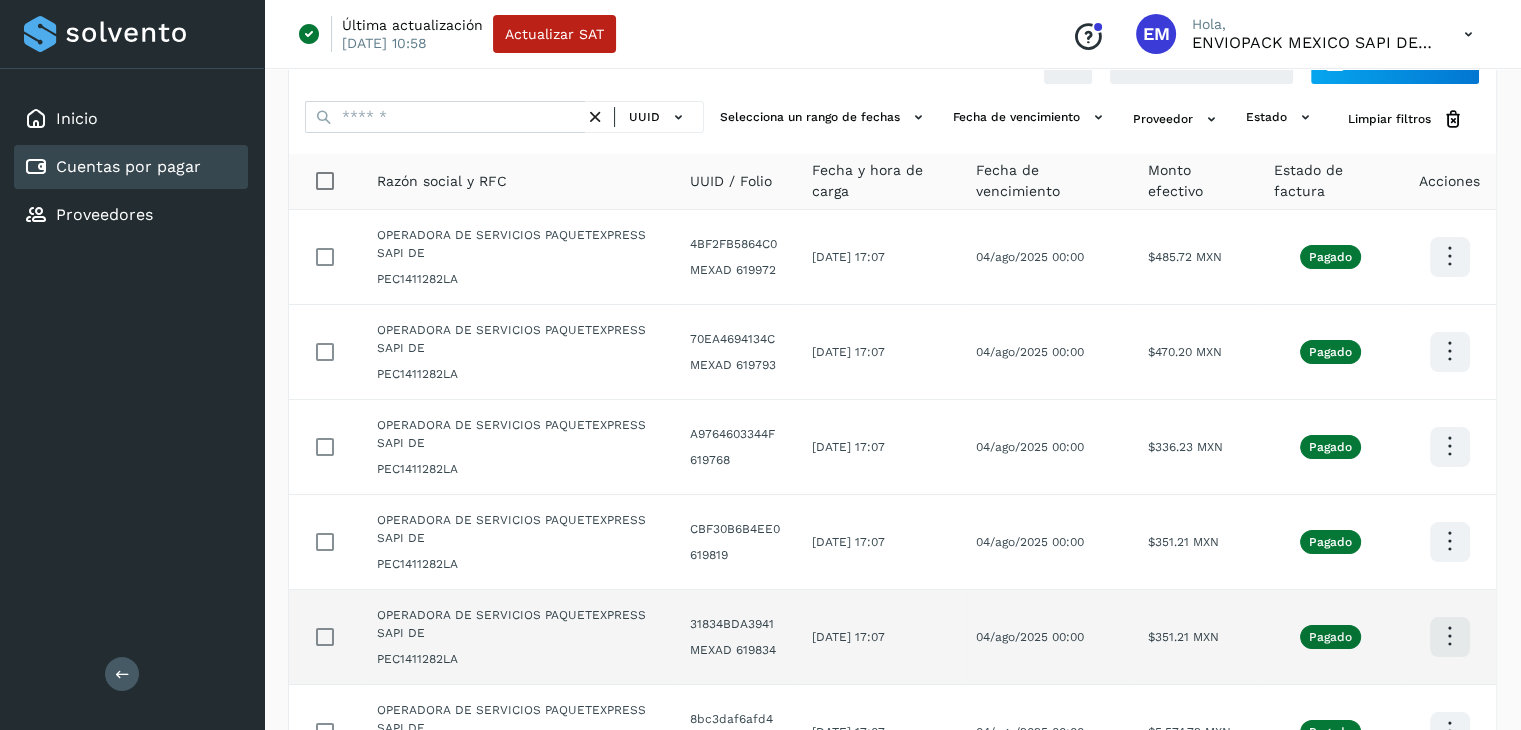 scroll, scrollTop: 100, scrollLeft: 0, axis: vertical 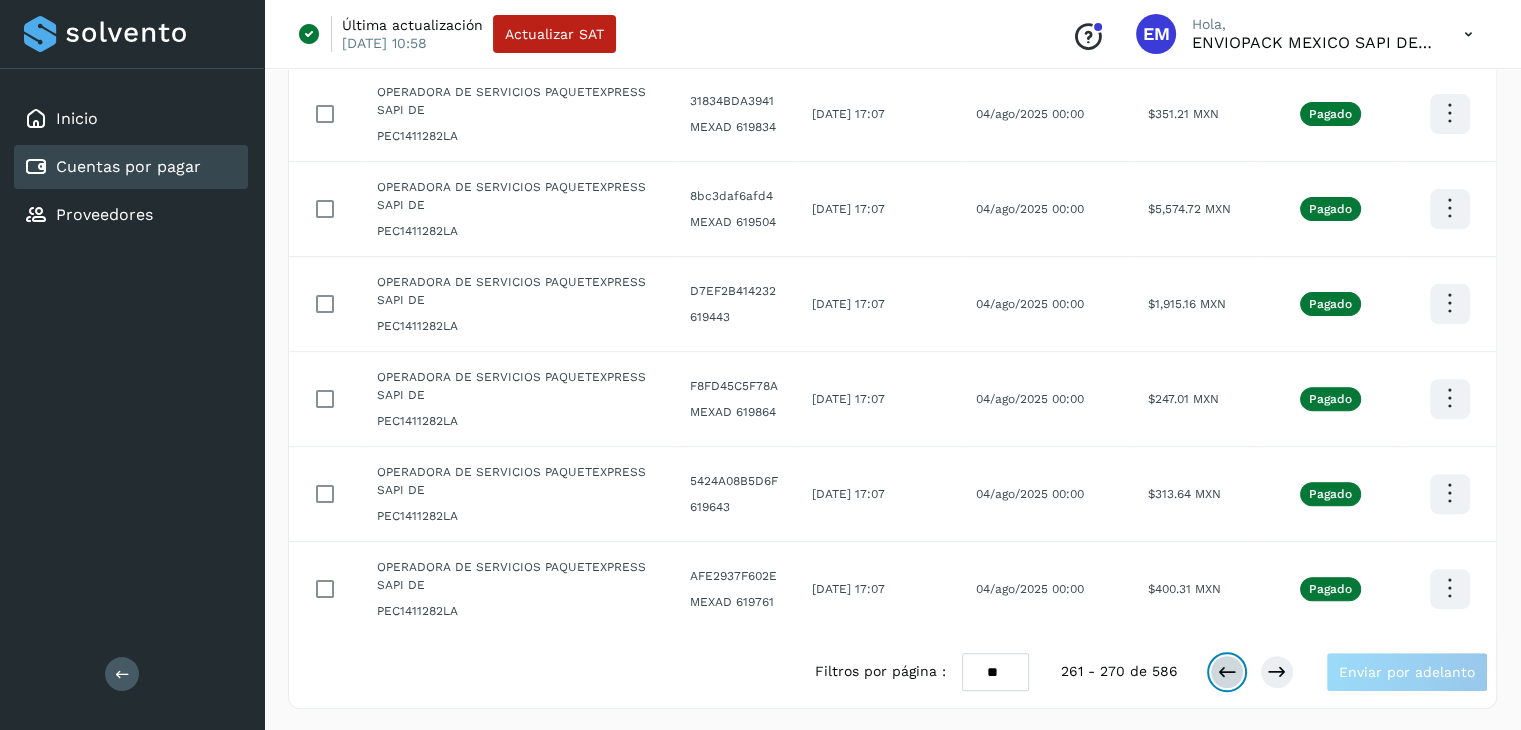 click at bounding box center (1227, 672) 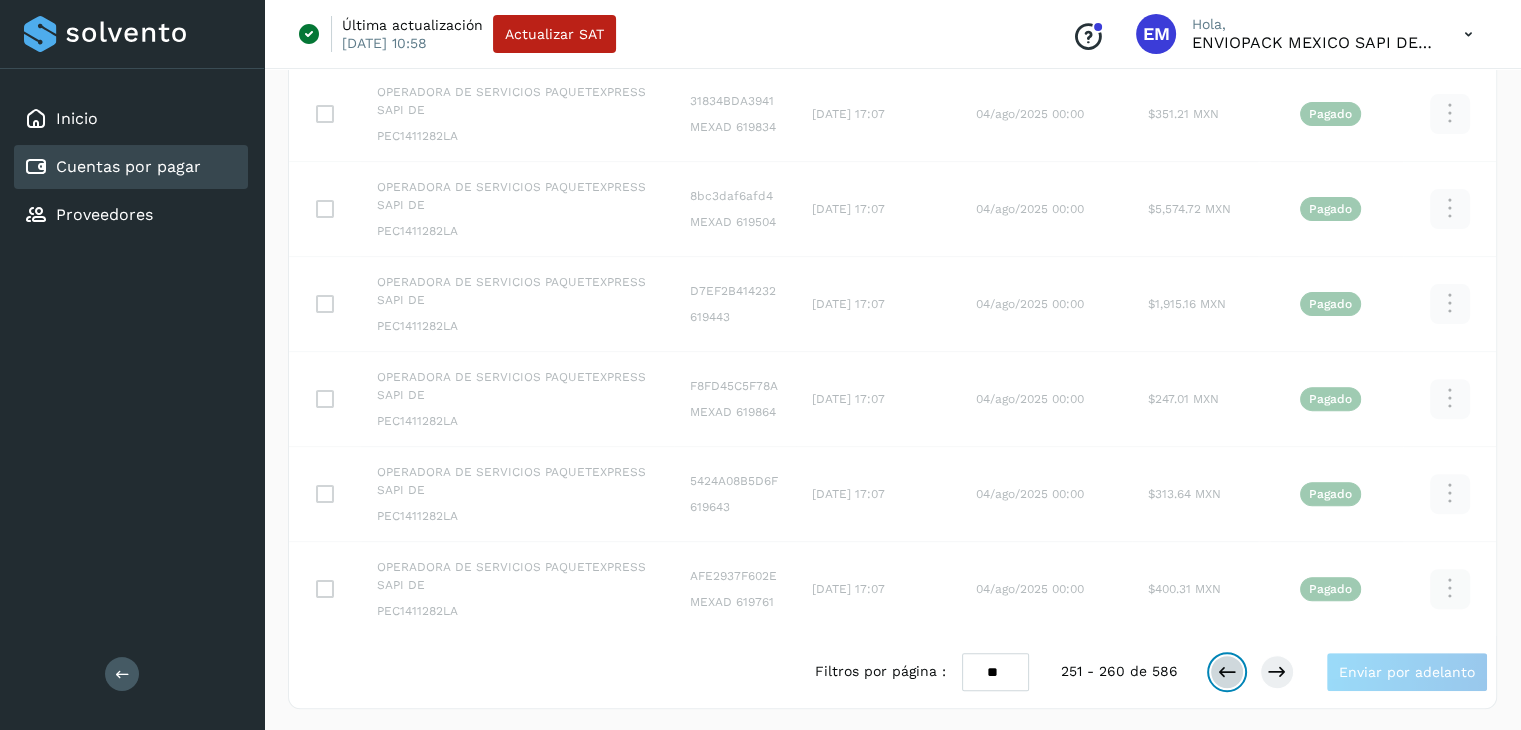 click at bounding box center [1227, 672] 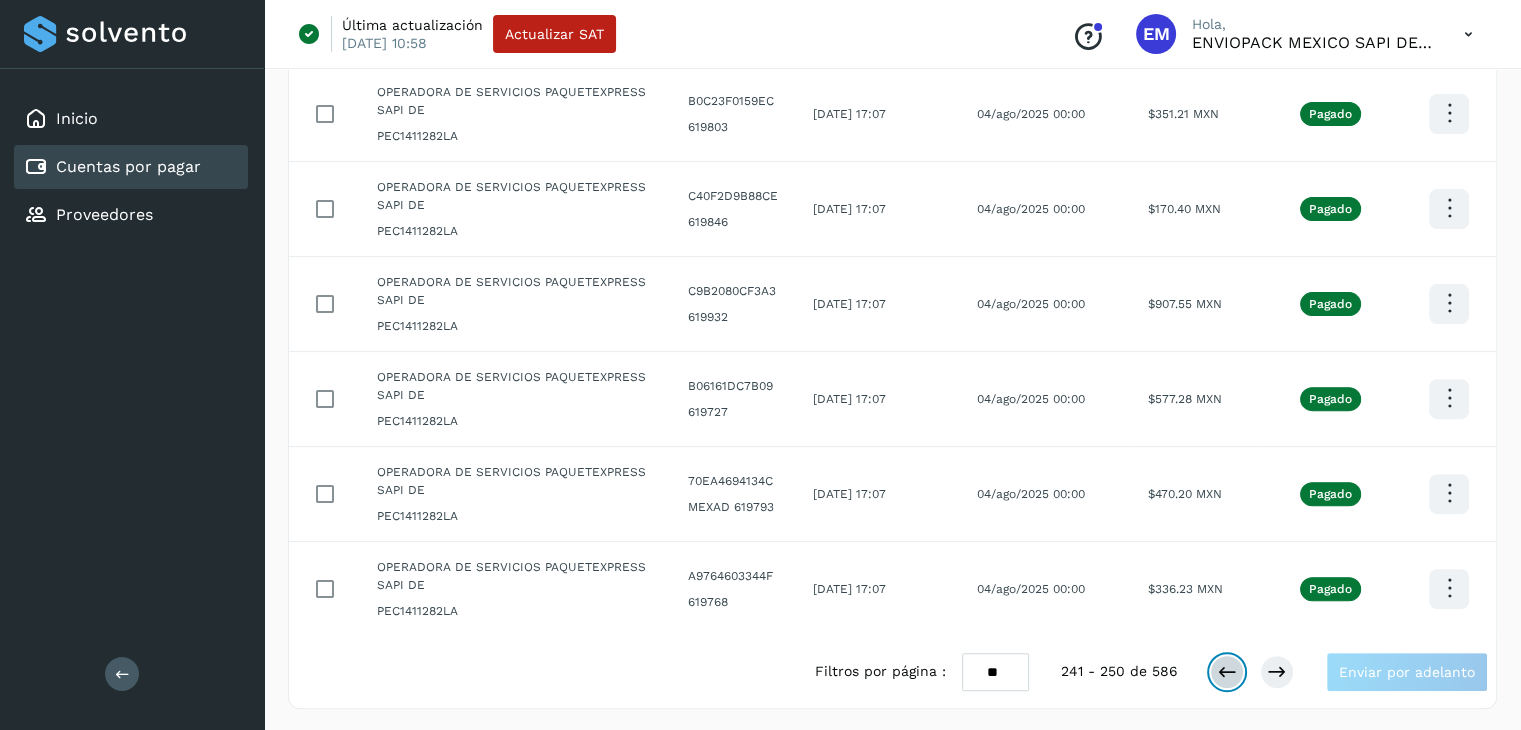 click at bounding box center [1227, 672] 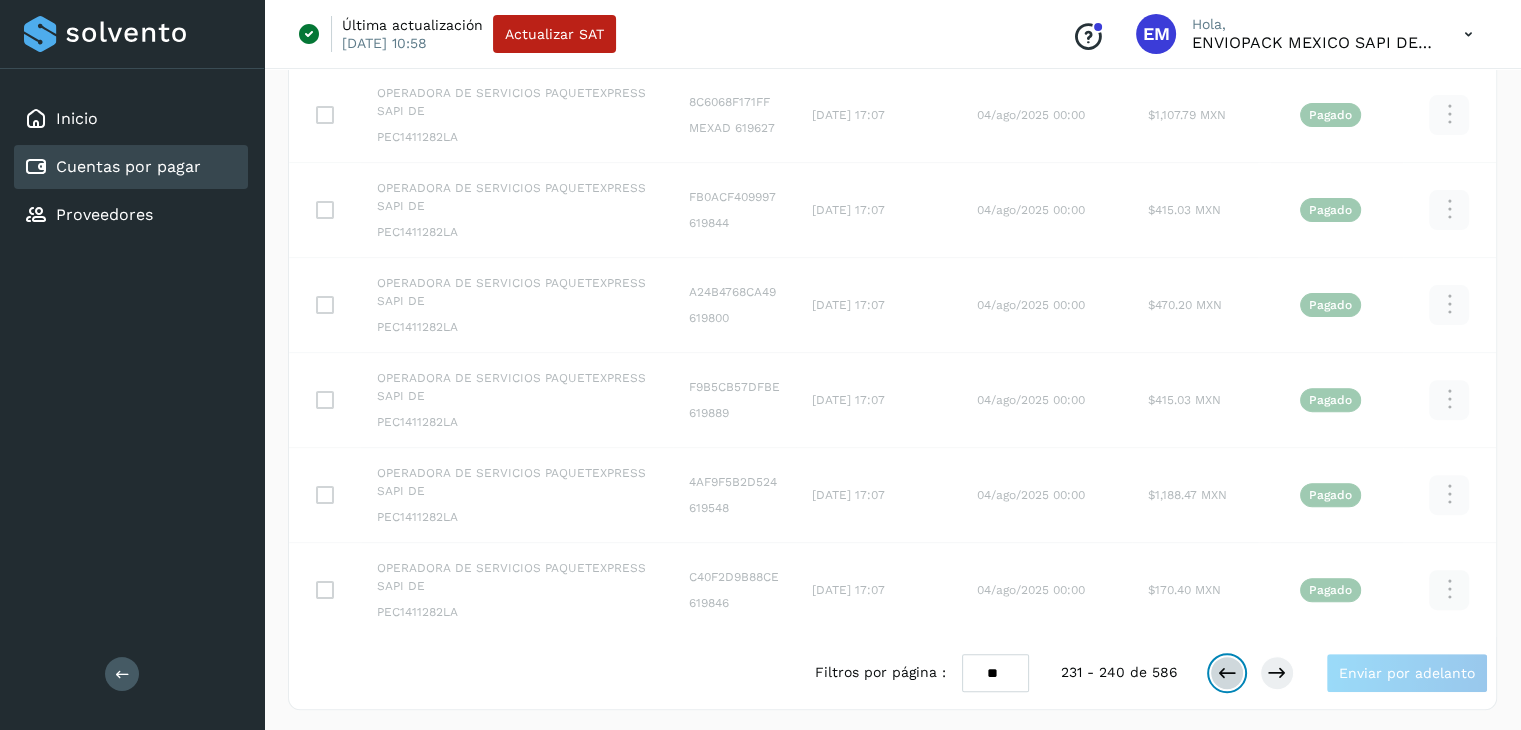 scroll, scrollTop: 592, scrollLeft: 0, axis: vertical 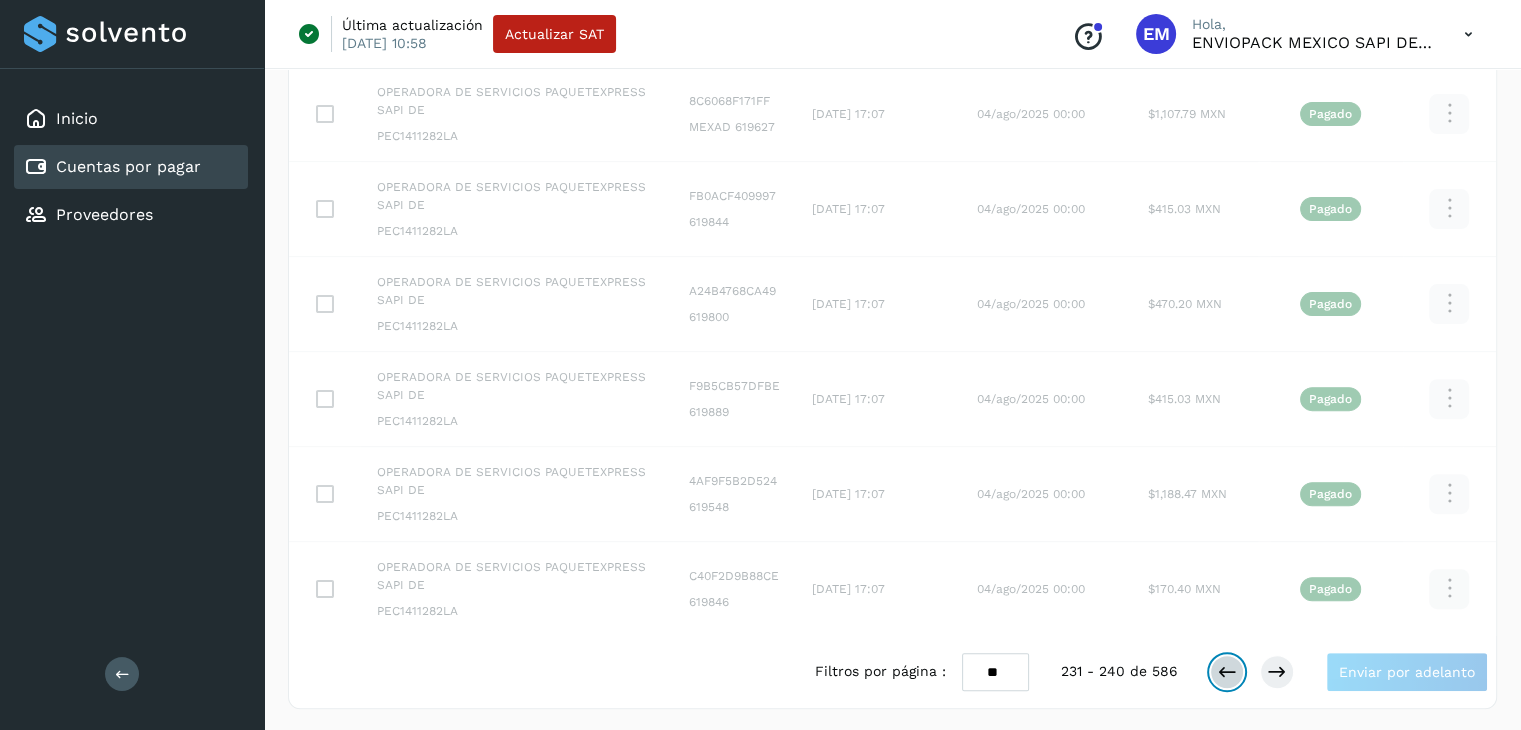 click at bounding box center [1227, 672] 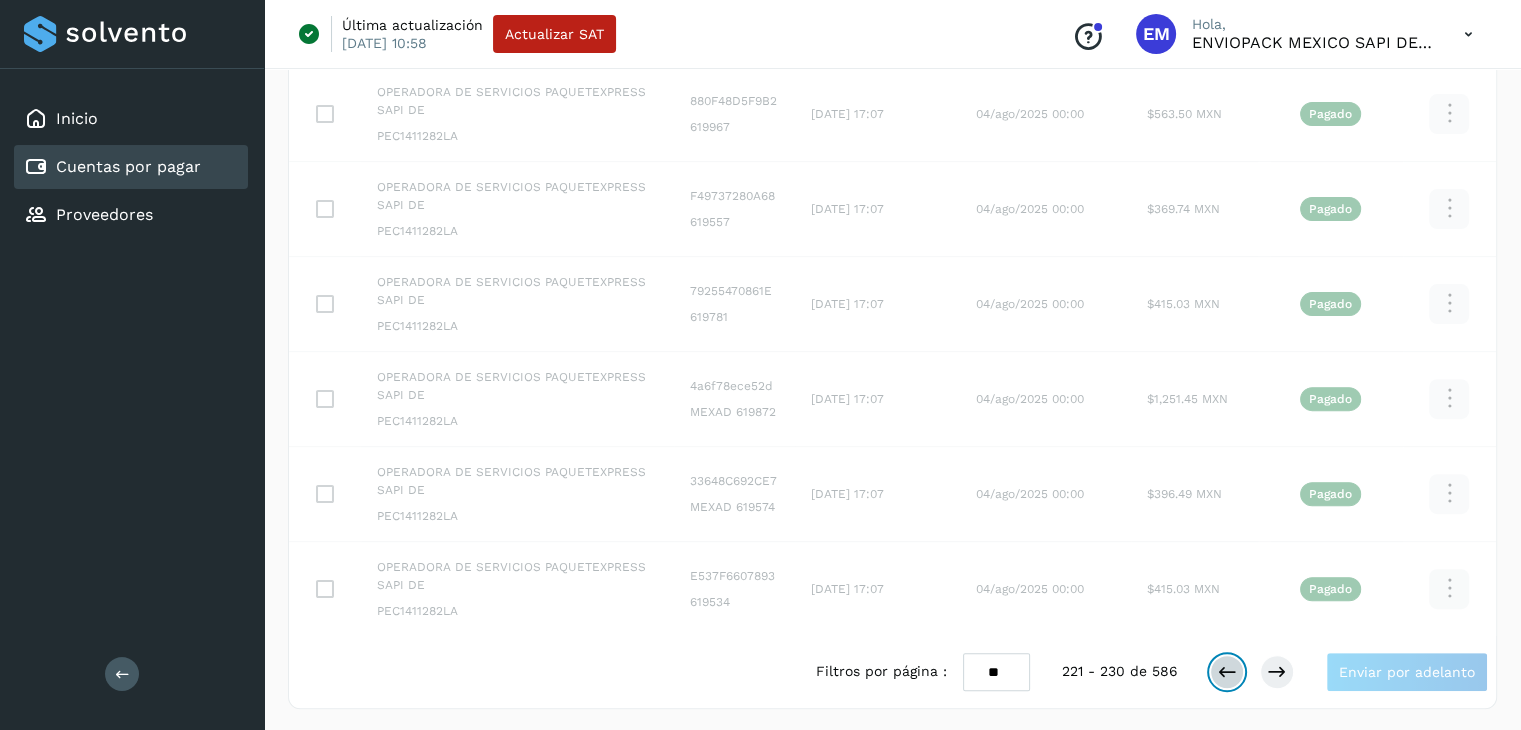 click at bounding box center [1227, 672] 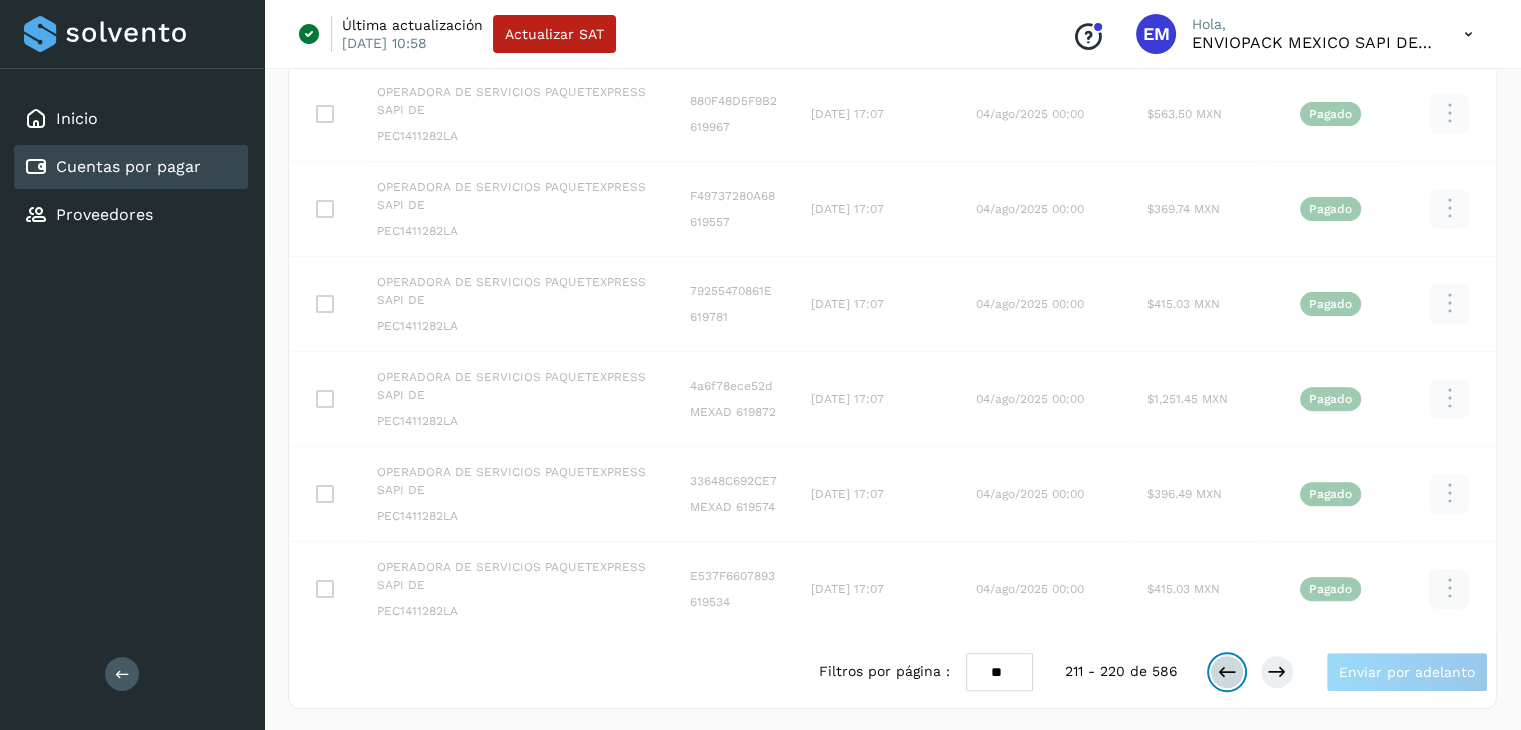 click at bounding box center (1227, 672) 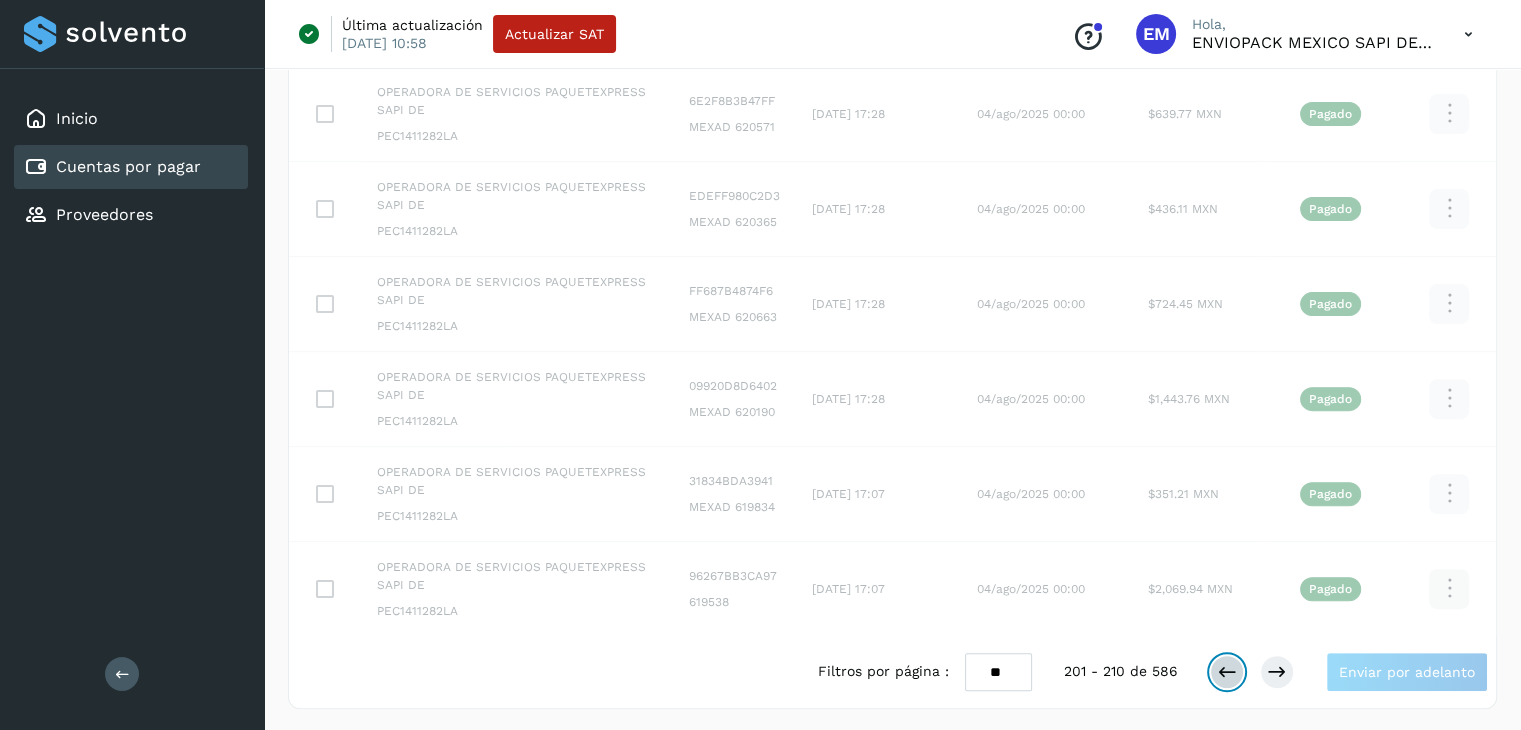 click at bounding box center [1227, 672] 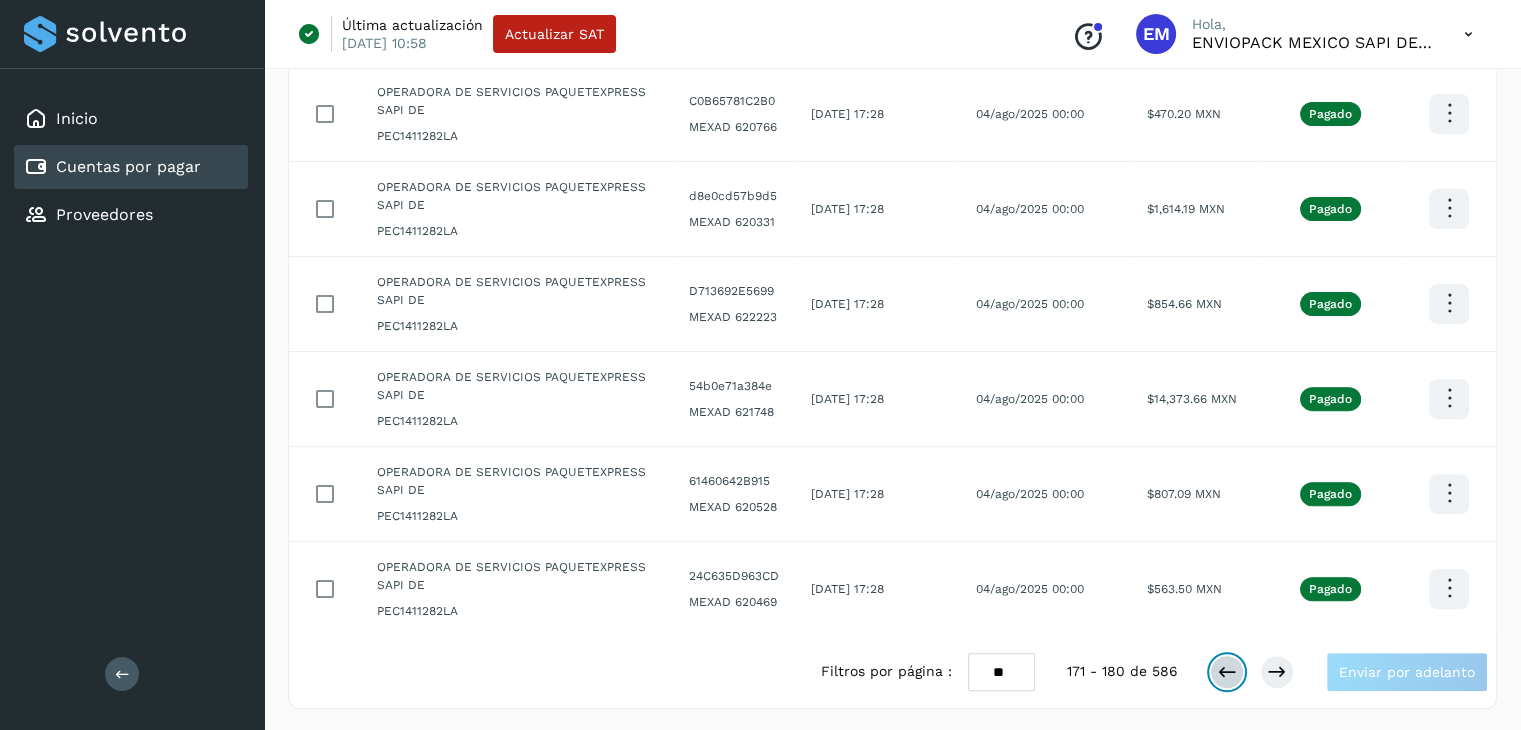 click at bounding box center [1227, 672] 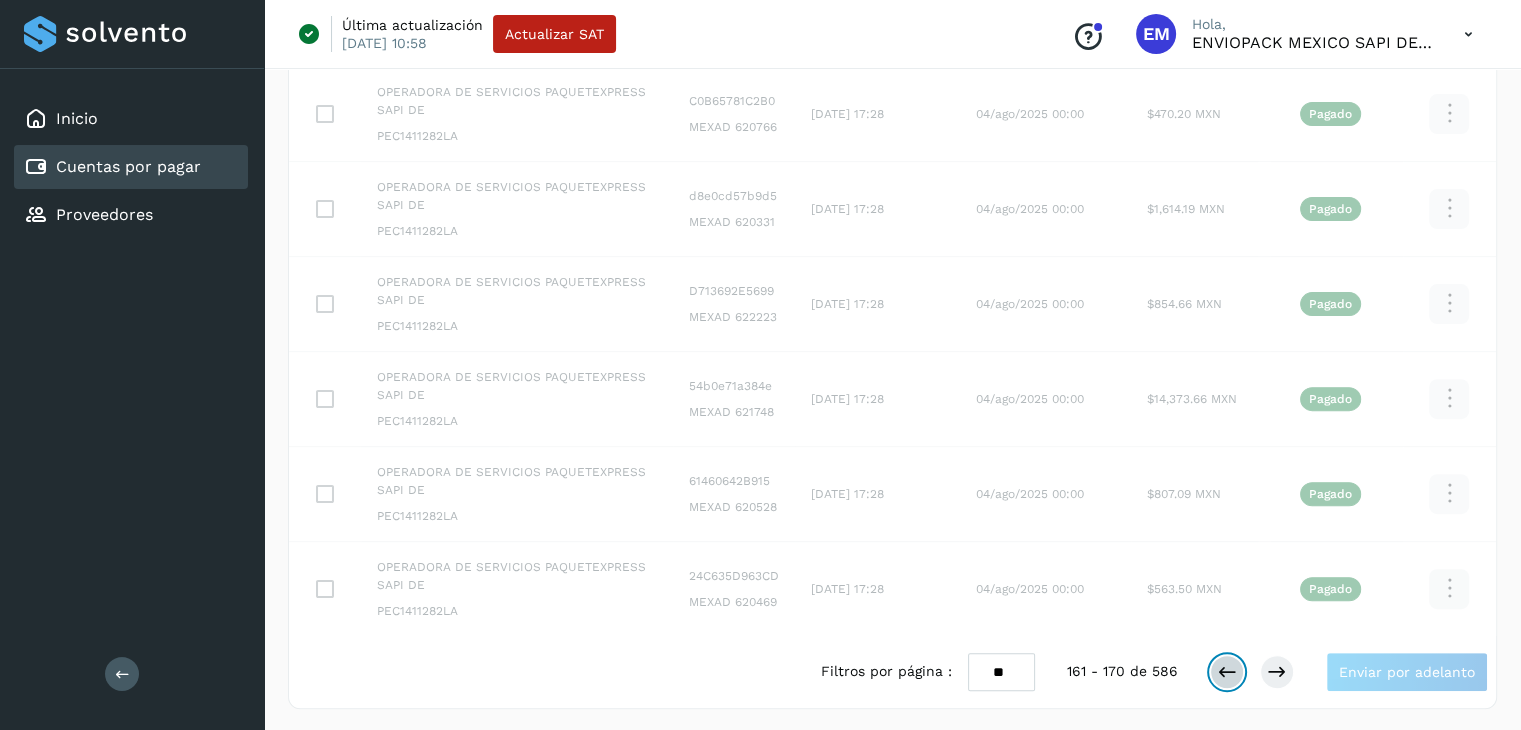 click at bounding box center (1227, 672) 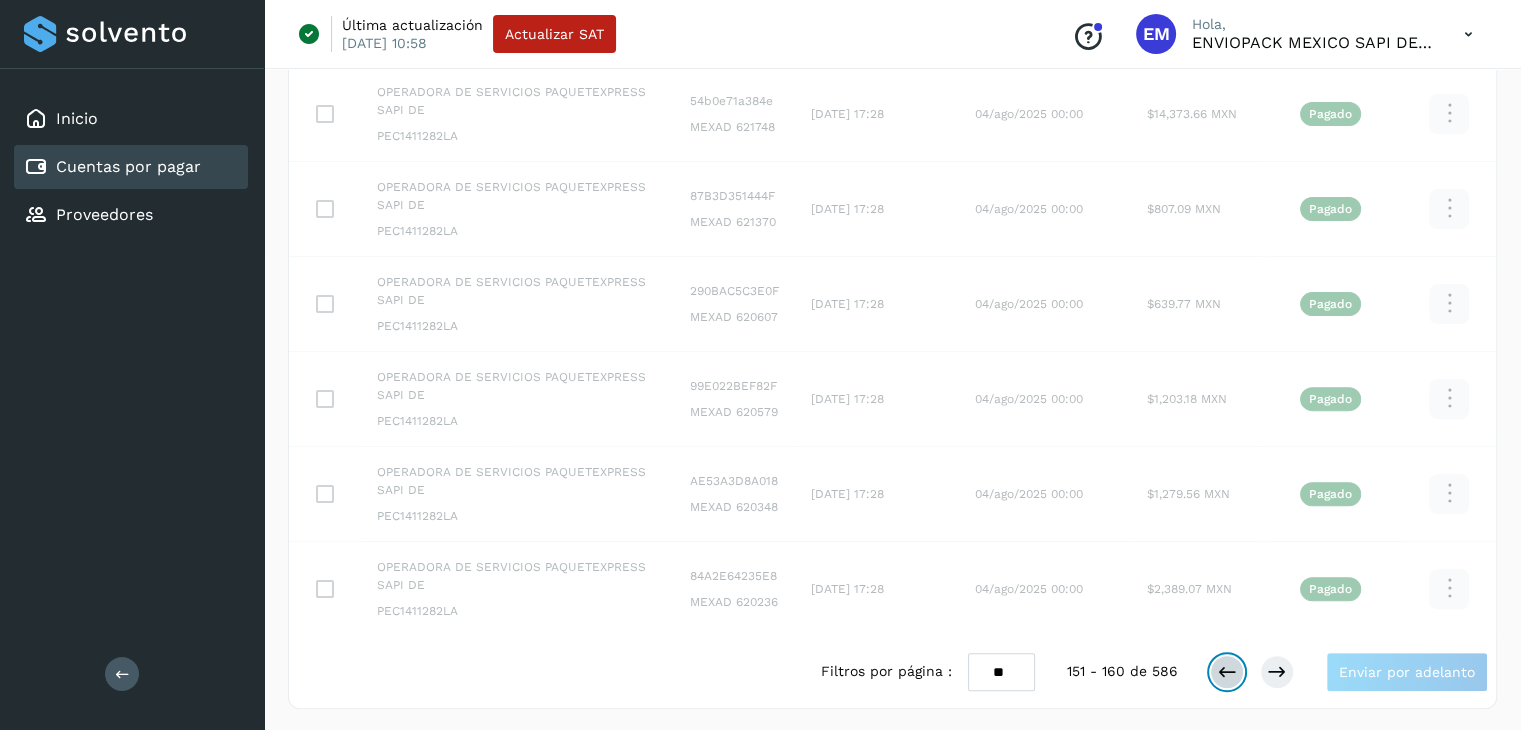 click at bounding box center [1227, 672] 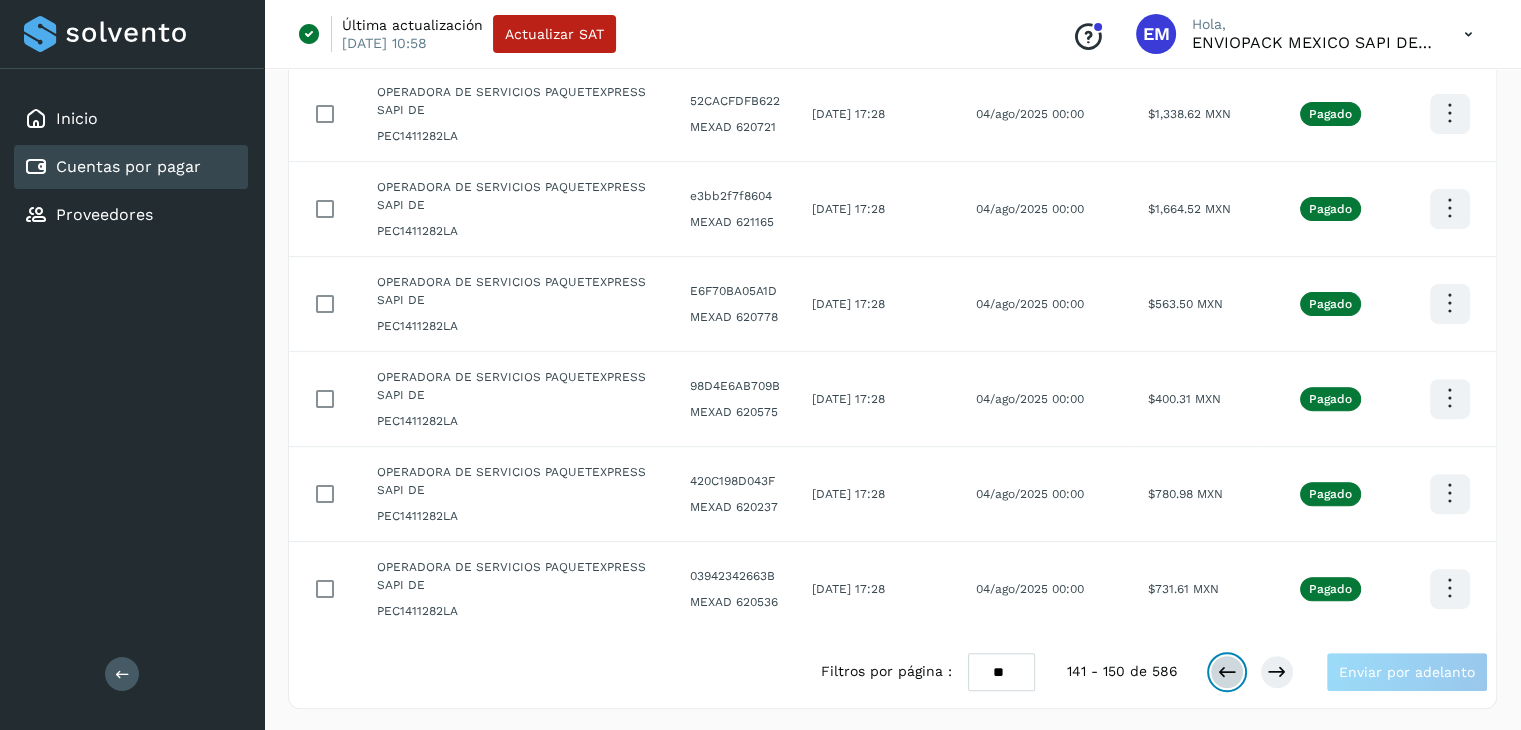 click at bounding box center [1227, 672] 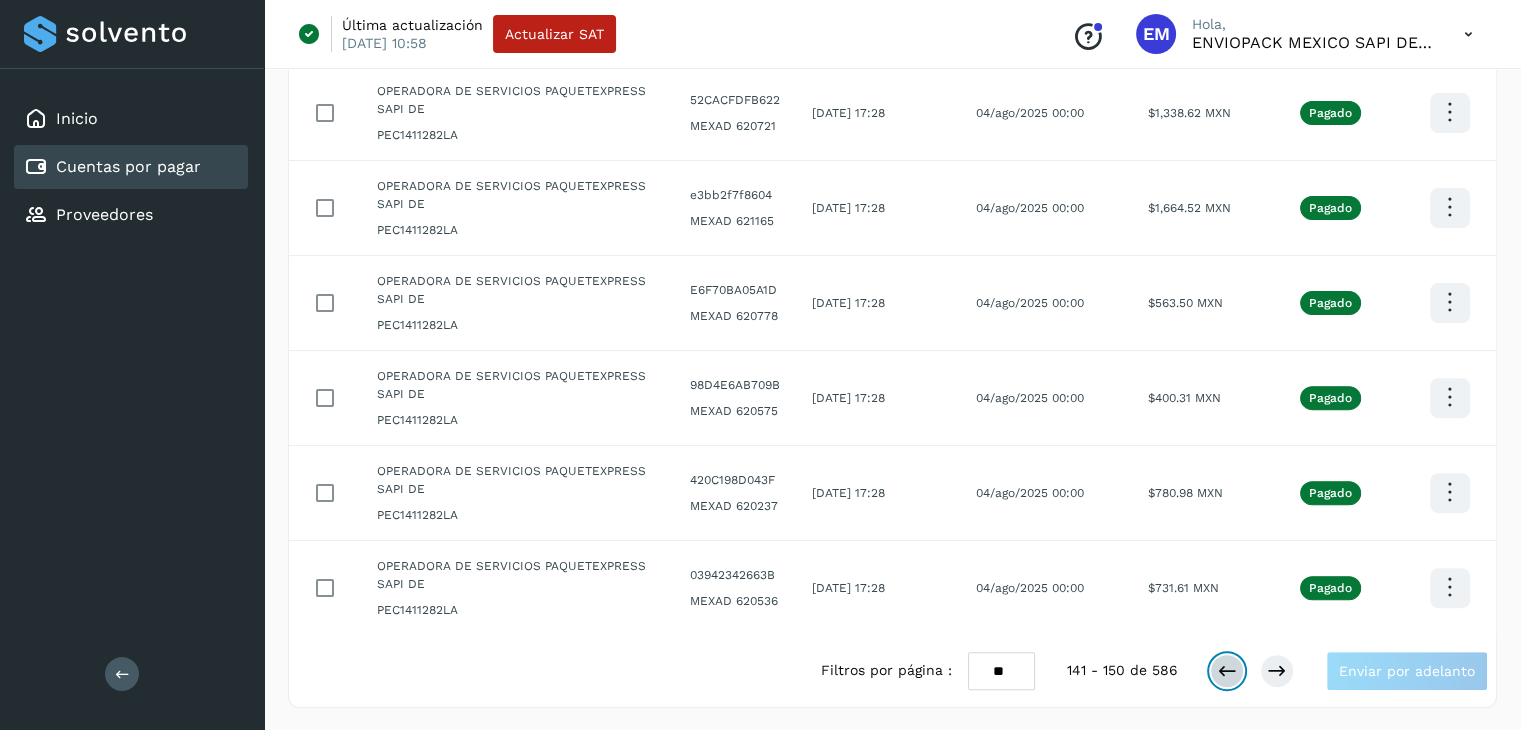click at bounding box center [1227, 671] 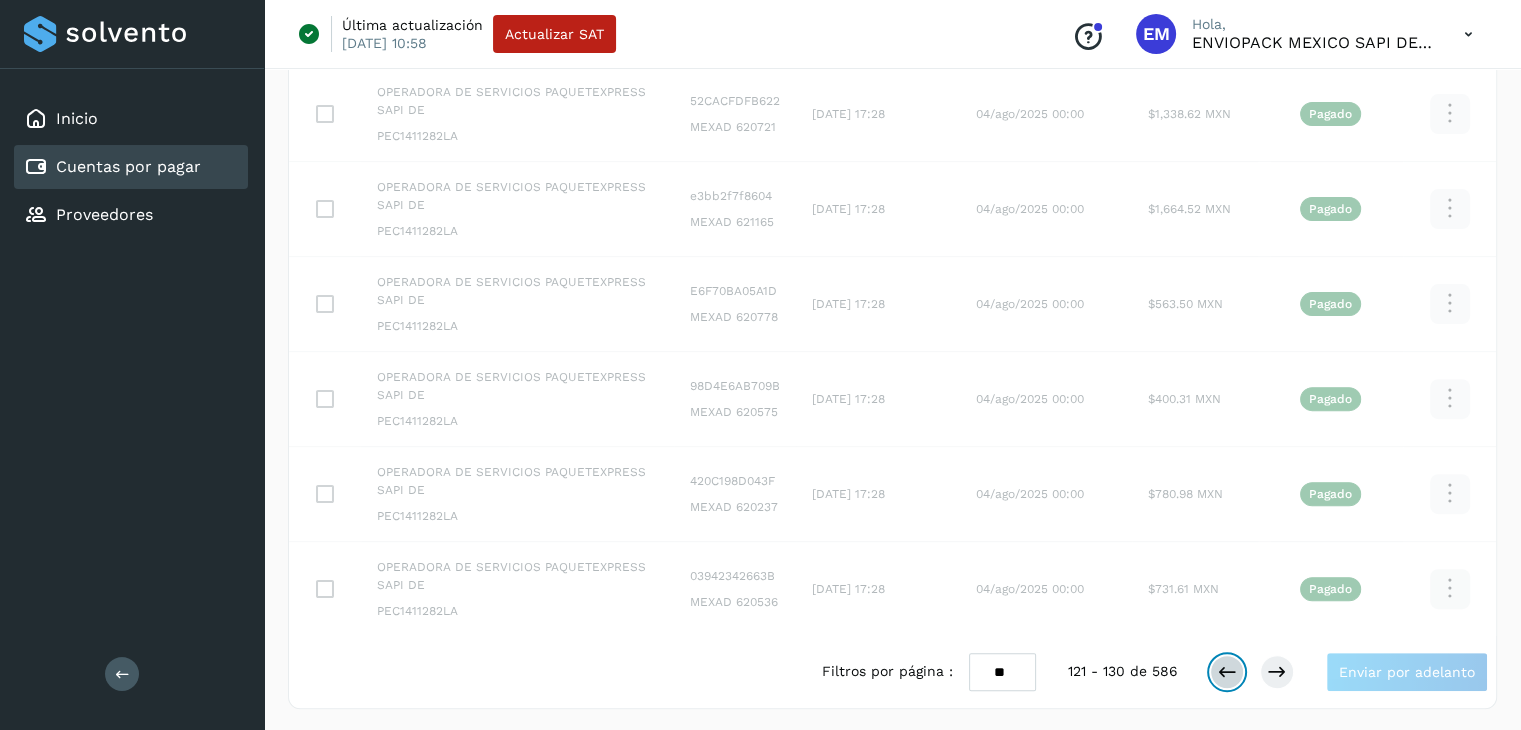 click at bounding box center (1227, 672) 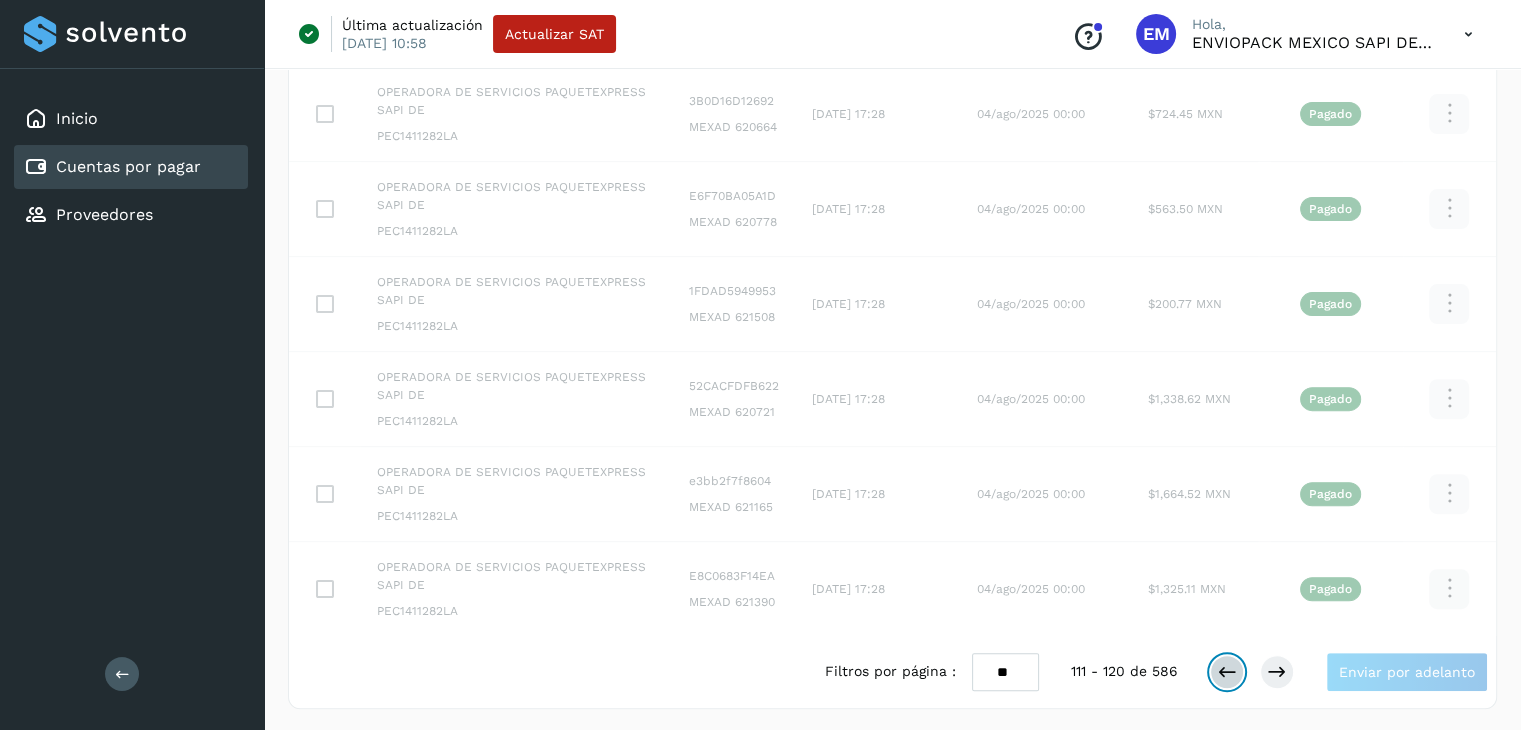 click at bounding box center [1227, 672] 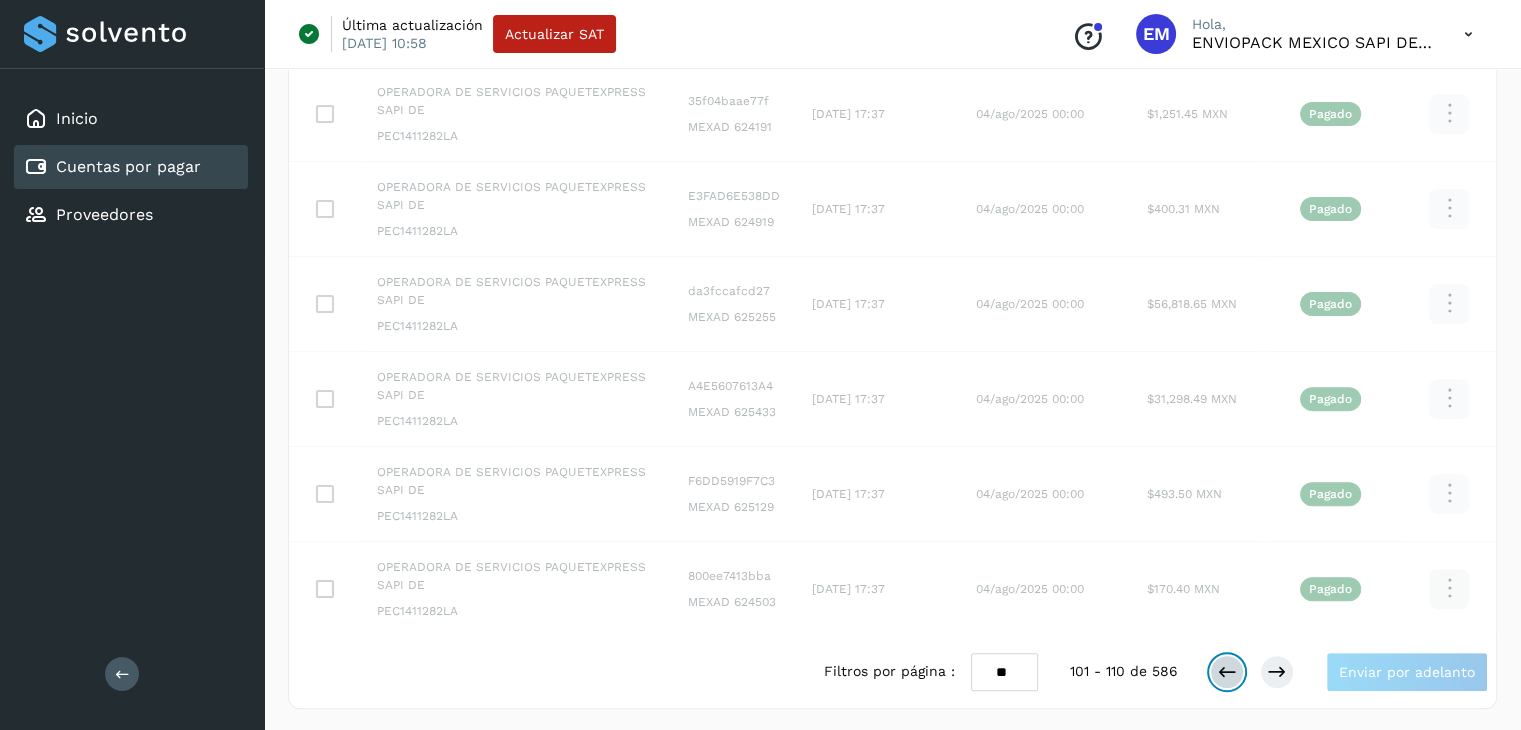 click at bounding box center (1227, 672) 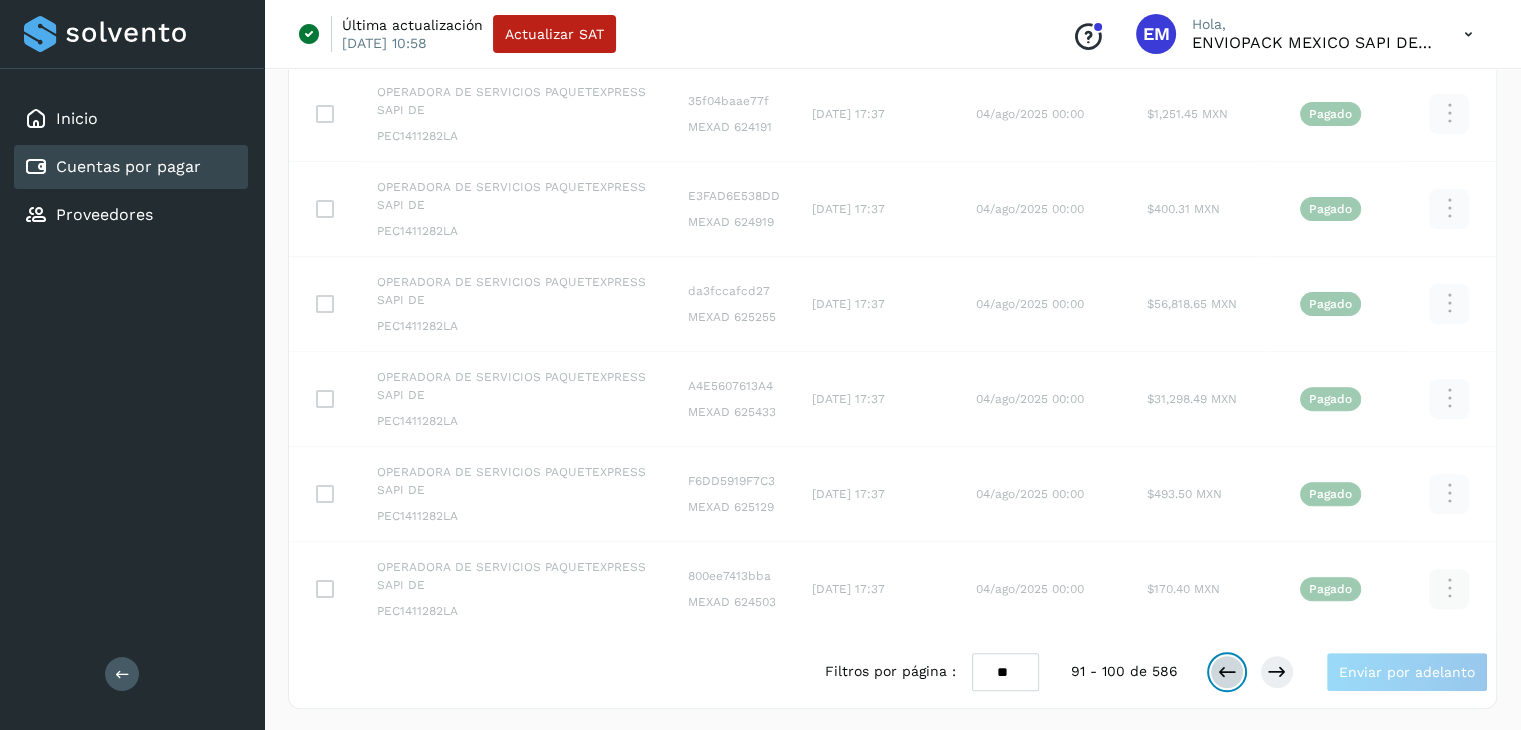 click at bounding box center [1227, 672] 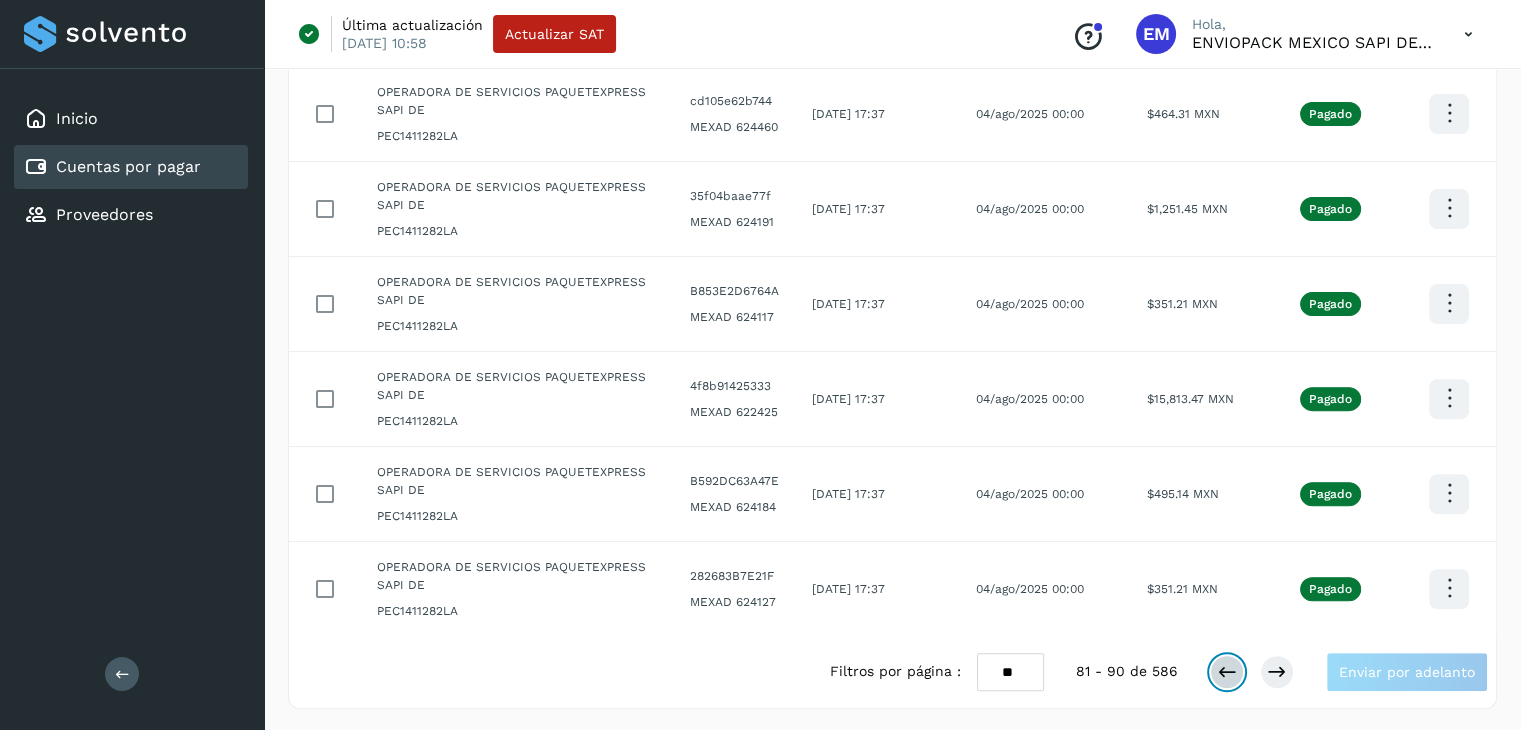 click at bounding box center (1227, 672) 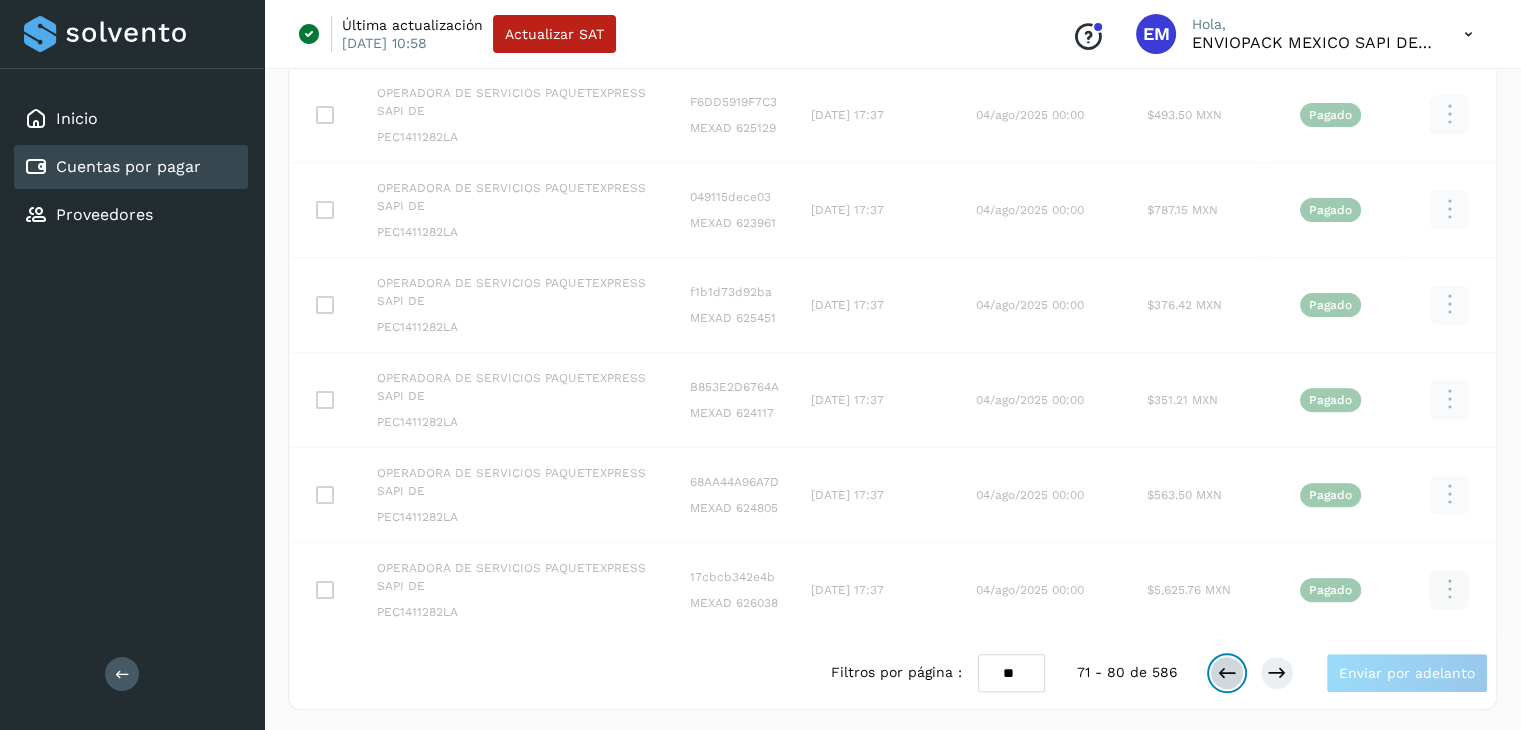 click at bounding box center [1227, 673] 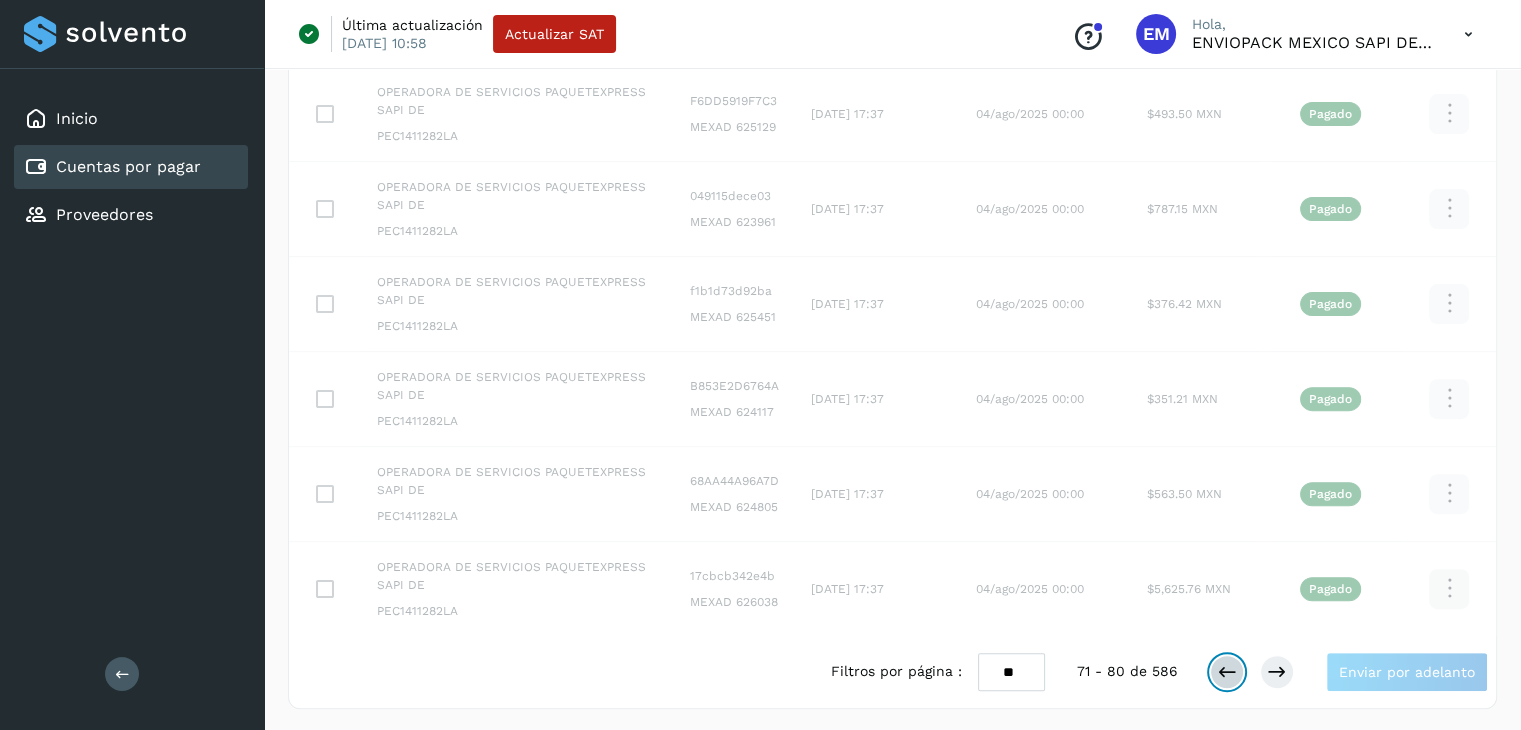 click at bounding box center (1227, 672) 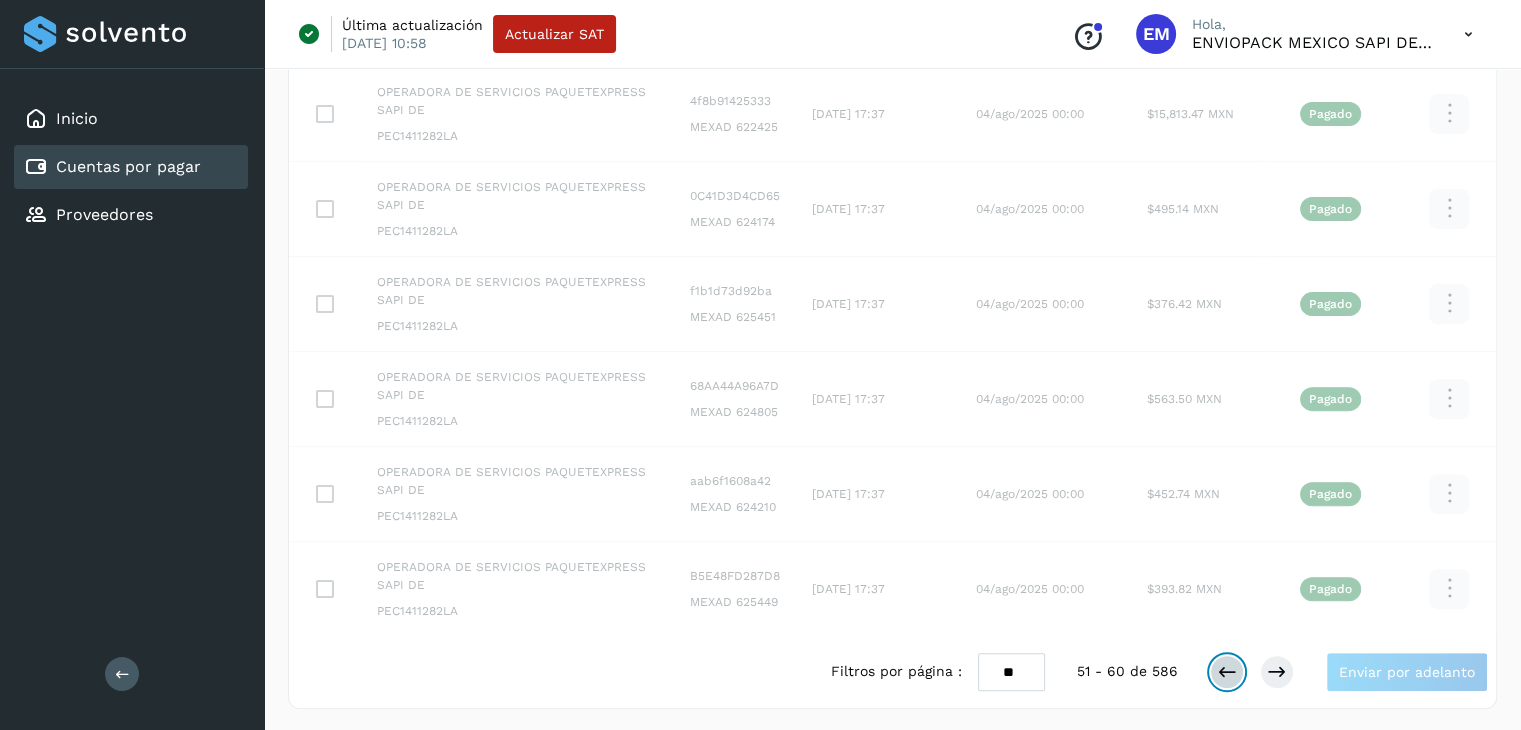 click at bounding box center [1227, 672] 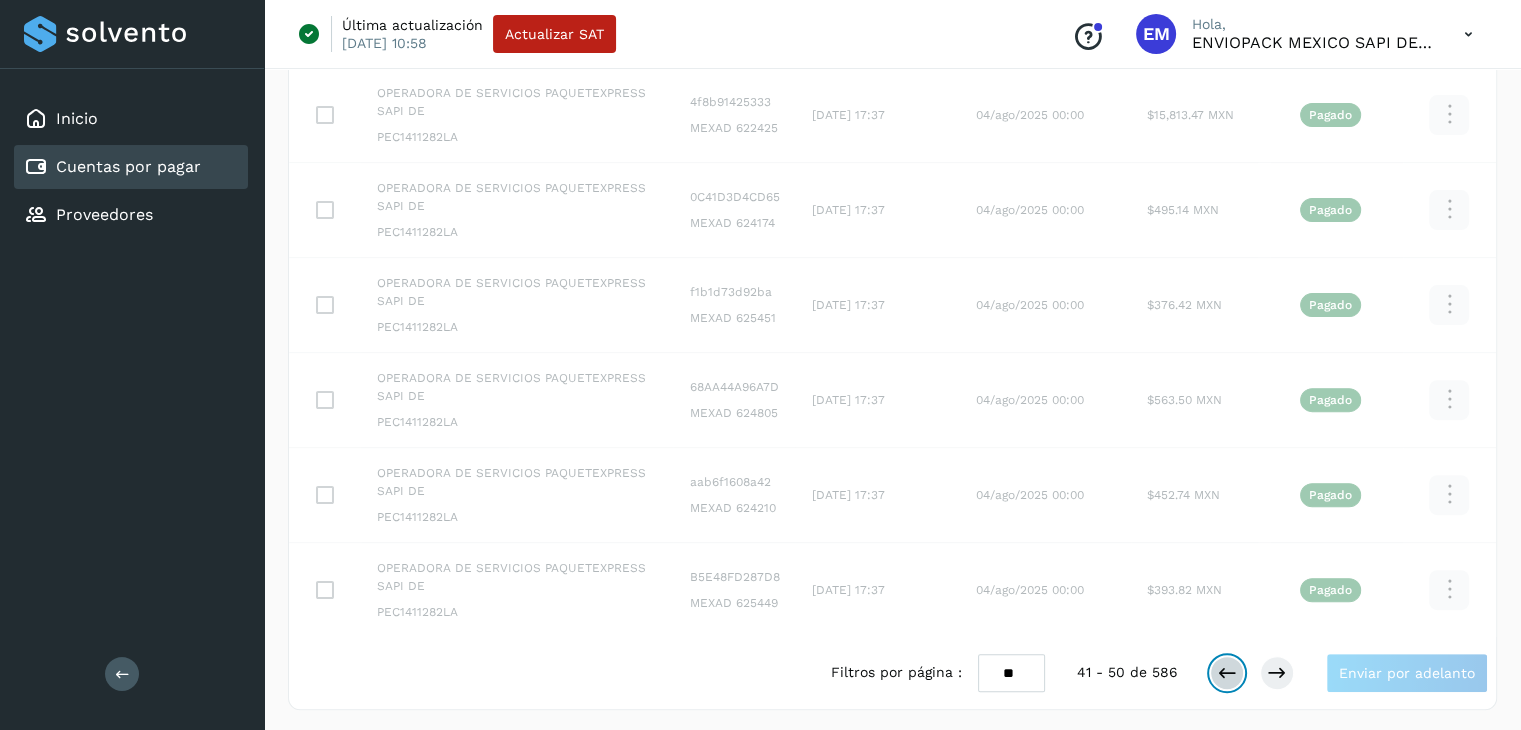 click at bounding box center [1227, 673] 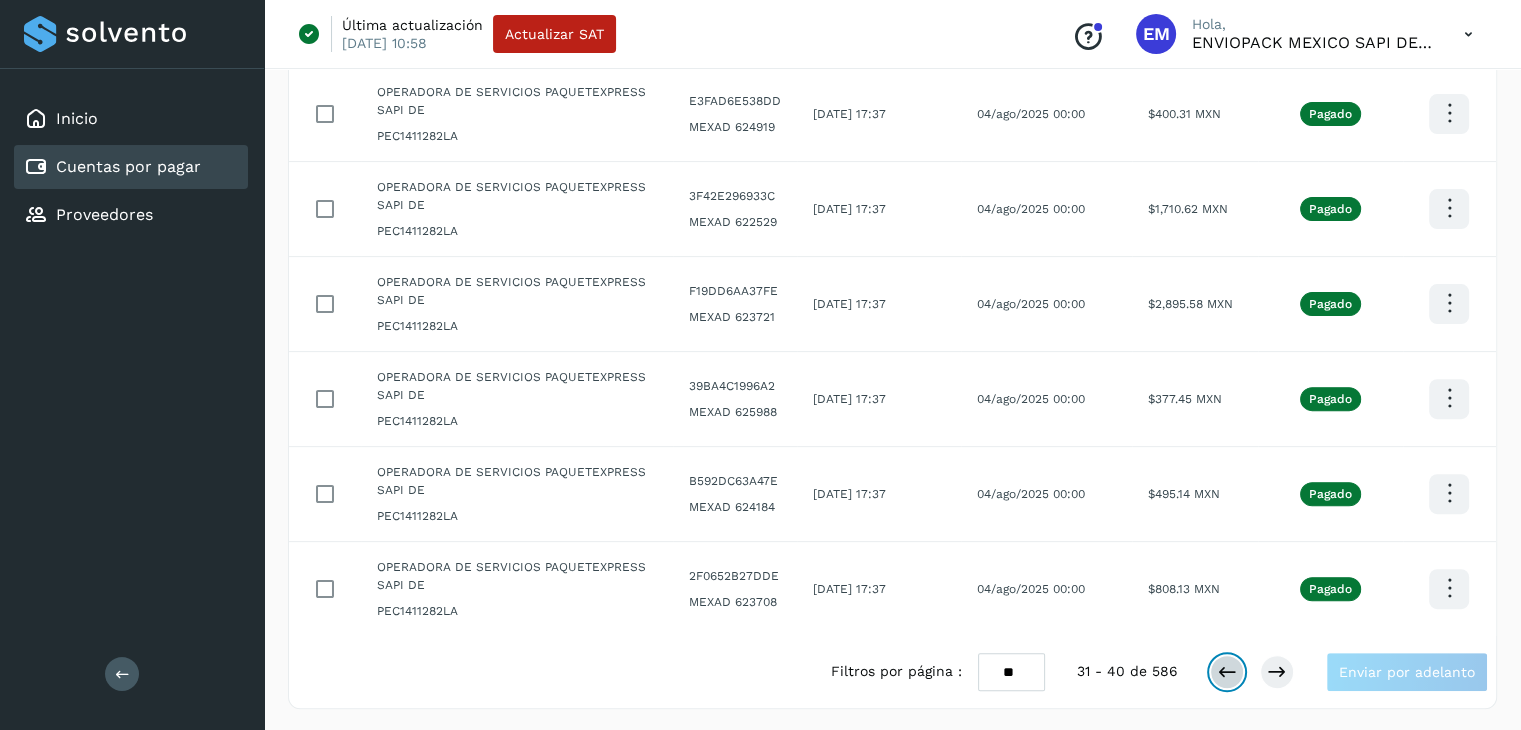 click at bounding box center (1227, 672) 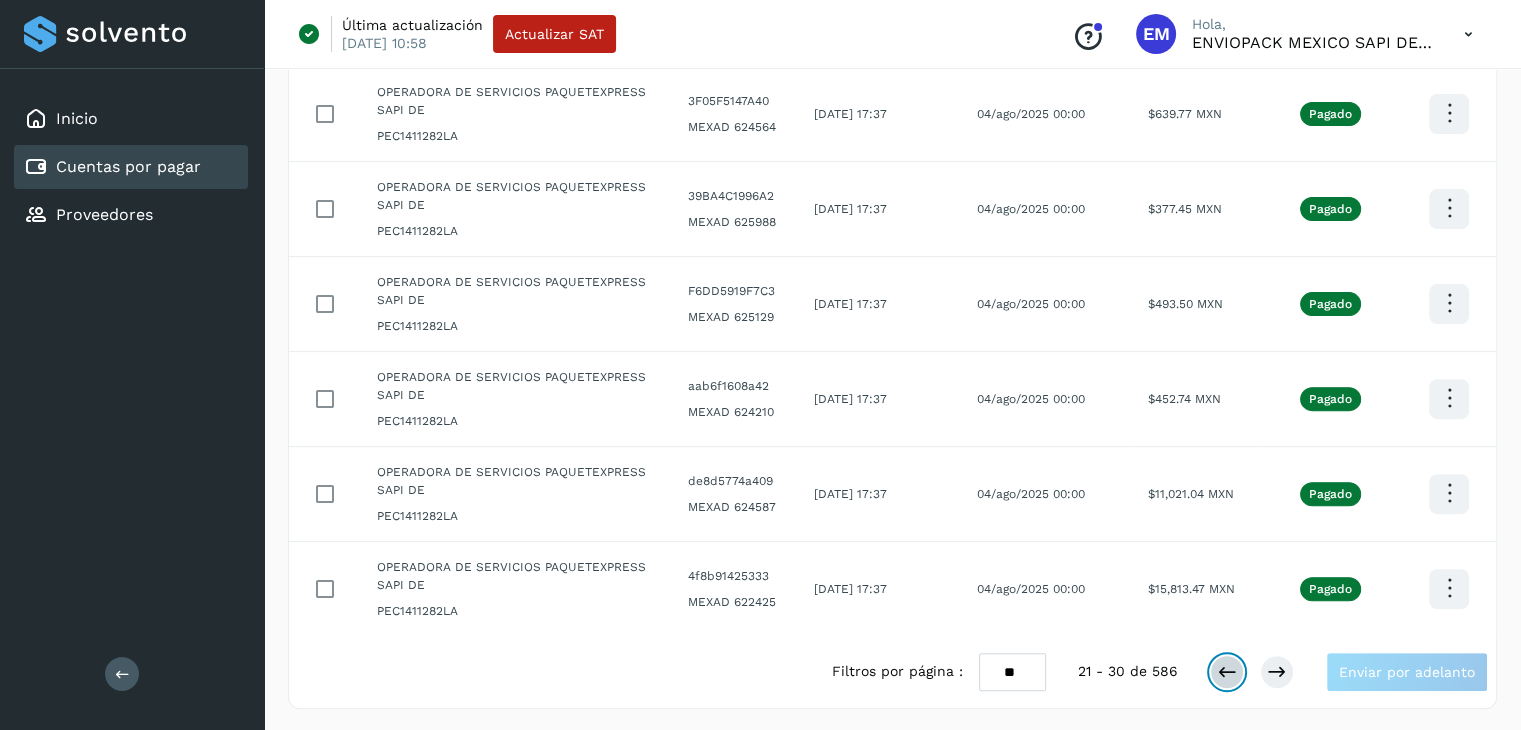 click at bounding box center (1227, 672) 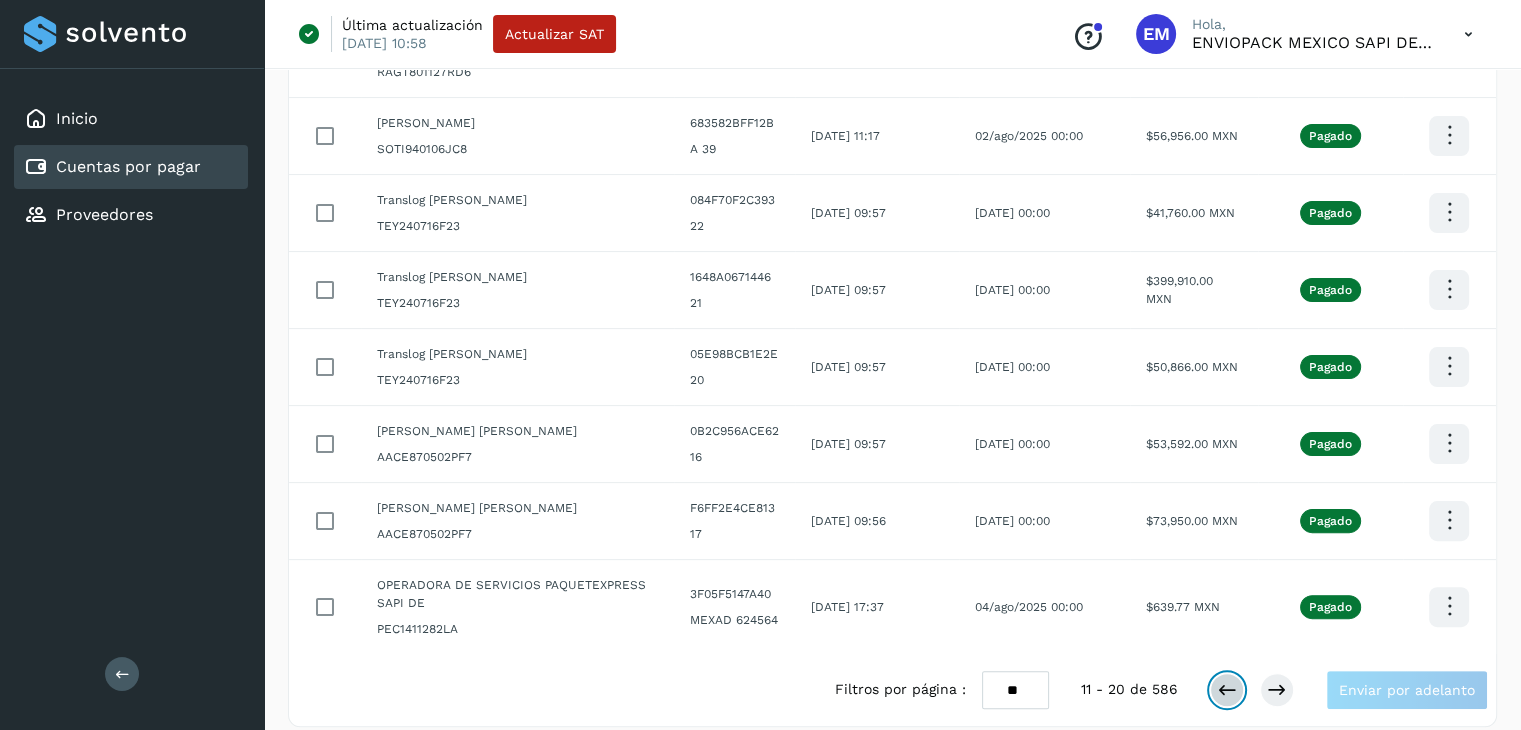 click at bounding box center [1227, 690] 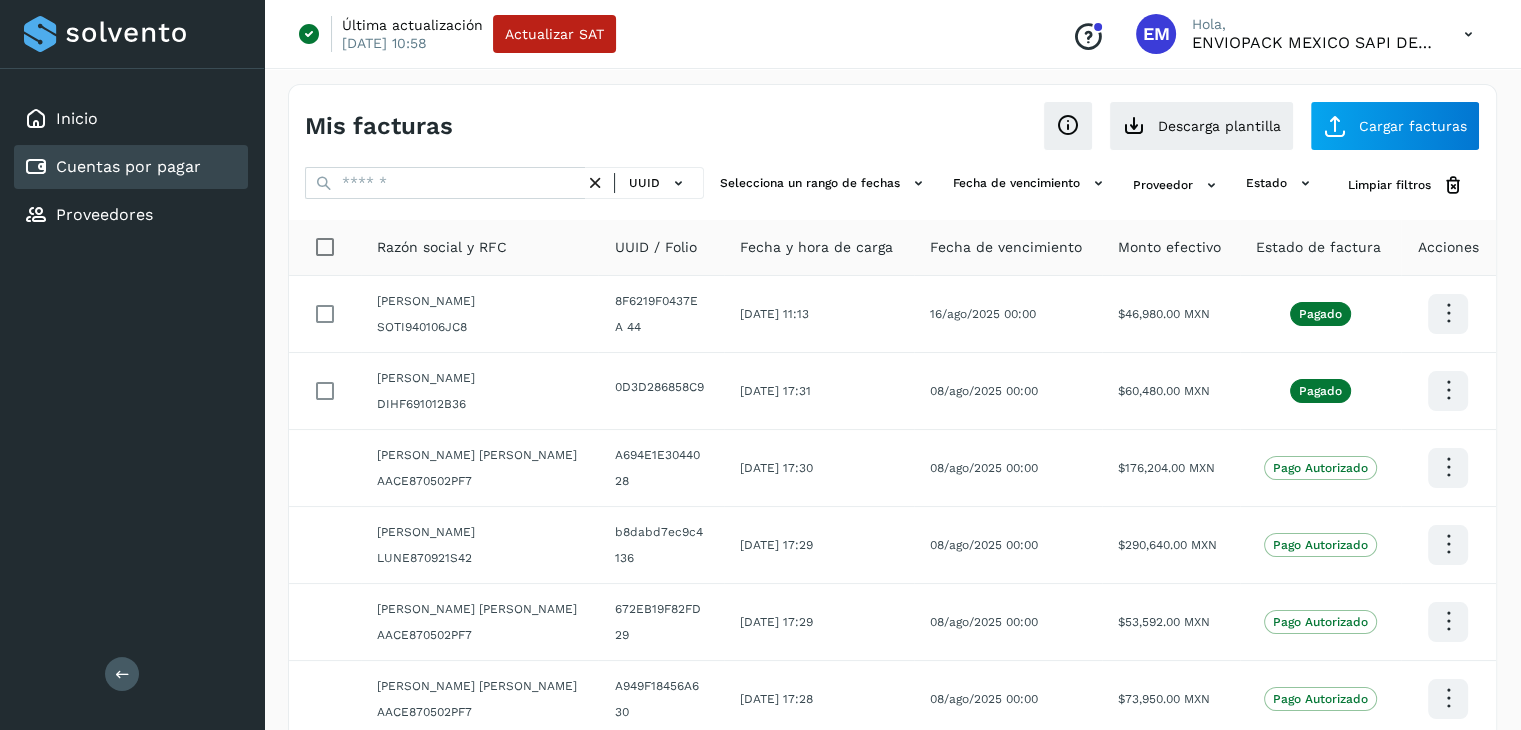 scroll, scrollTop: 0, scrollLeft: 0, axis: both 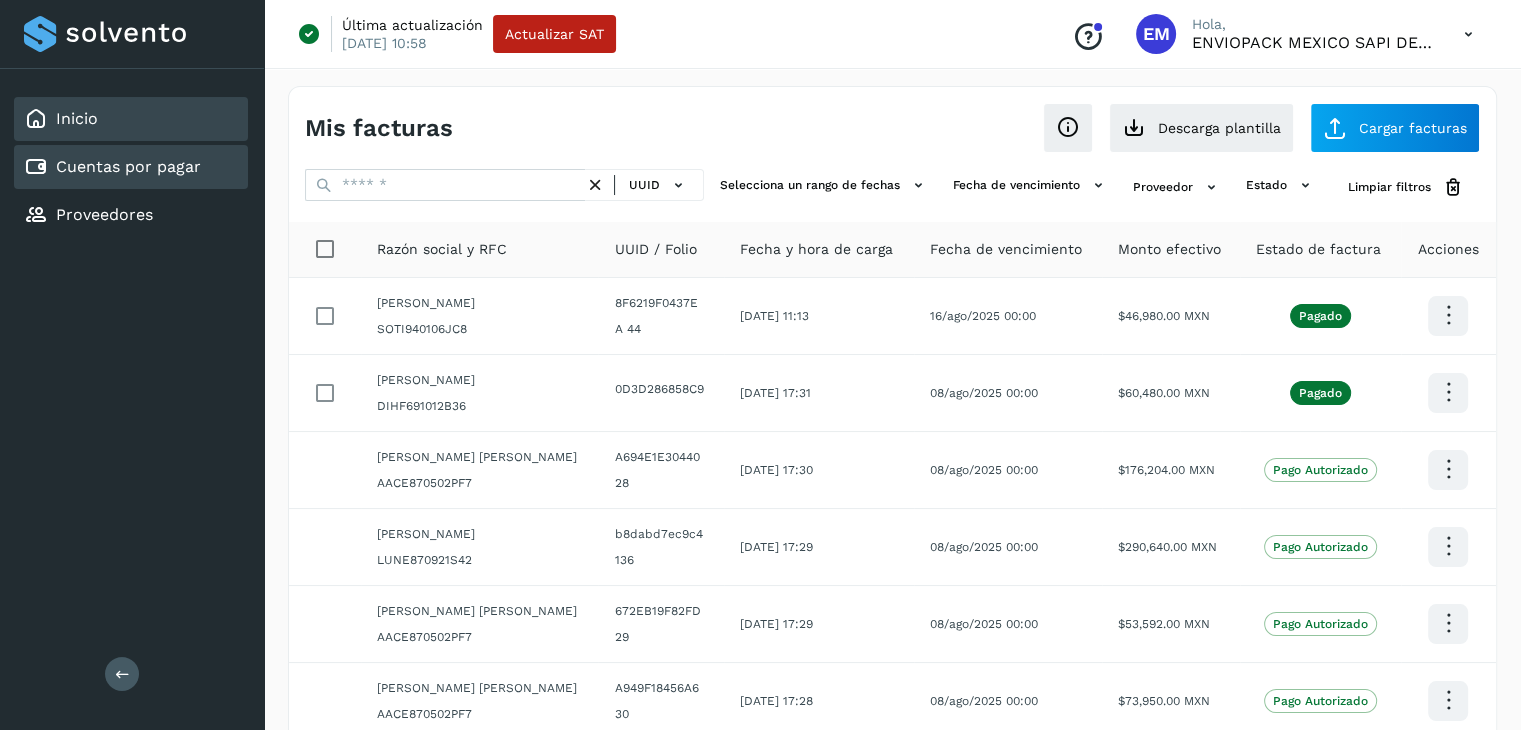 click on "Inicio" 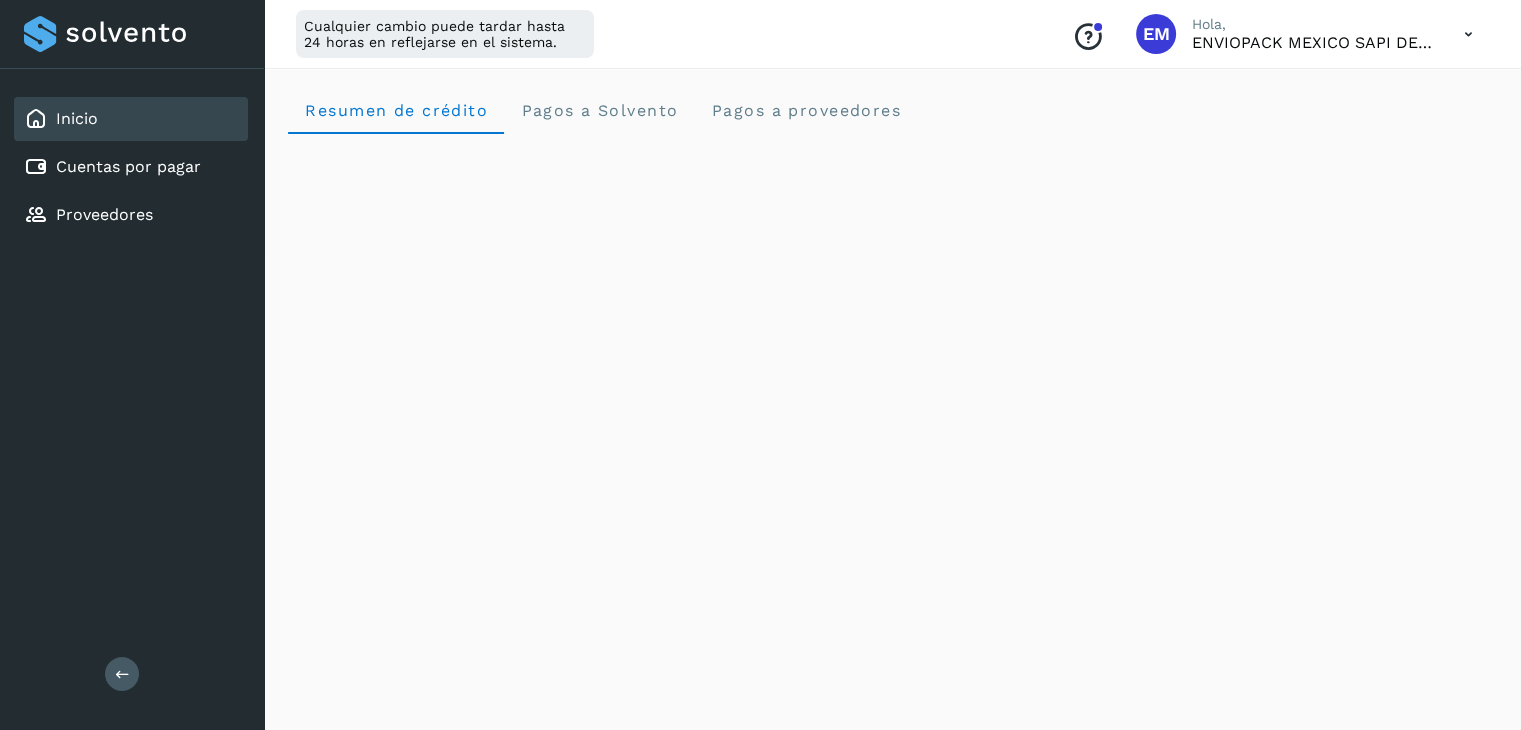 click at bounding box center (1468, 34) 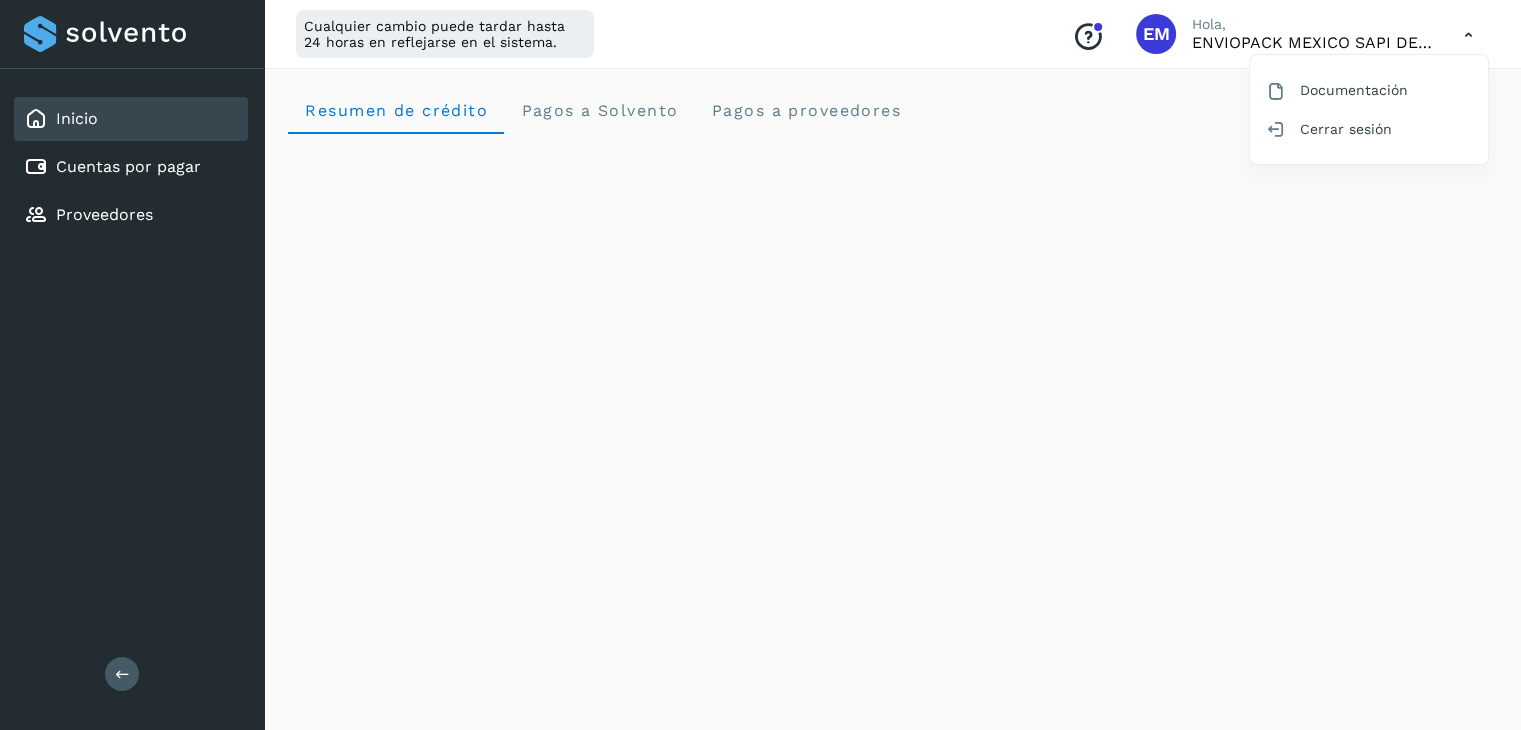 click at bounding box center [760, 365] 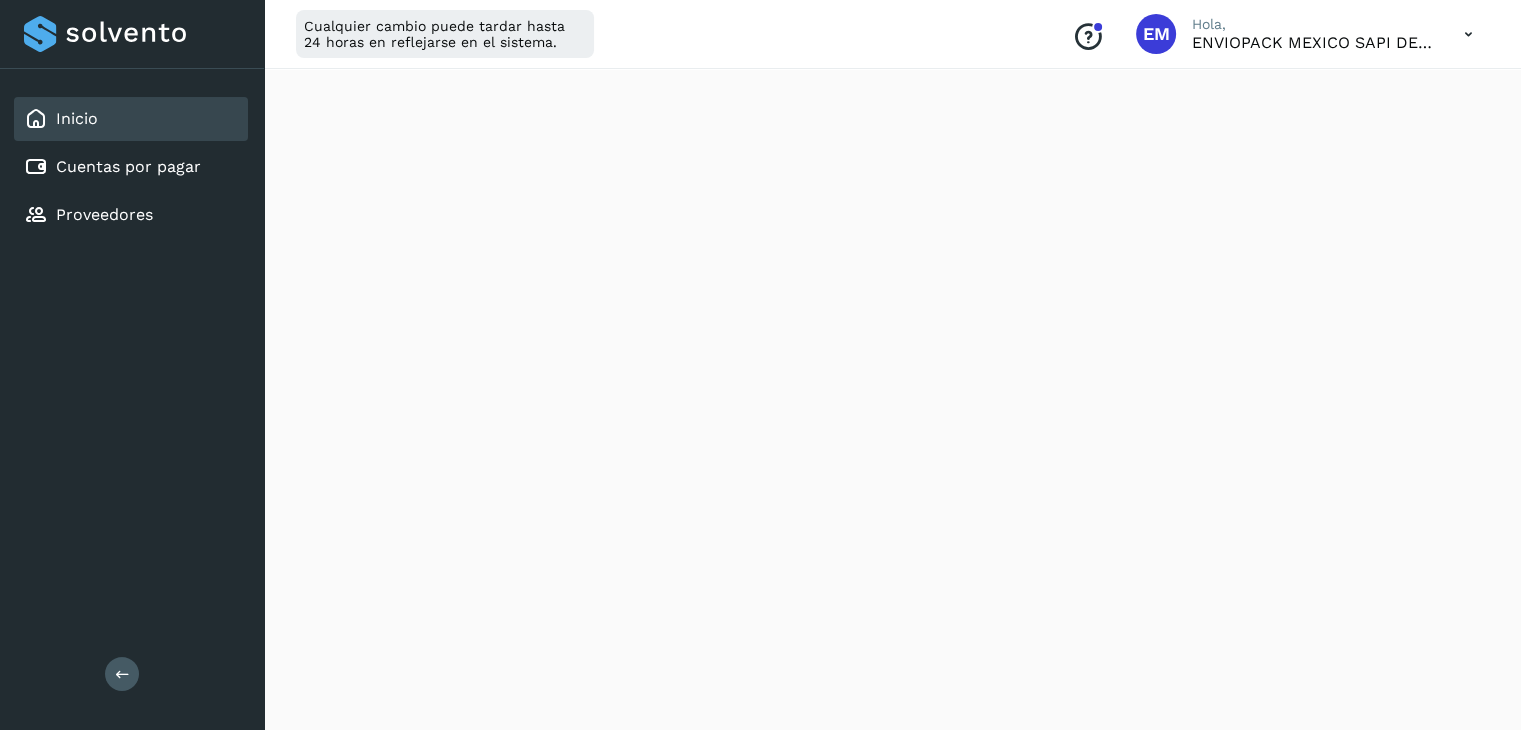 scroll, scrollTop: 300, scrollLeft: 0, axis: vertical 